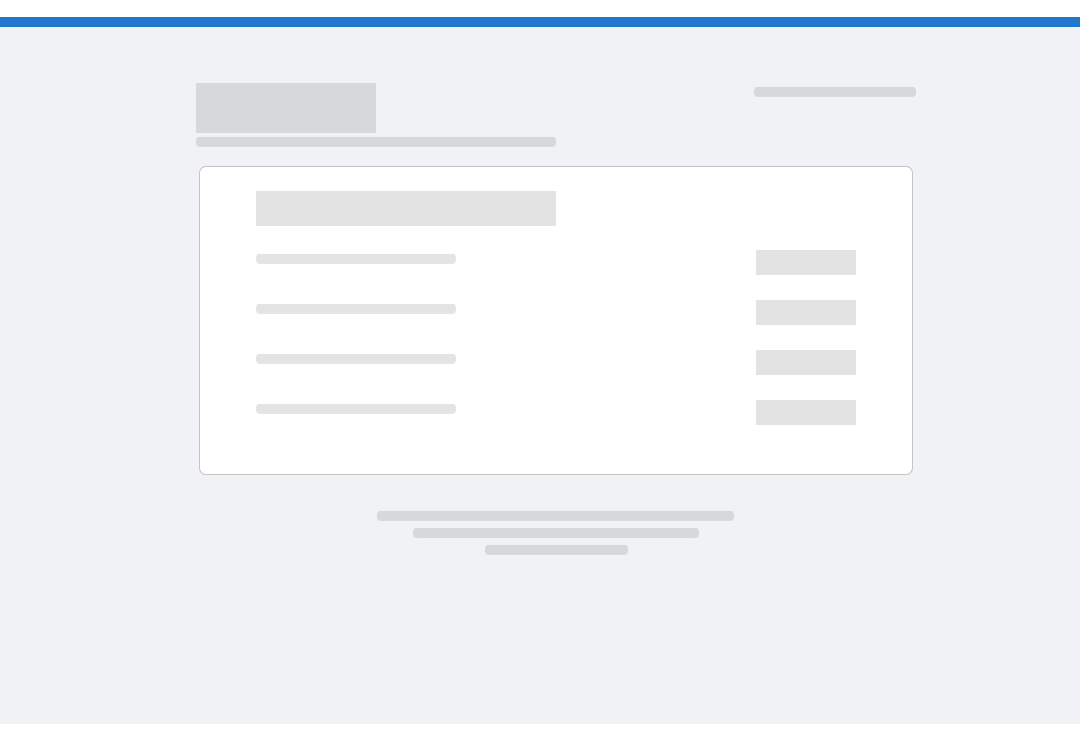 scroll, scrollTop: 0, scrollLeft: 0, axis: both 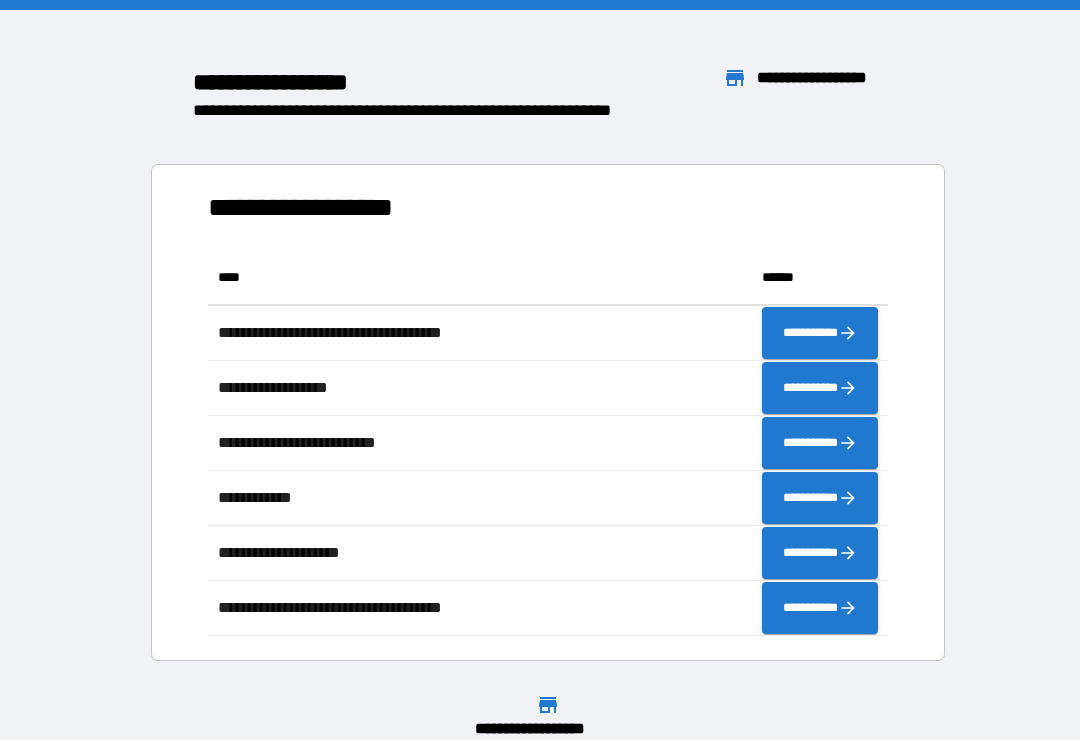 click on "**********" at bounding box center [540, 395] 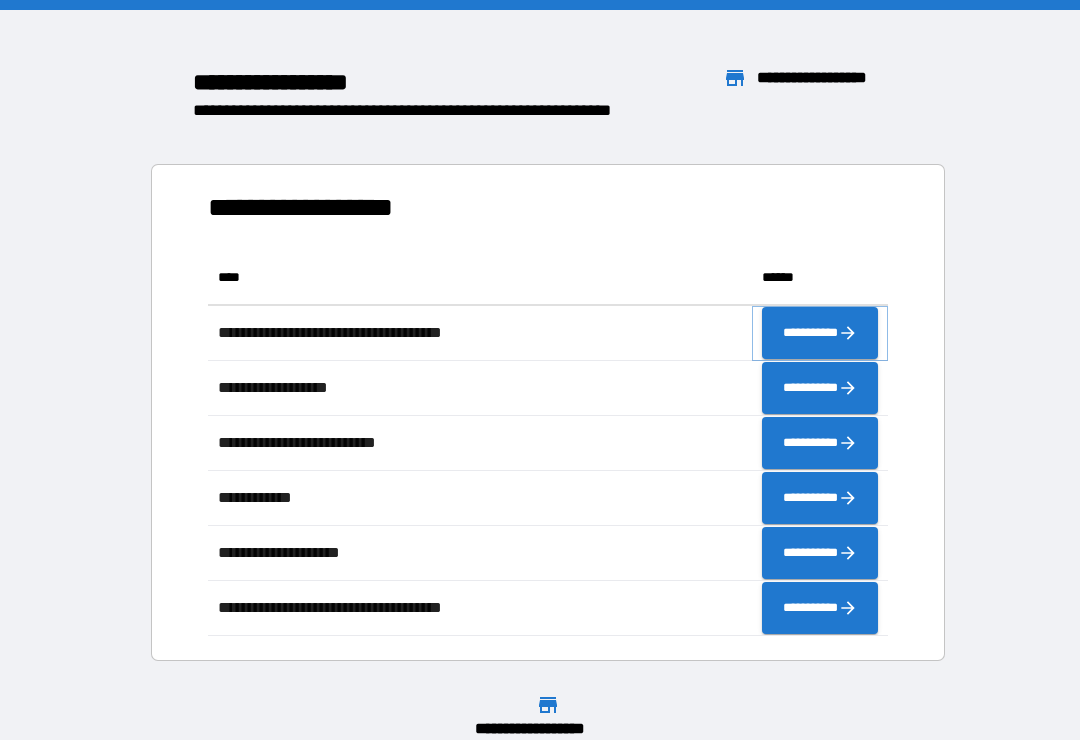 click on "**********" at bounding box center (820, 333) 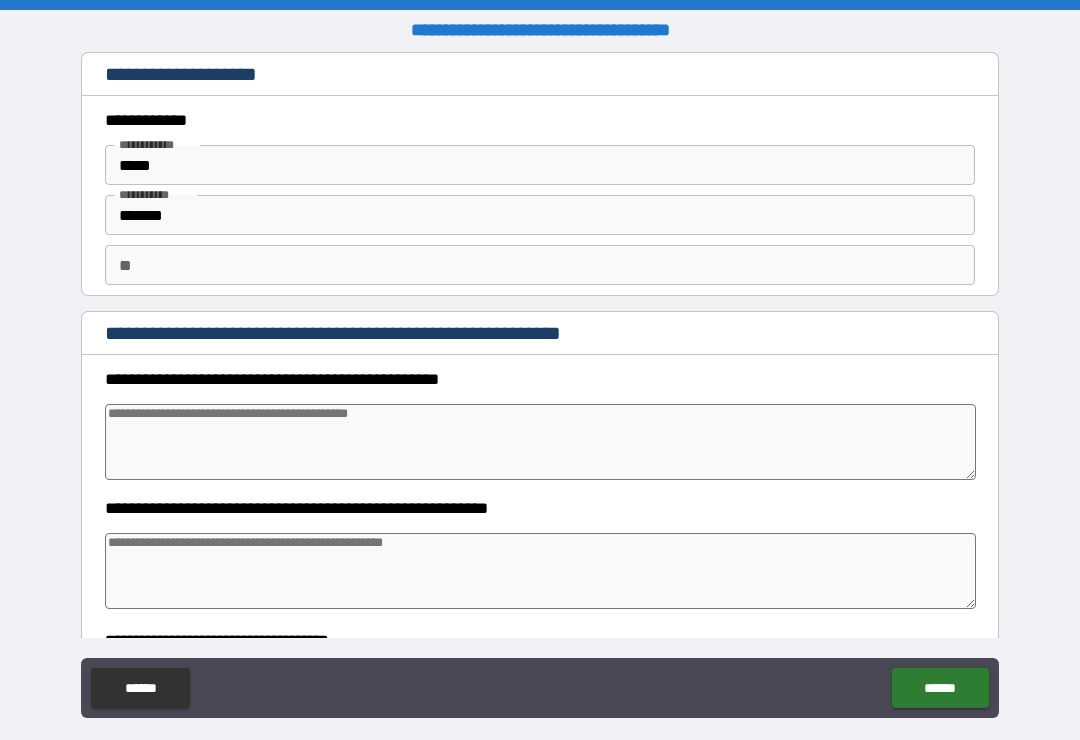 type on "*" 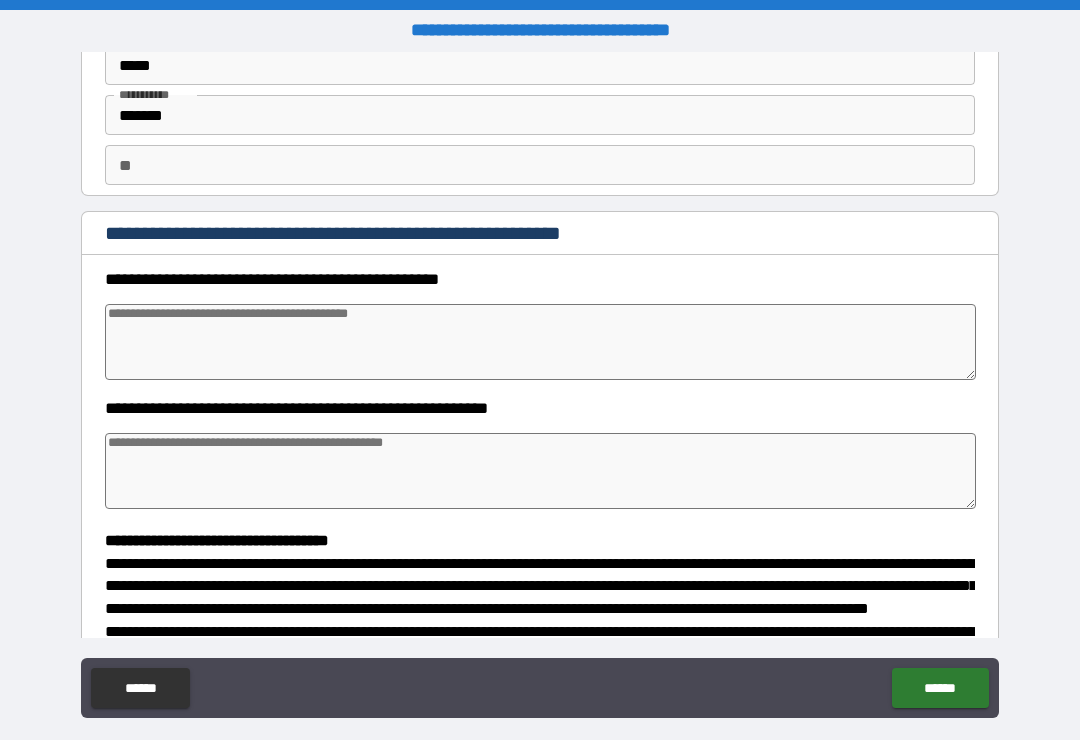 scroll, scrollTop: 106, scrollLeft: 0, axis: vertical 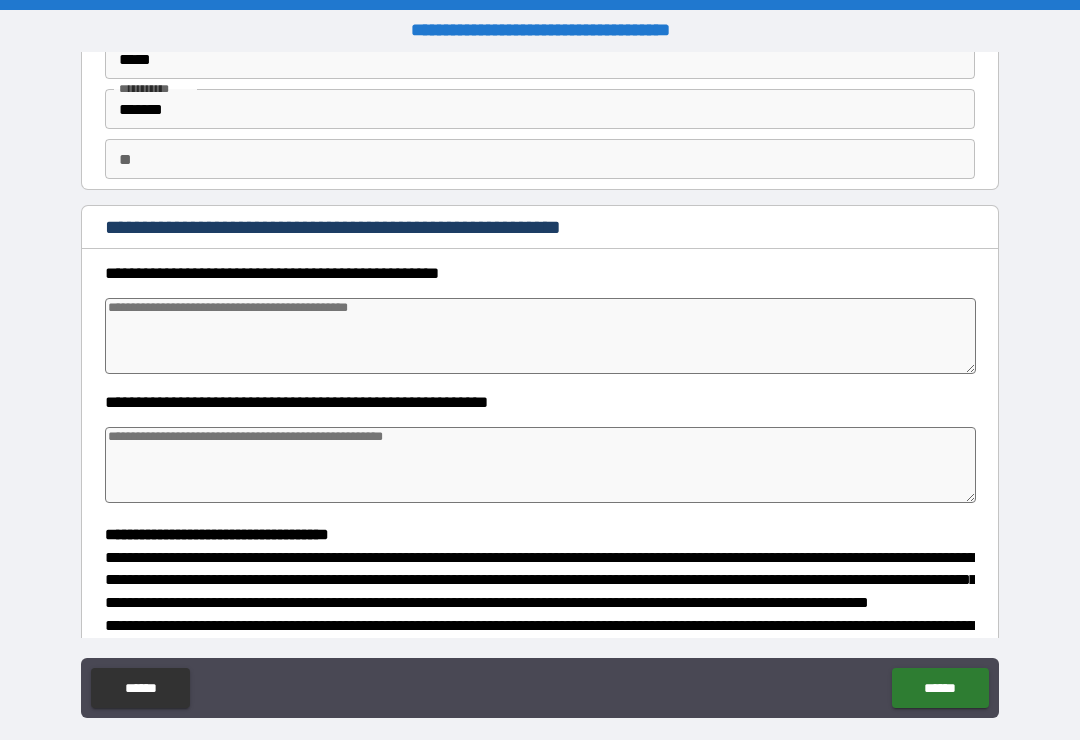 click at bounding box center [540, 336] 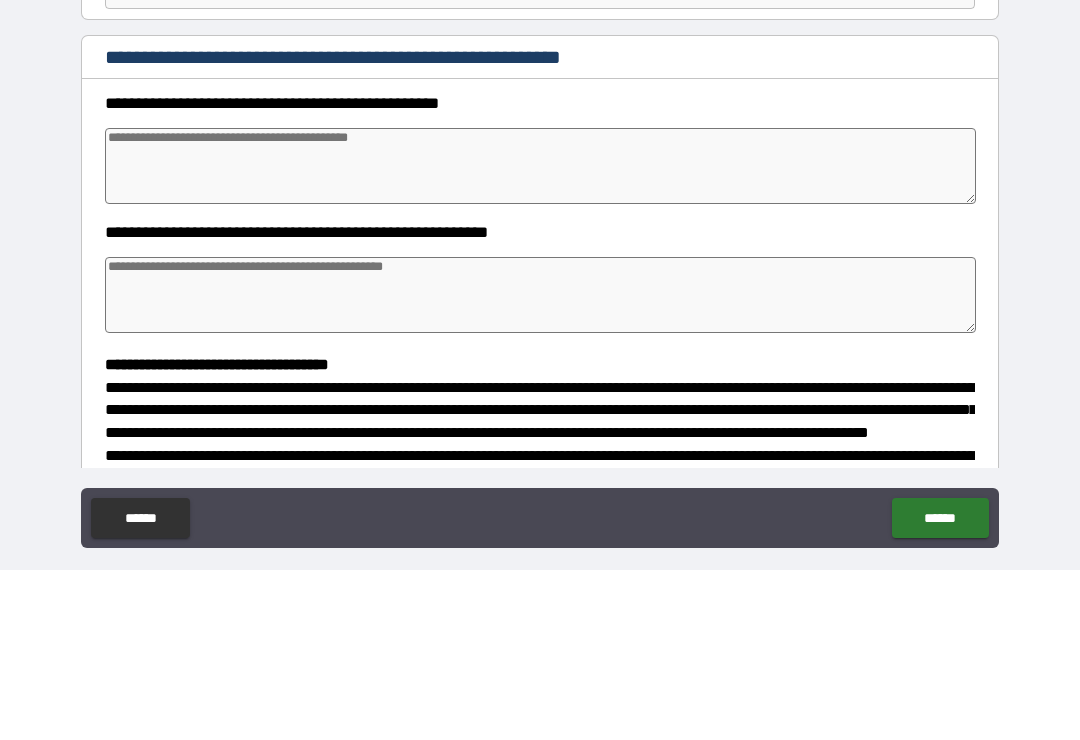type on "*" 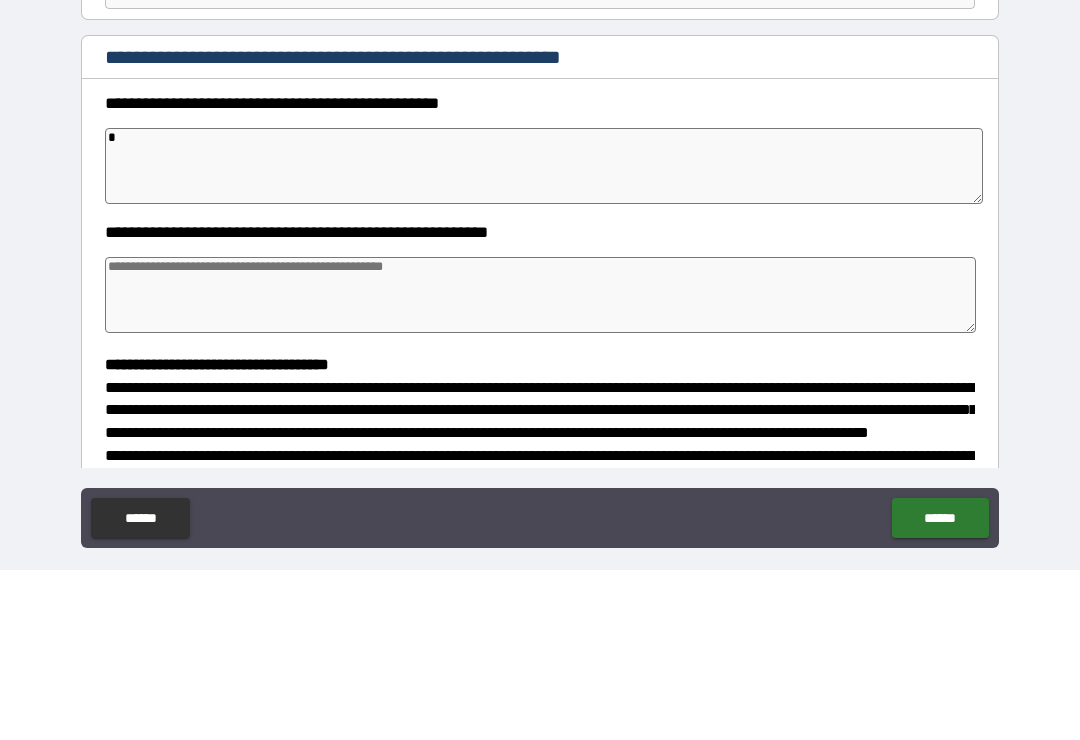 type on "*" 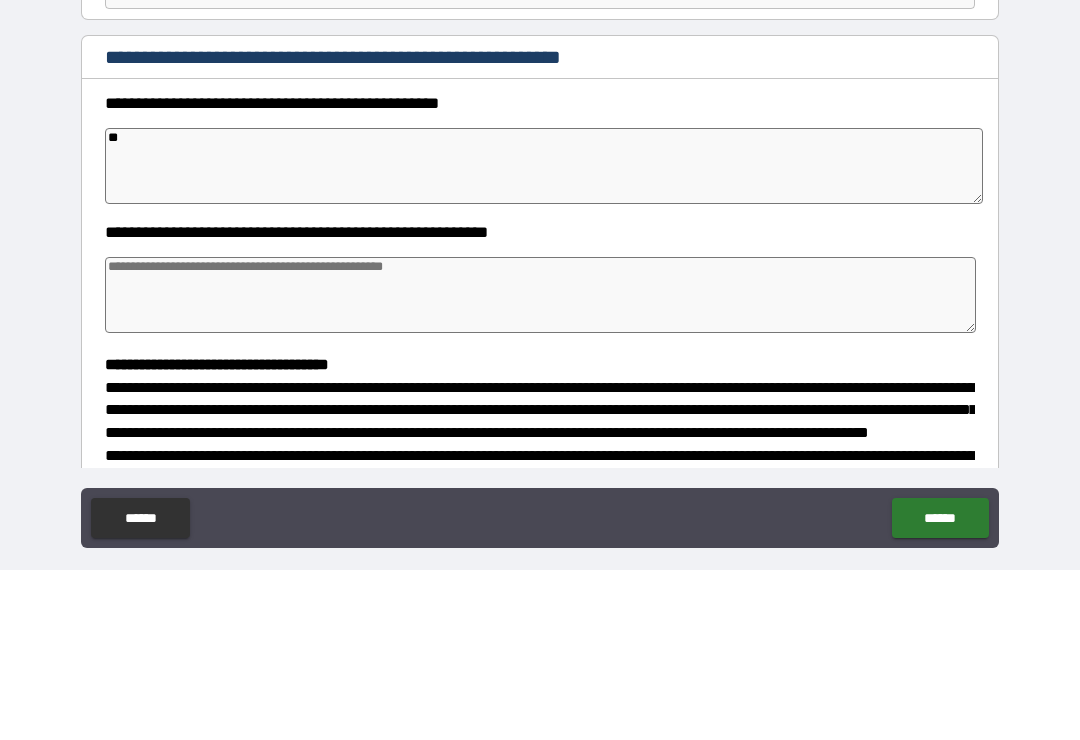 type on "*" 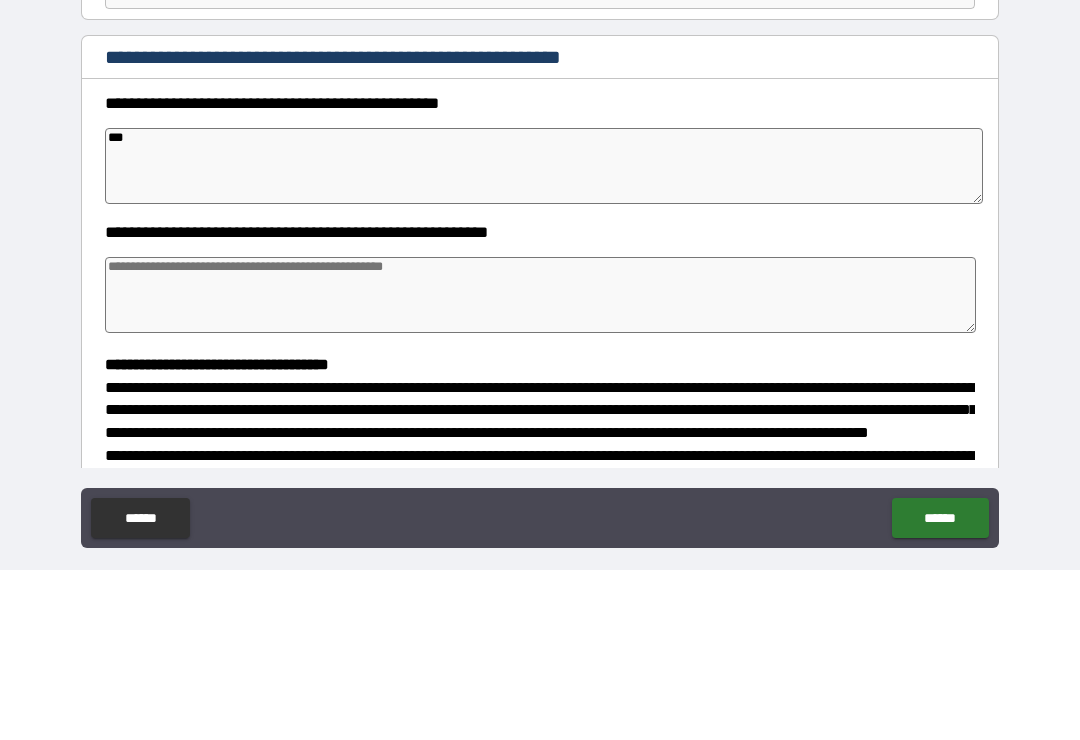 type on "*" 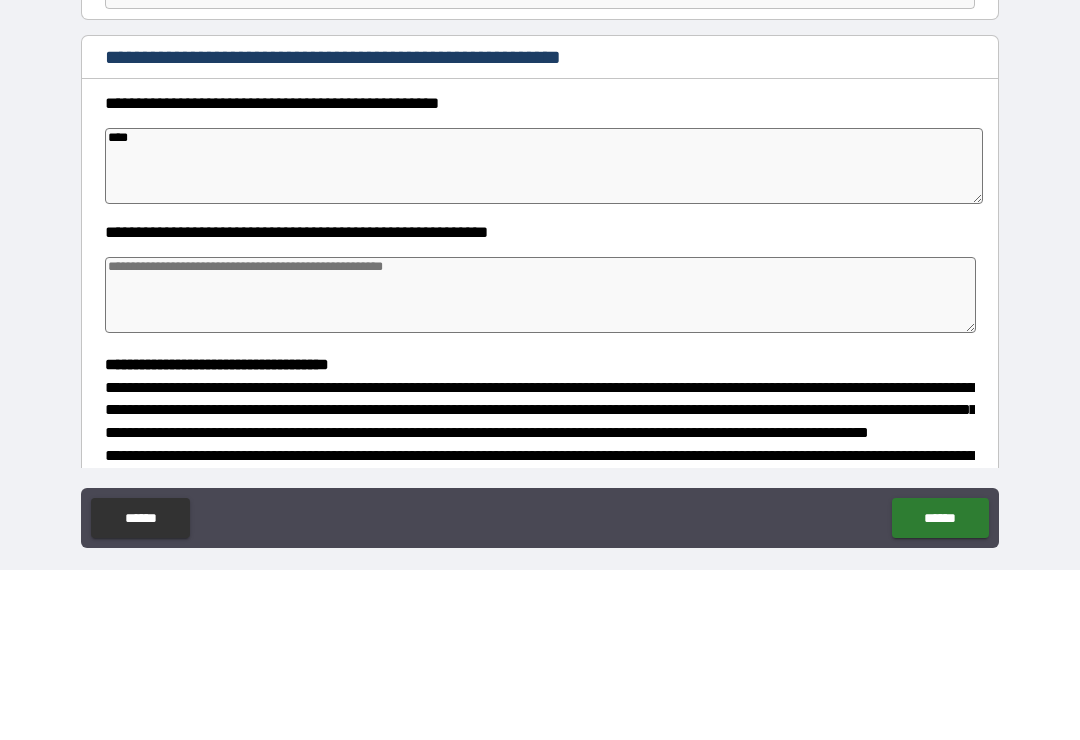 type on "*" 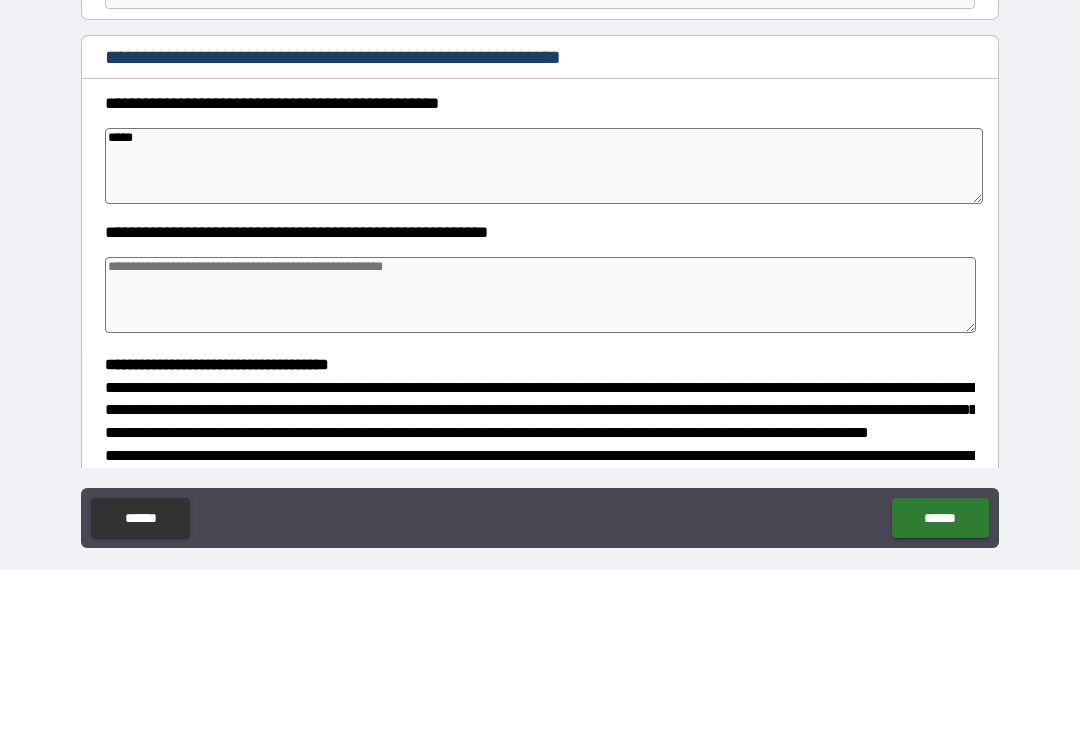 type on "*" 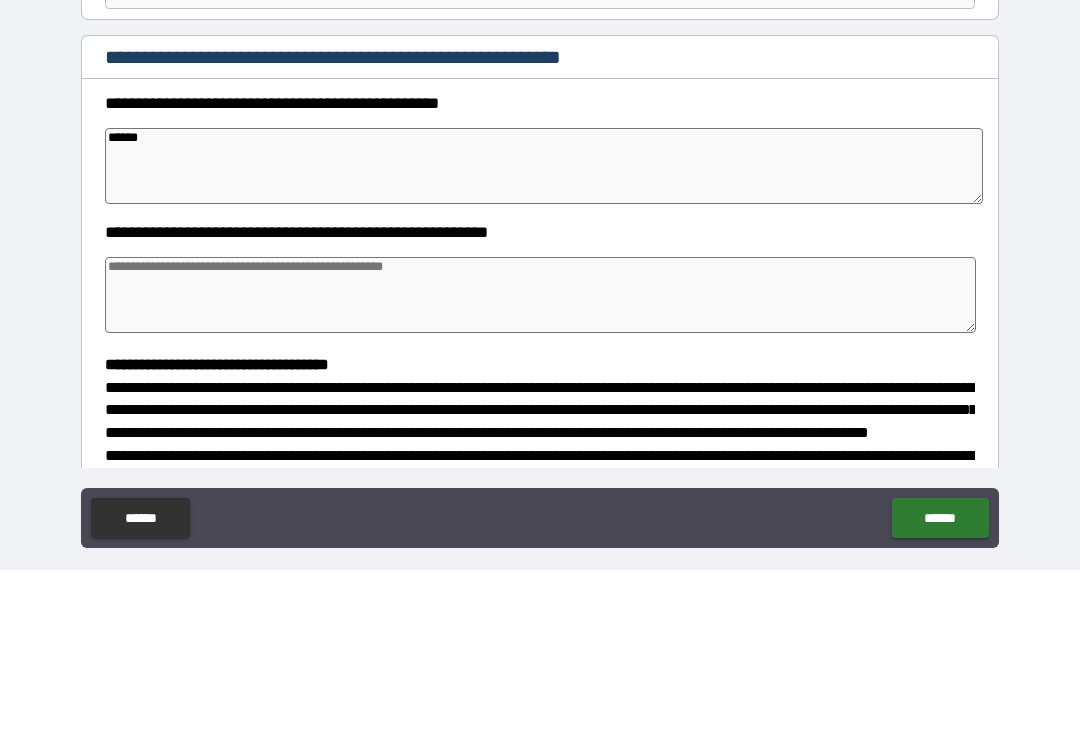 type on "*" 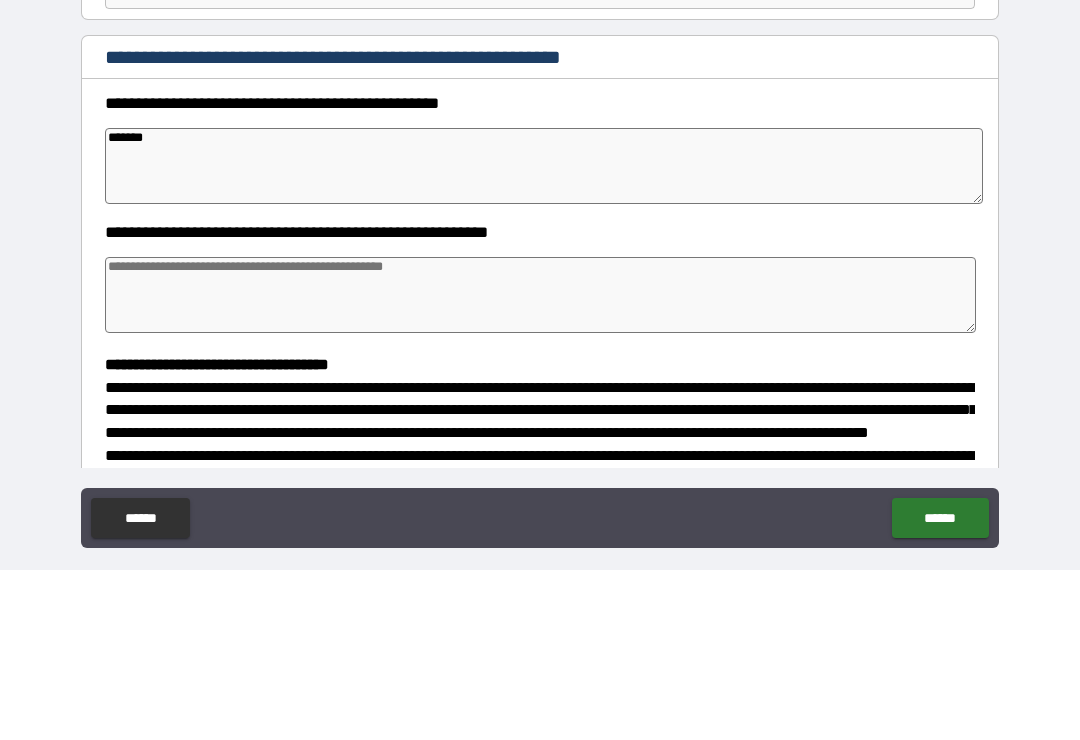 type on "*" 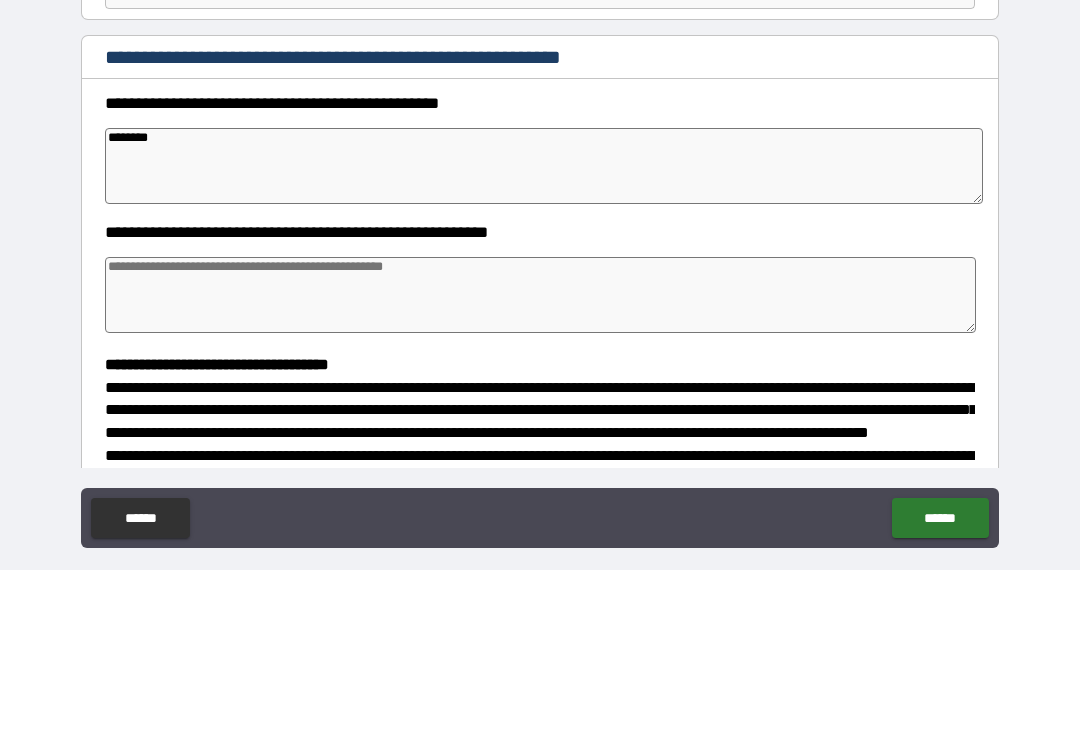 type on "*" 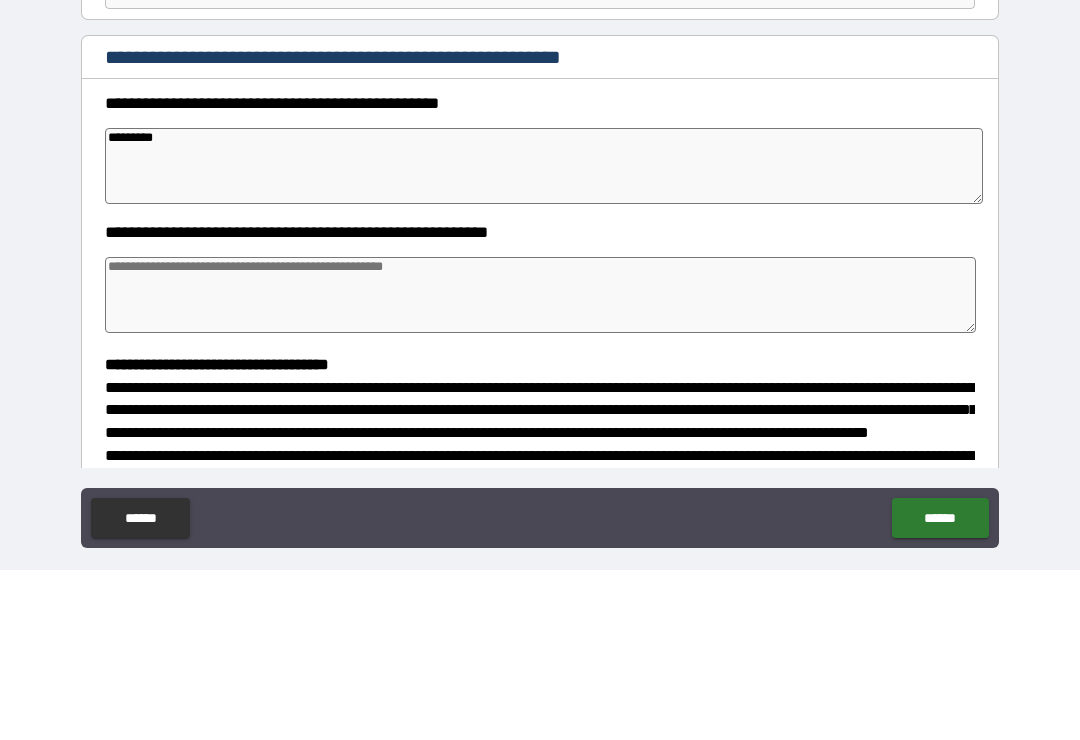type on "*" 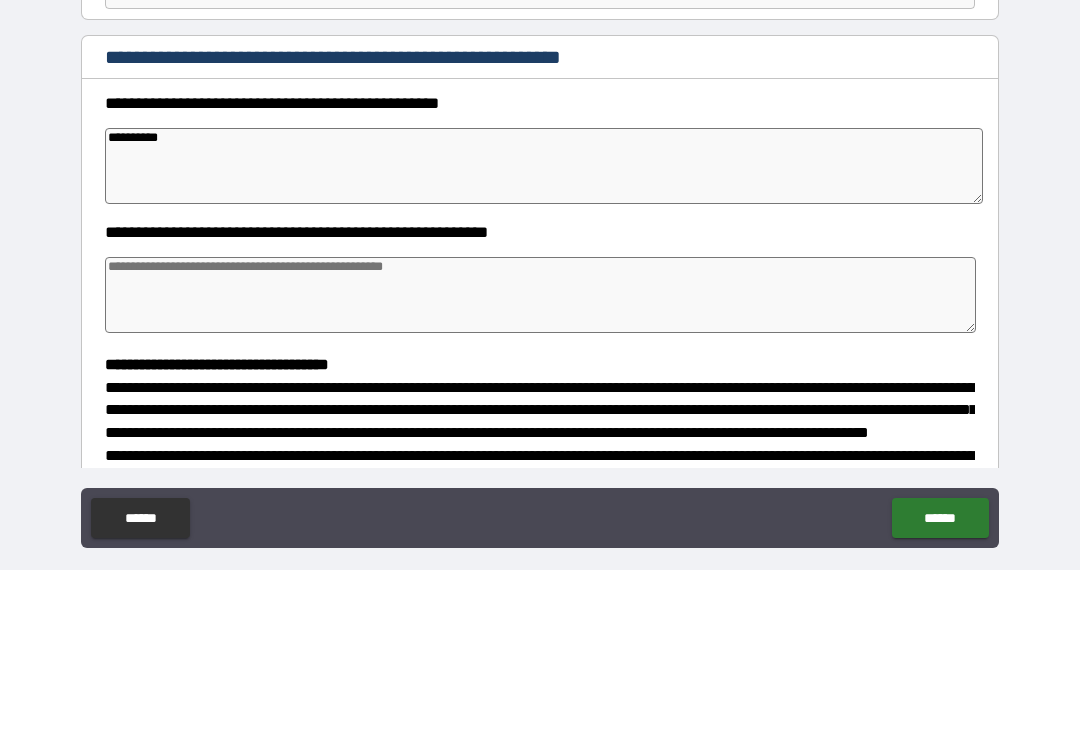 type on "**********" 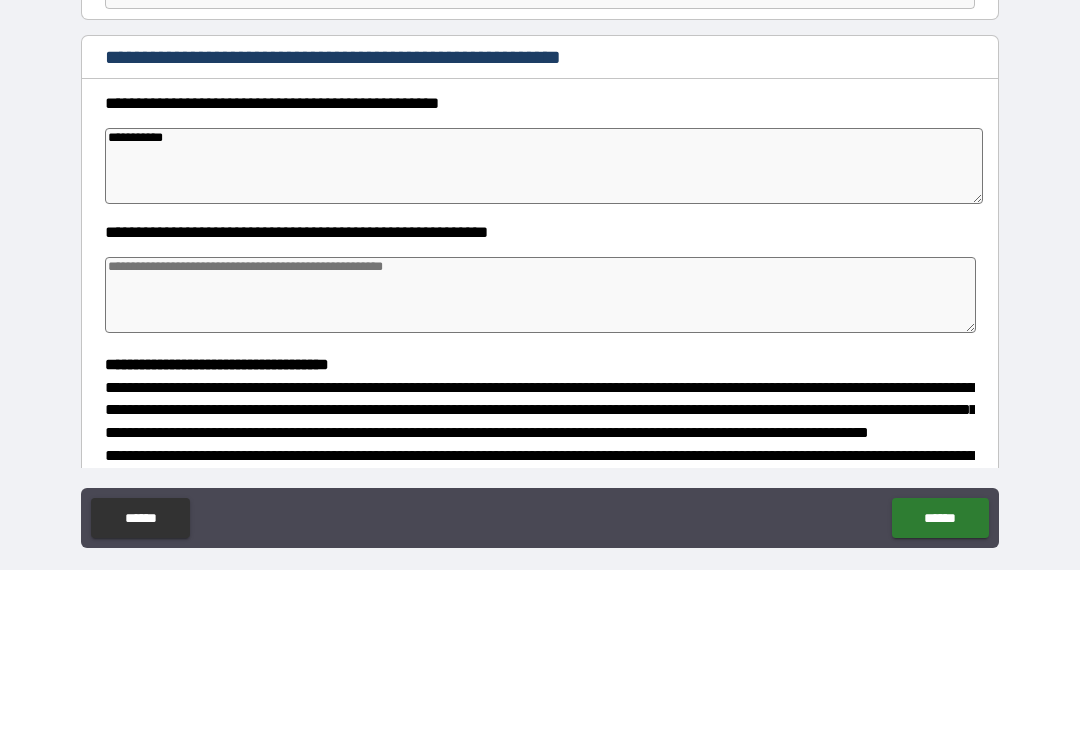 type on "*" 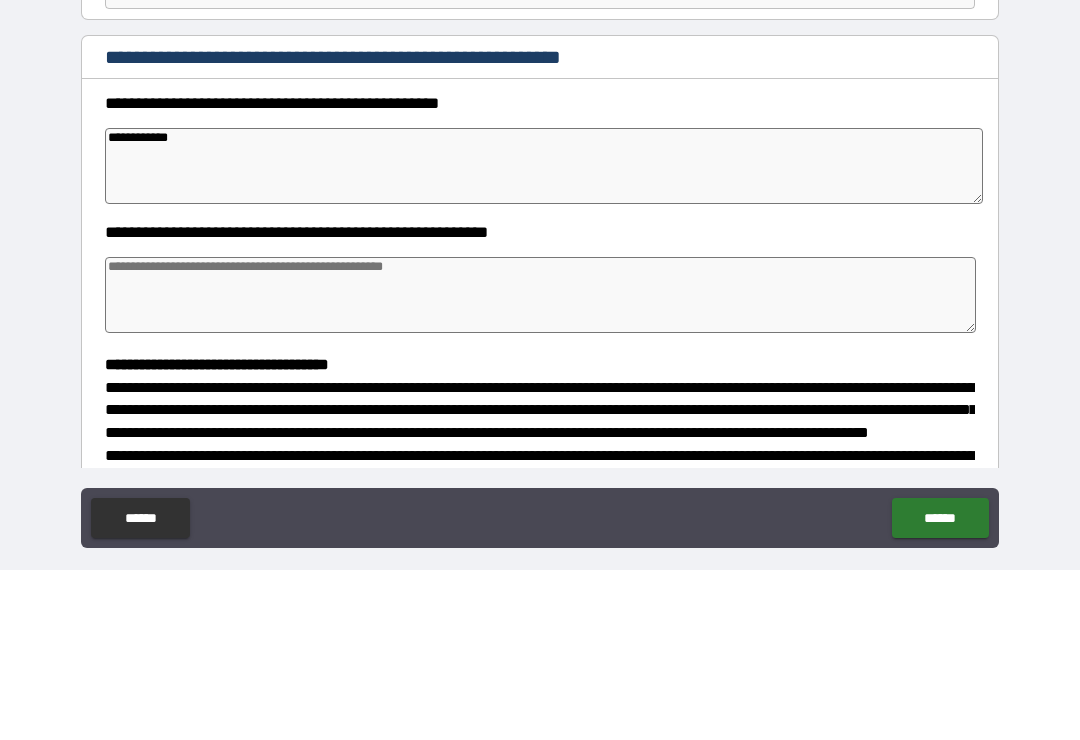 type on "*" 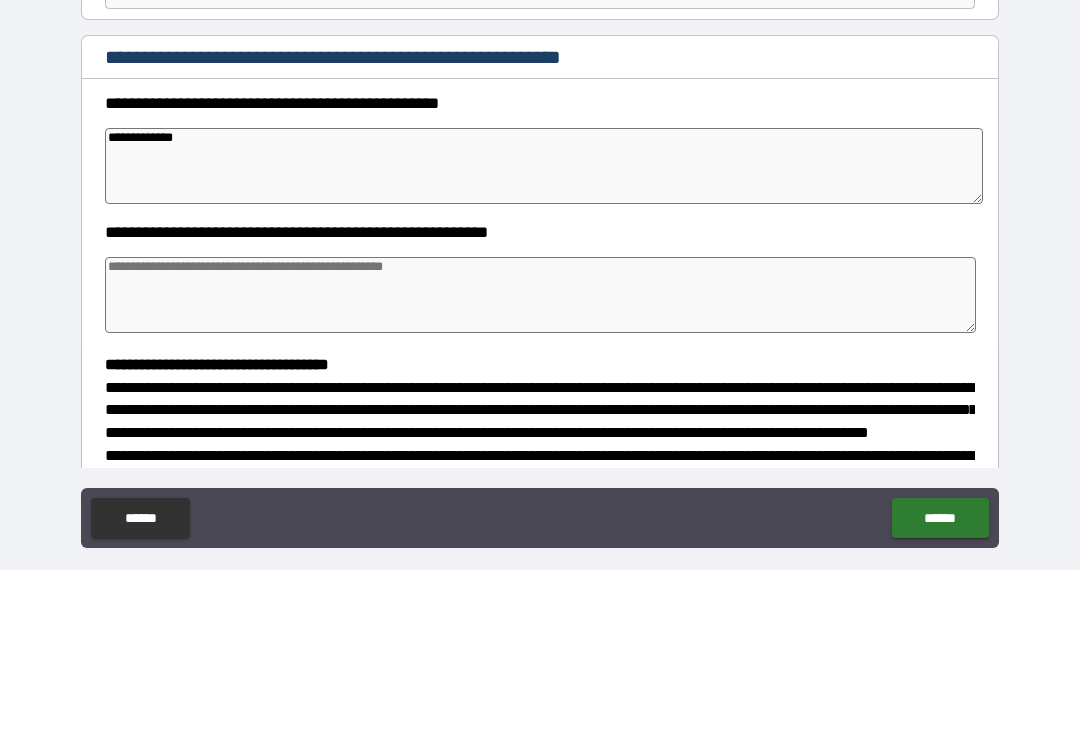type on "**********" 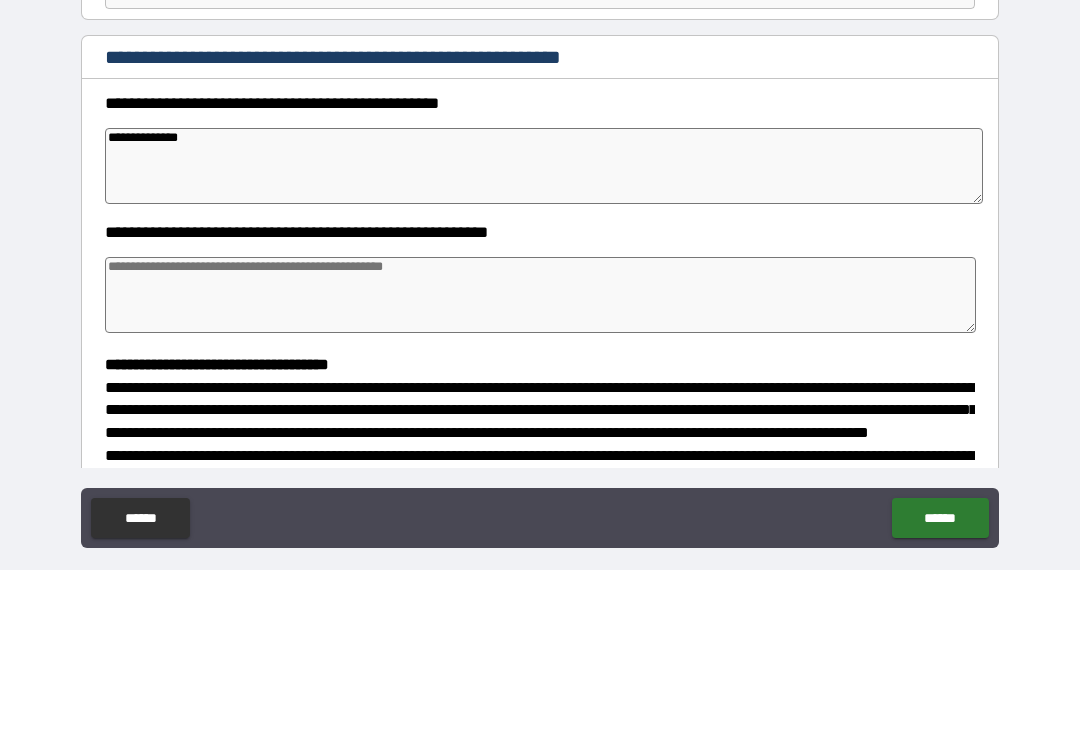 type on "*" 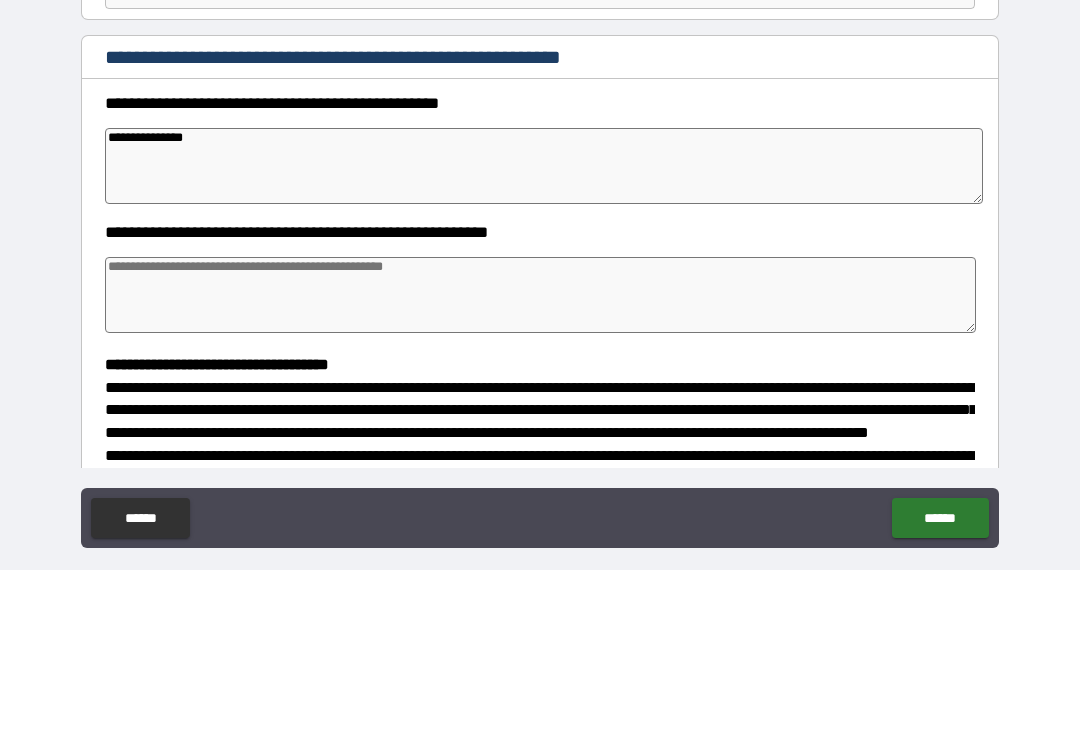 type on "*" 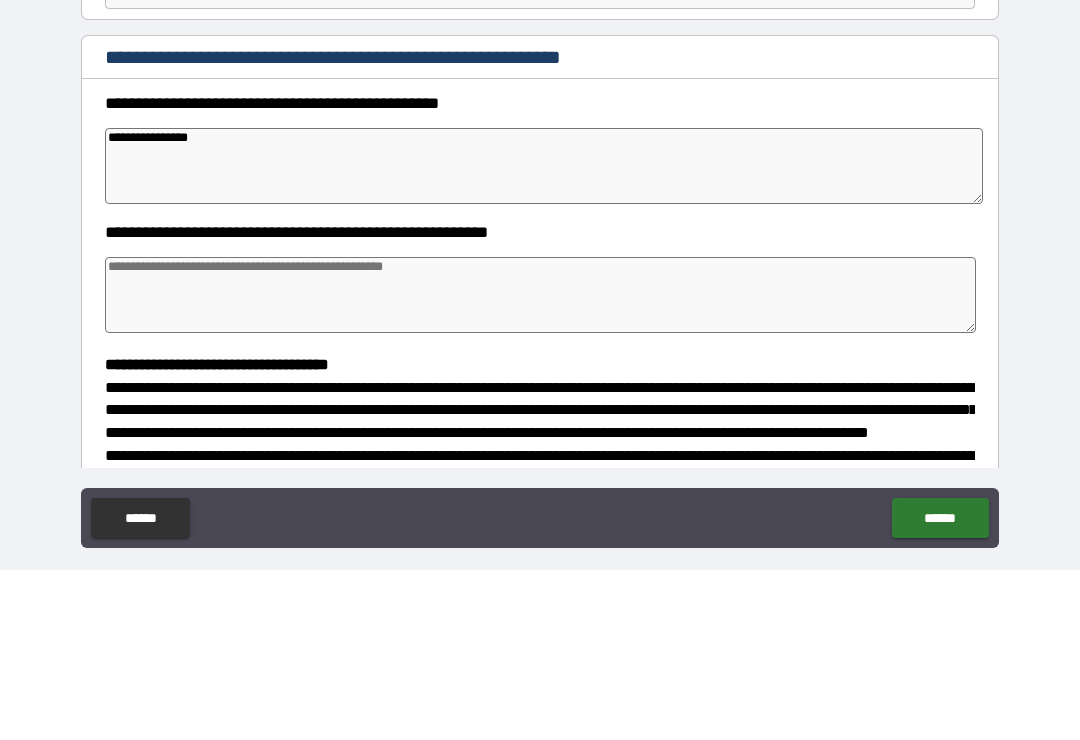 type on "*" 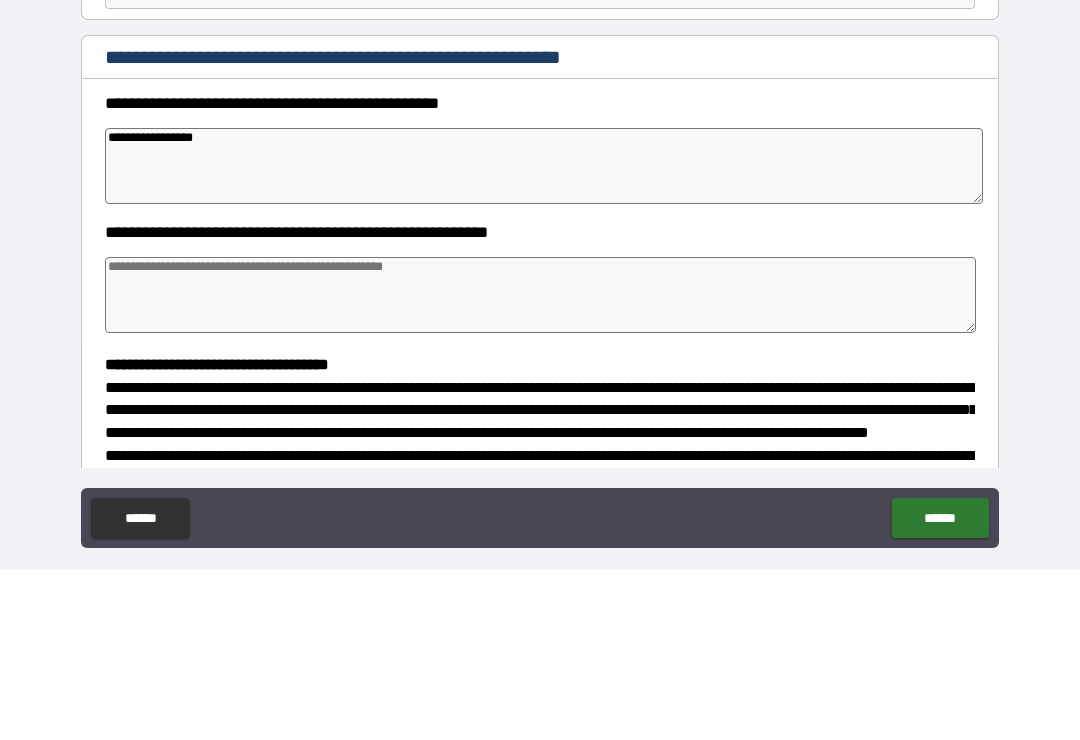 type on "*" 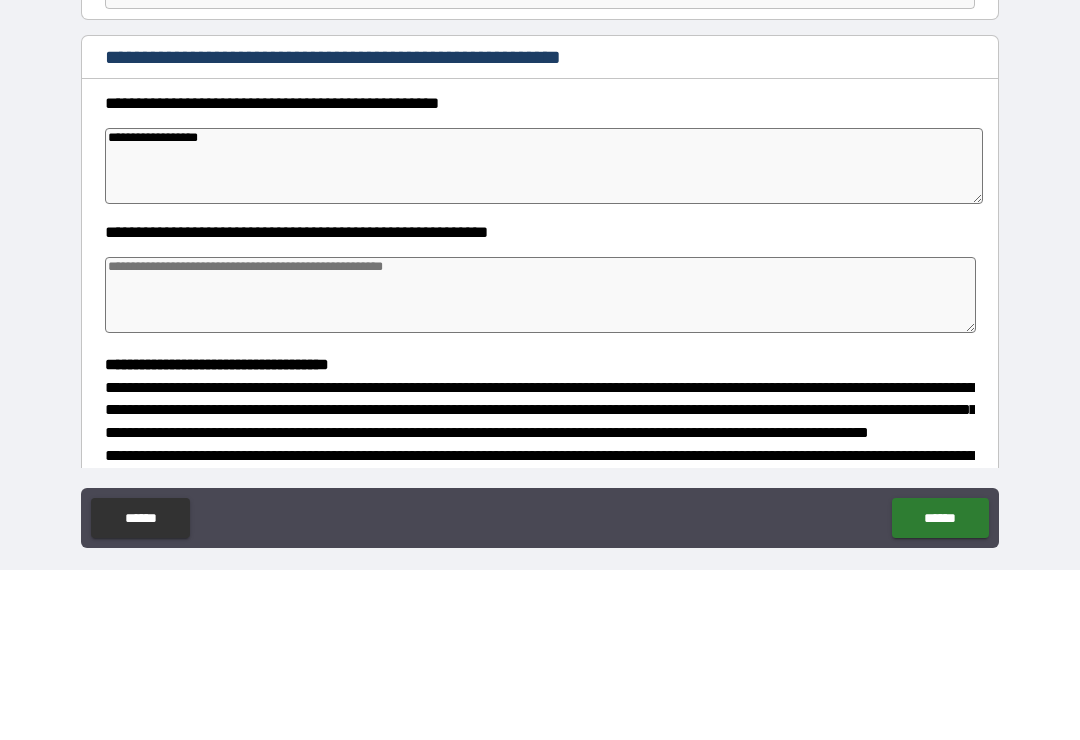 type on "*" 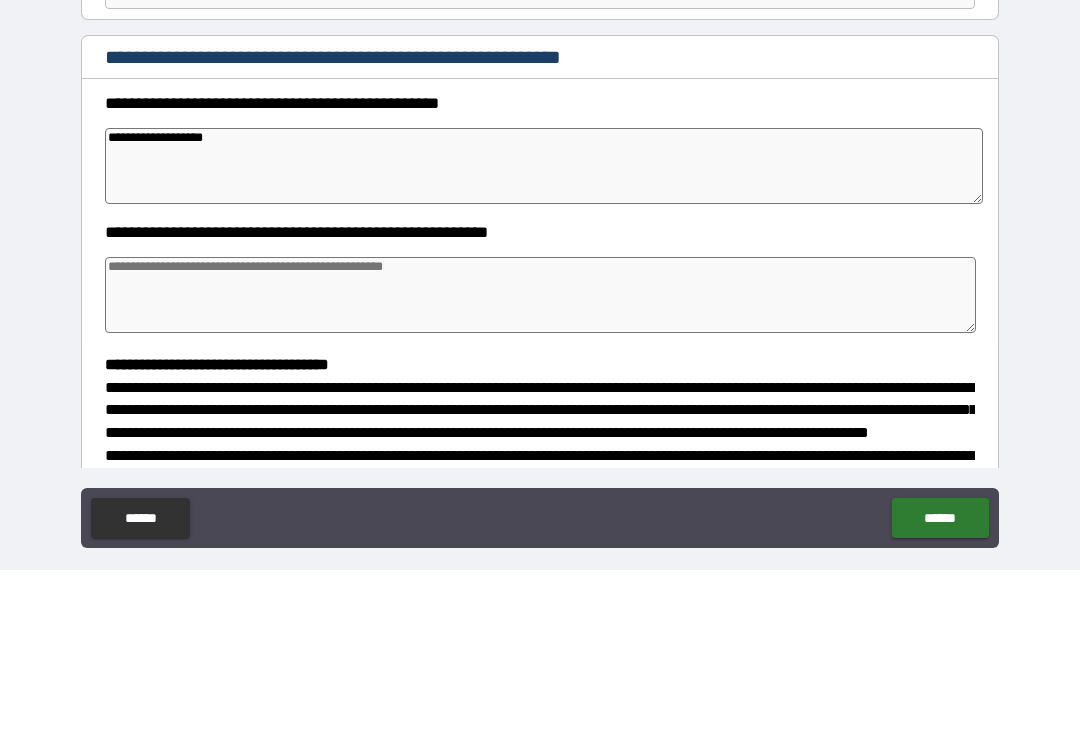 type on "*" 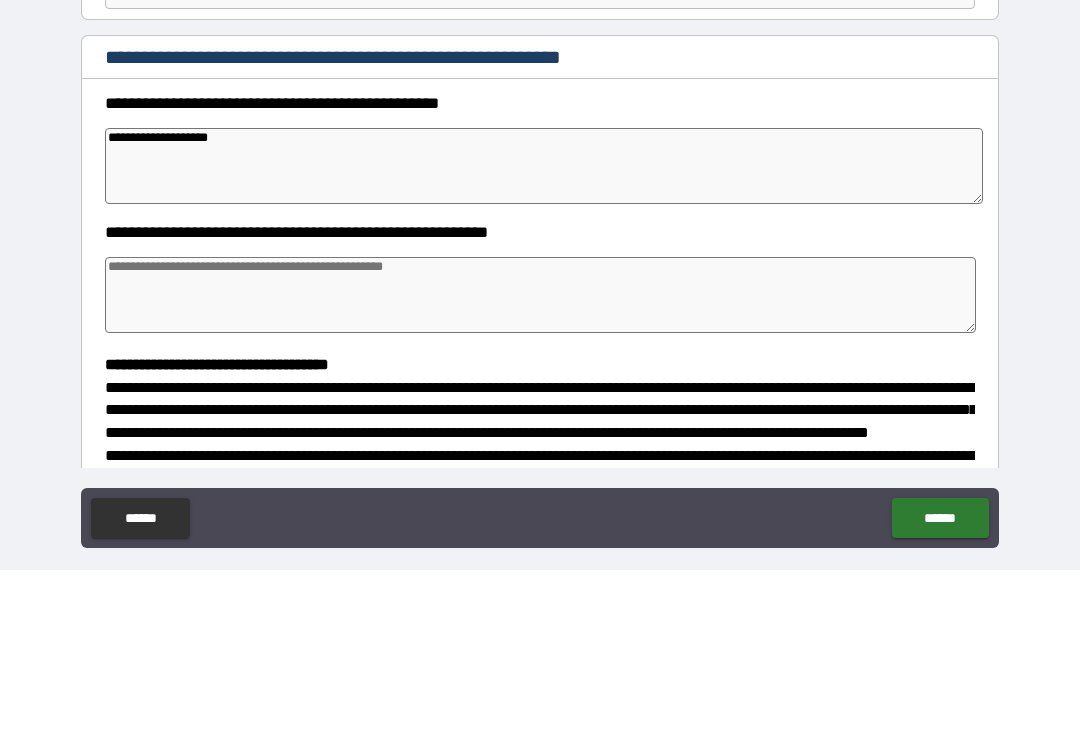 type on "*" 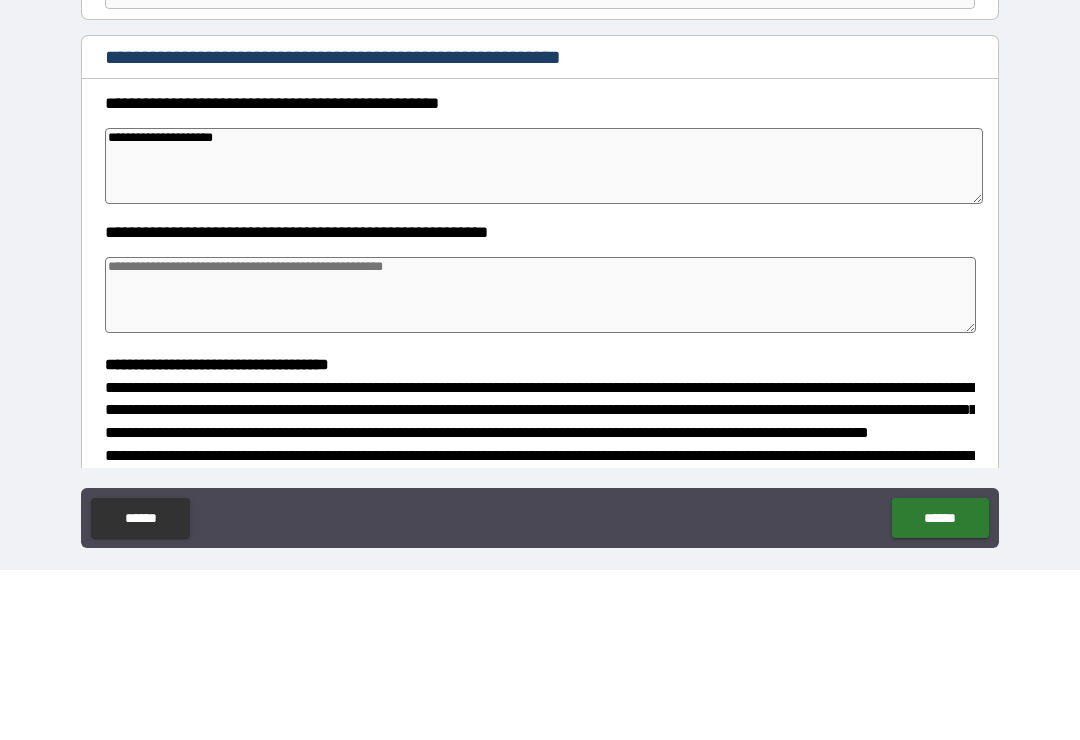type on "*" 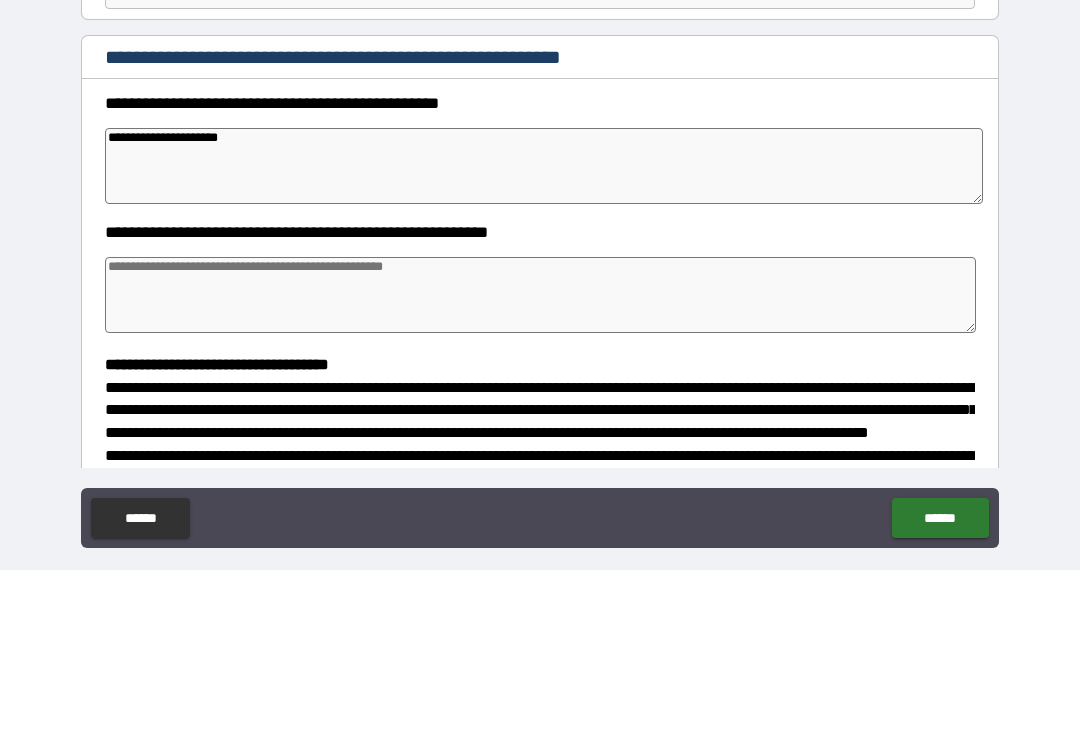 type on "*" 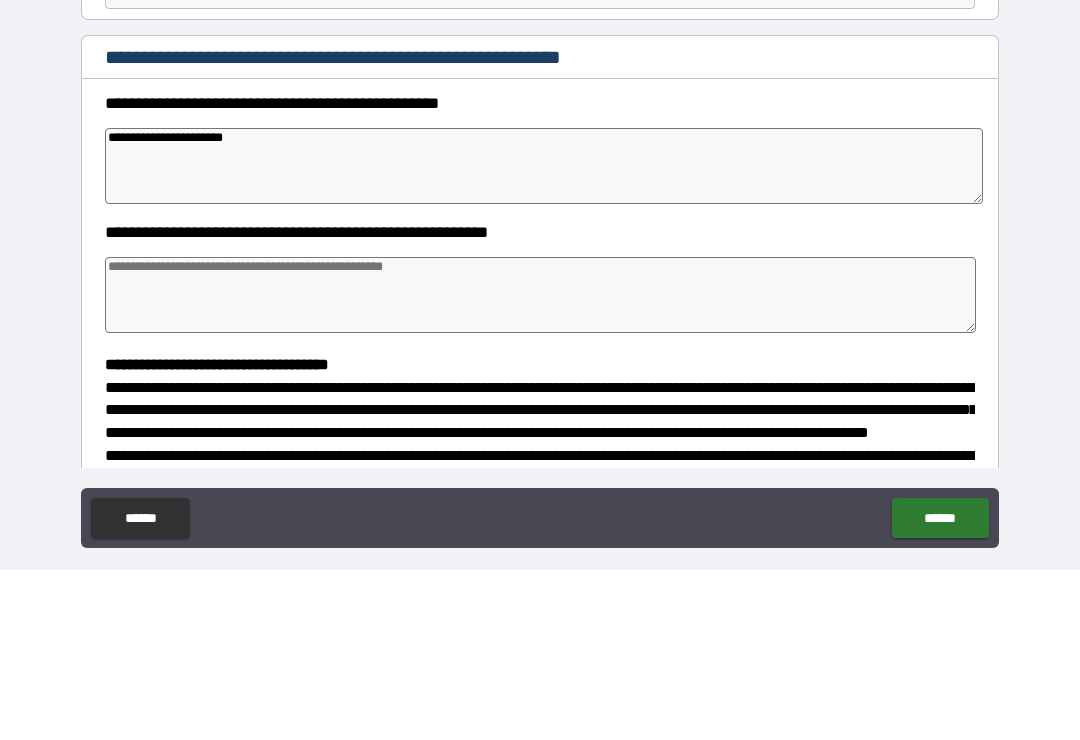 type on "*" 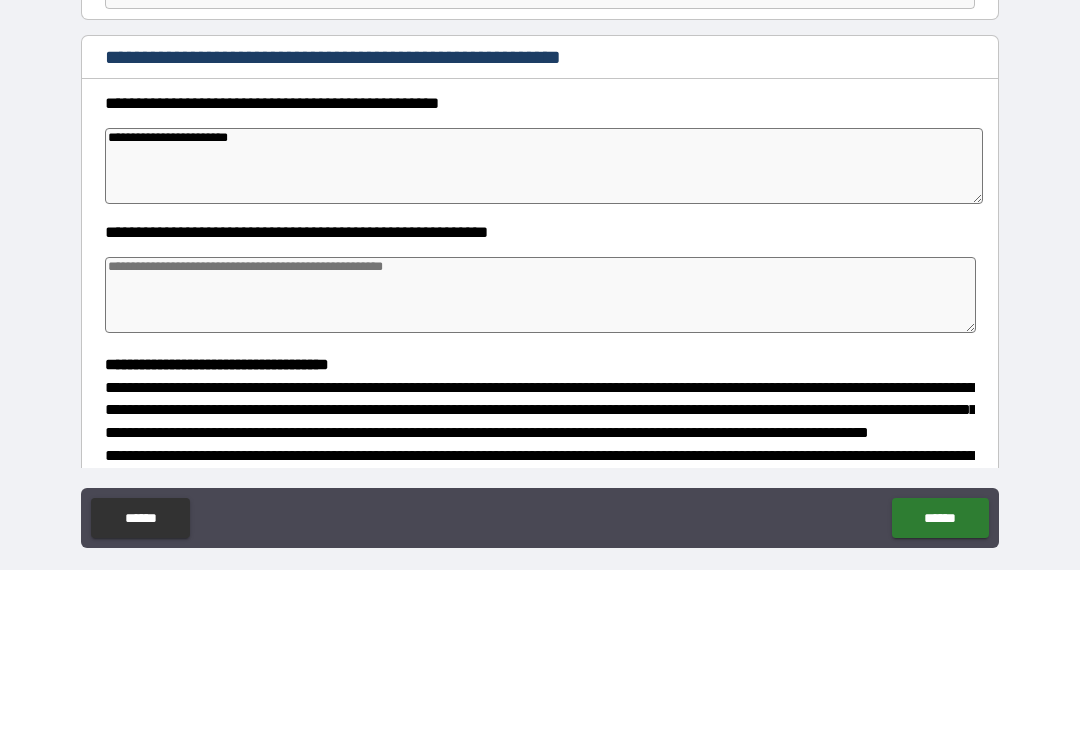 type on "*" 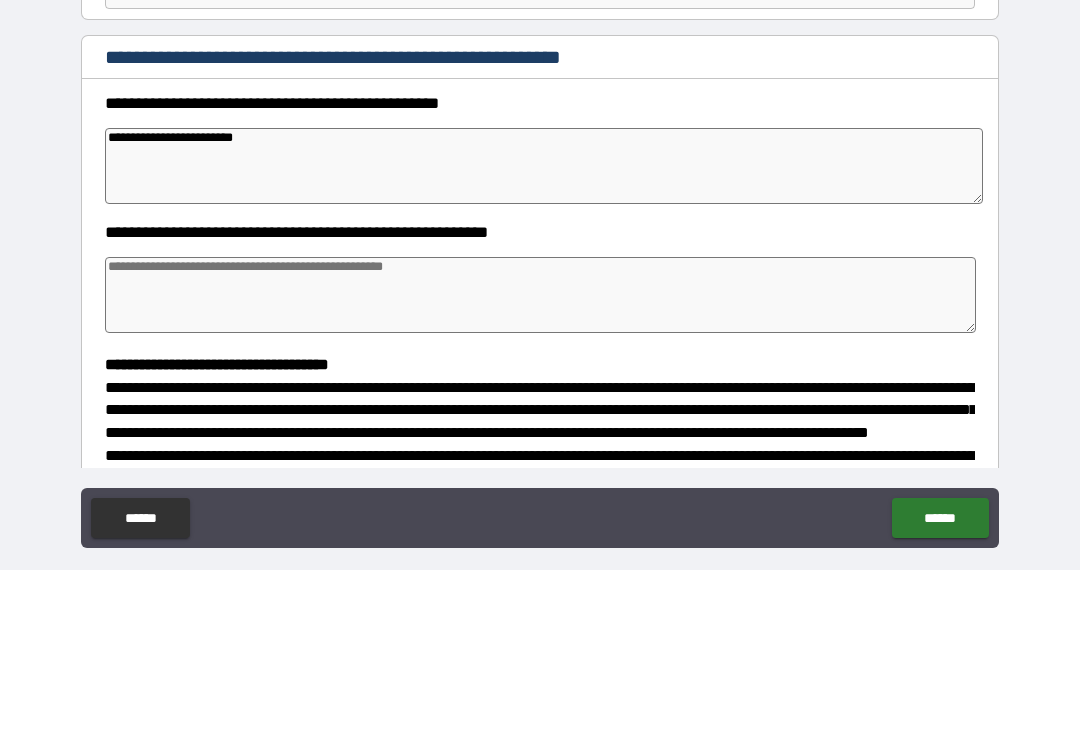 type on "*" 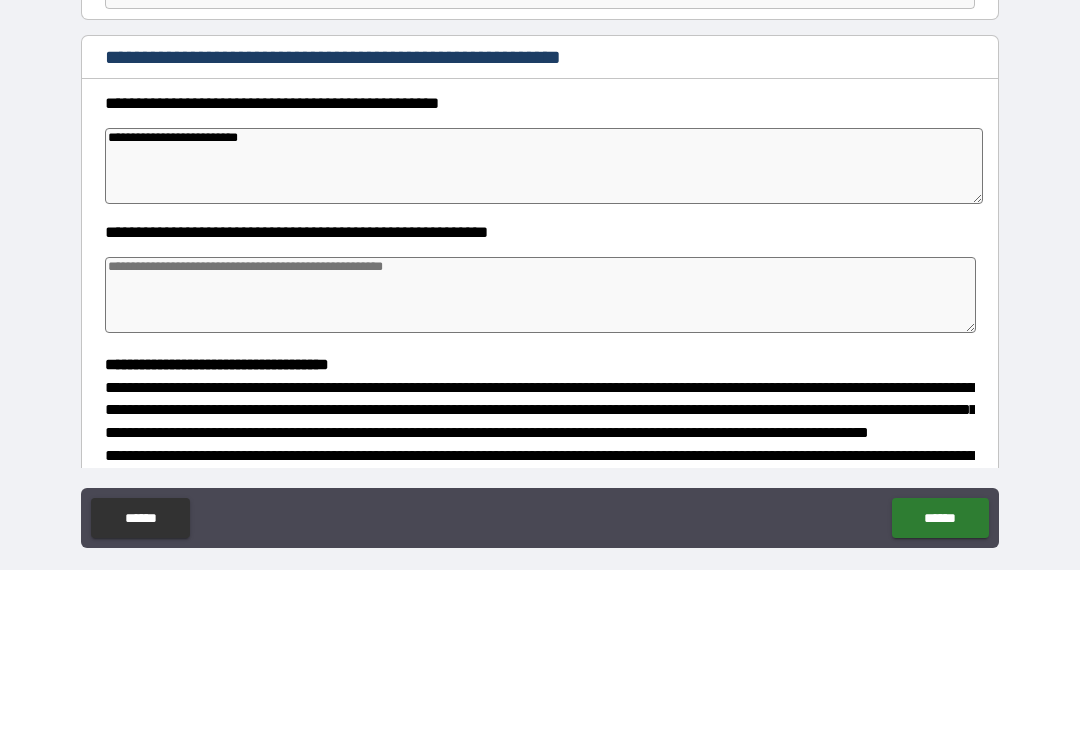 type on "*" 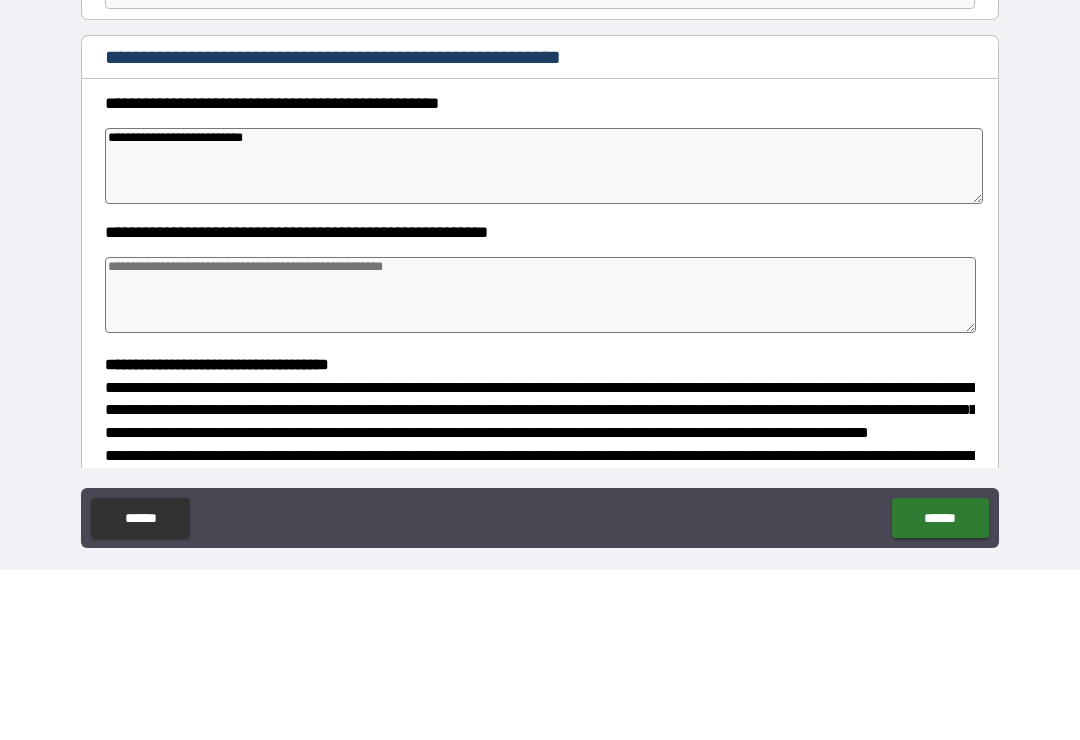 type on "*" 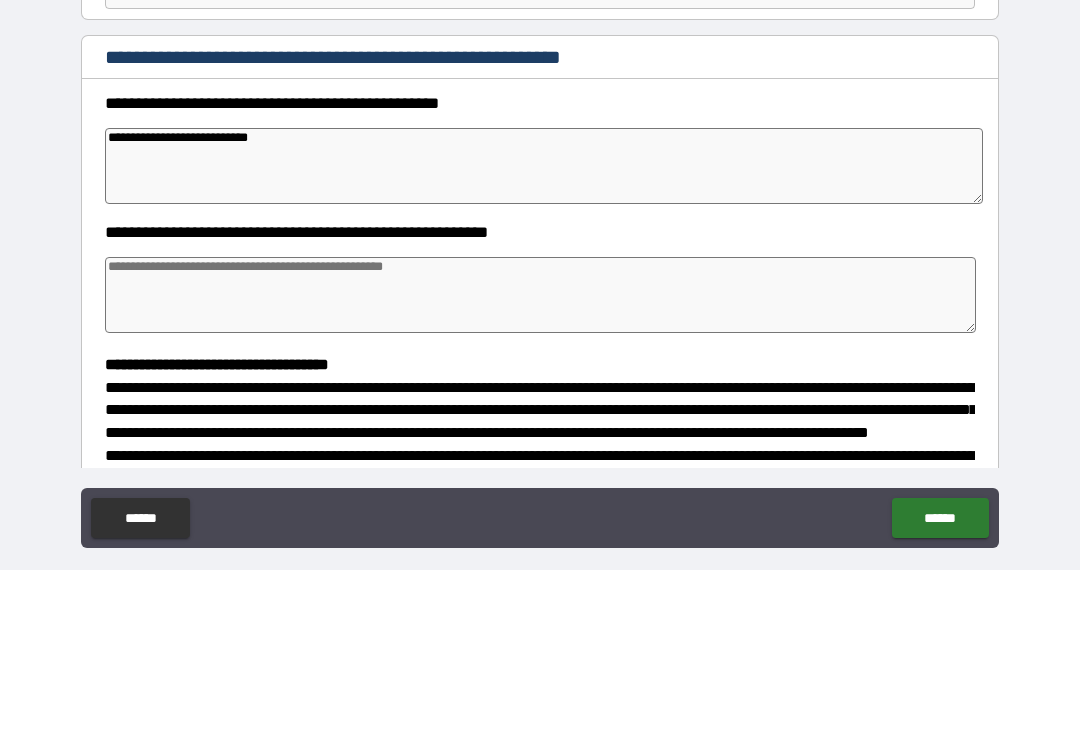 type on "*" 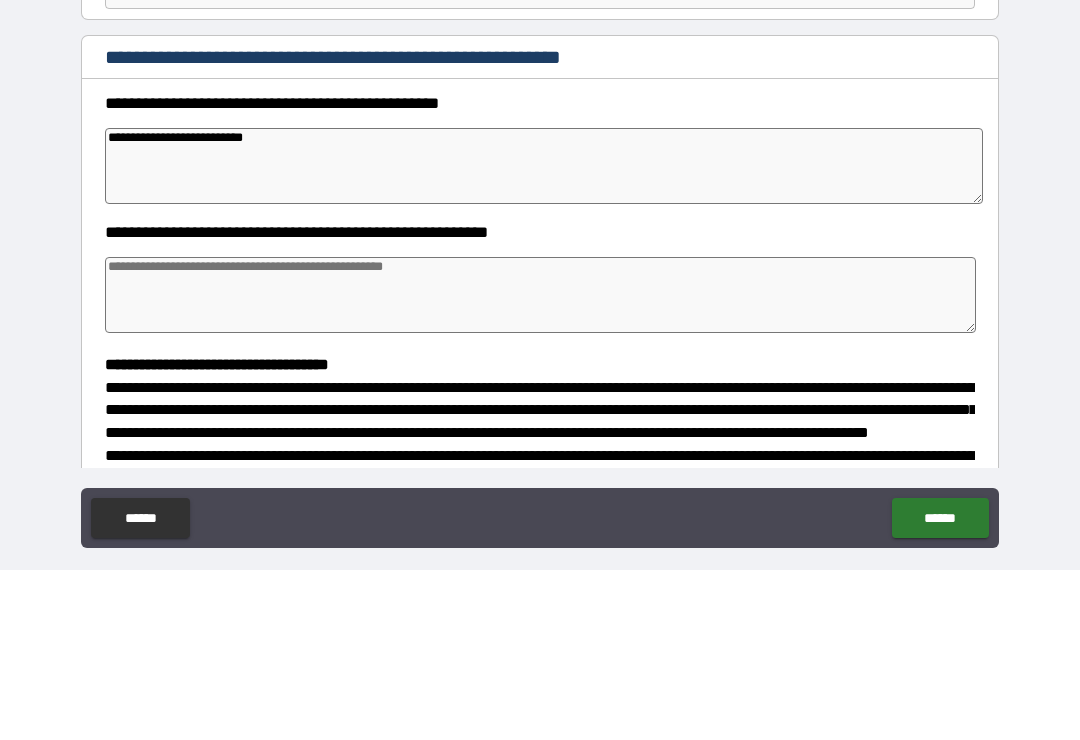 type on "*" 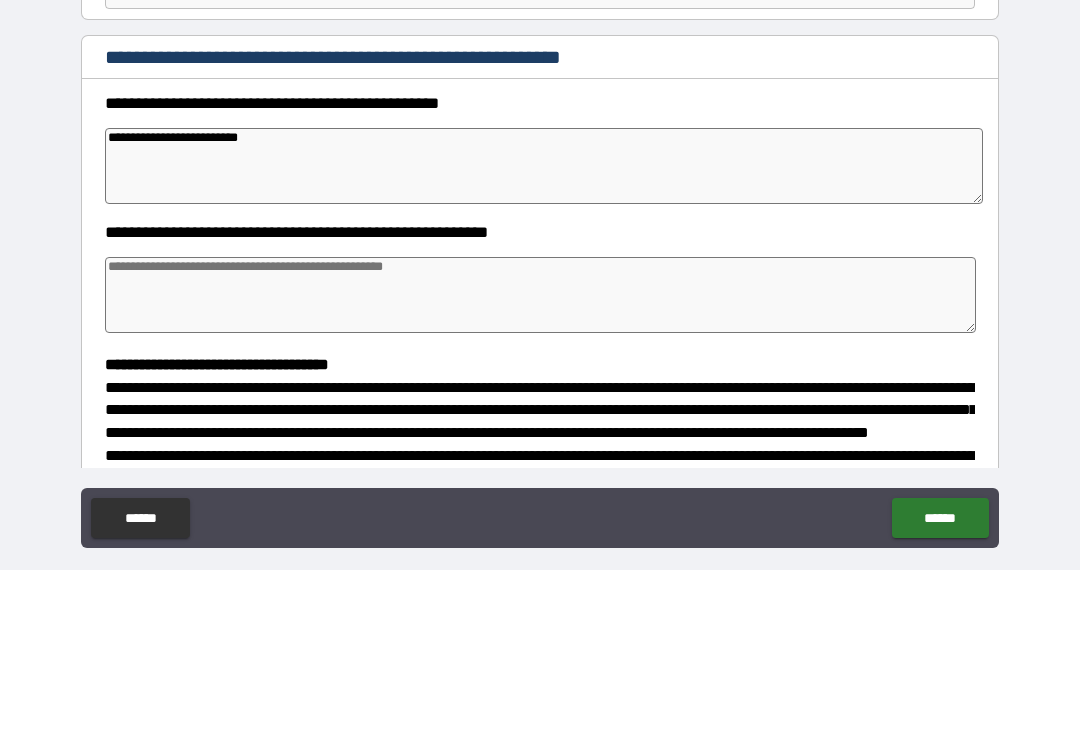 type on "*" 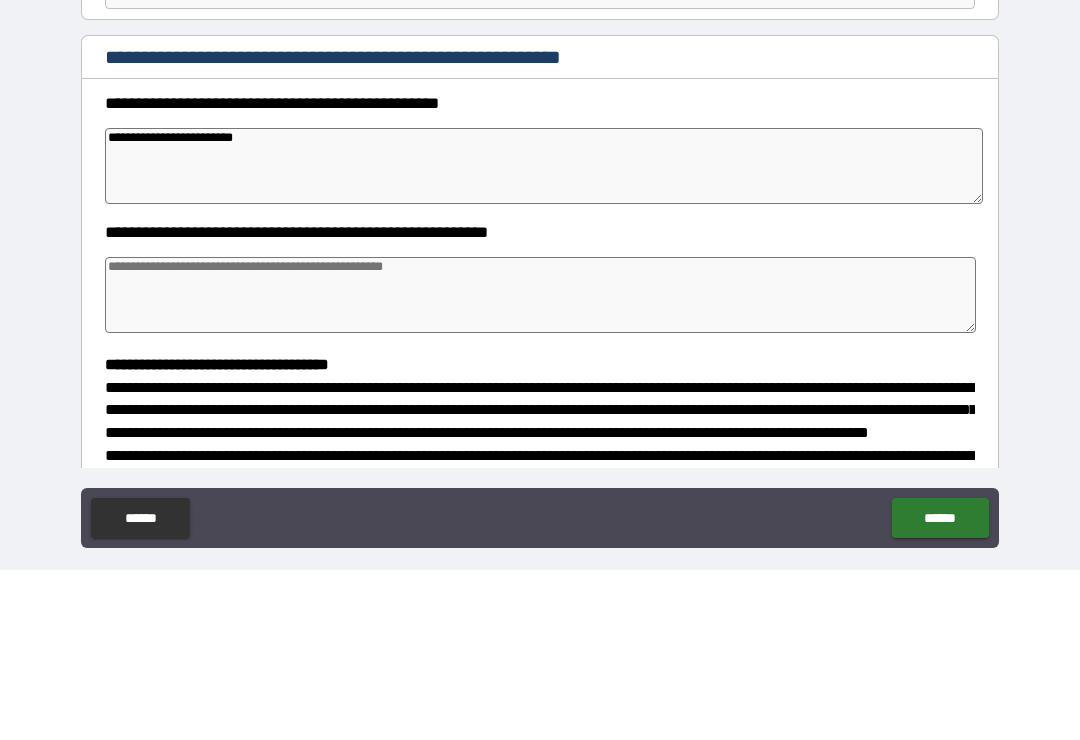 type on "*" 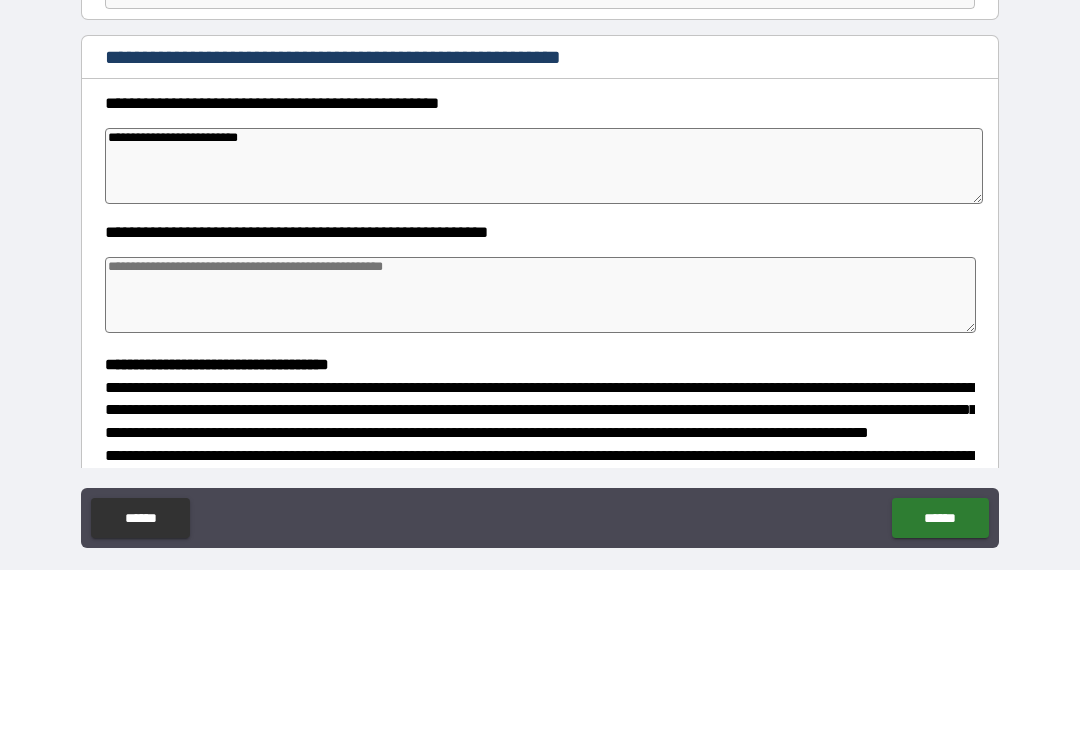 type on "*" 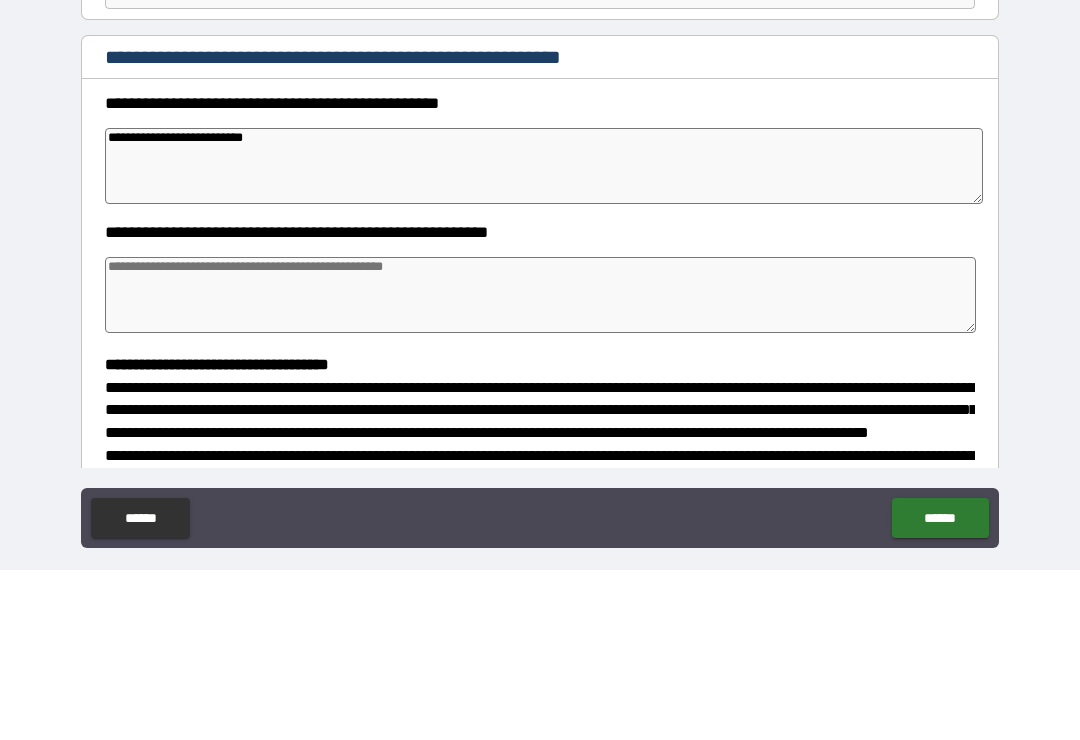 type on "*" 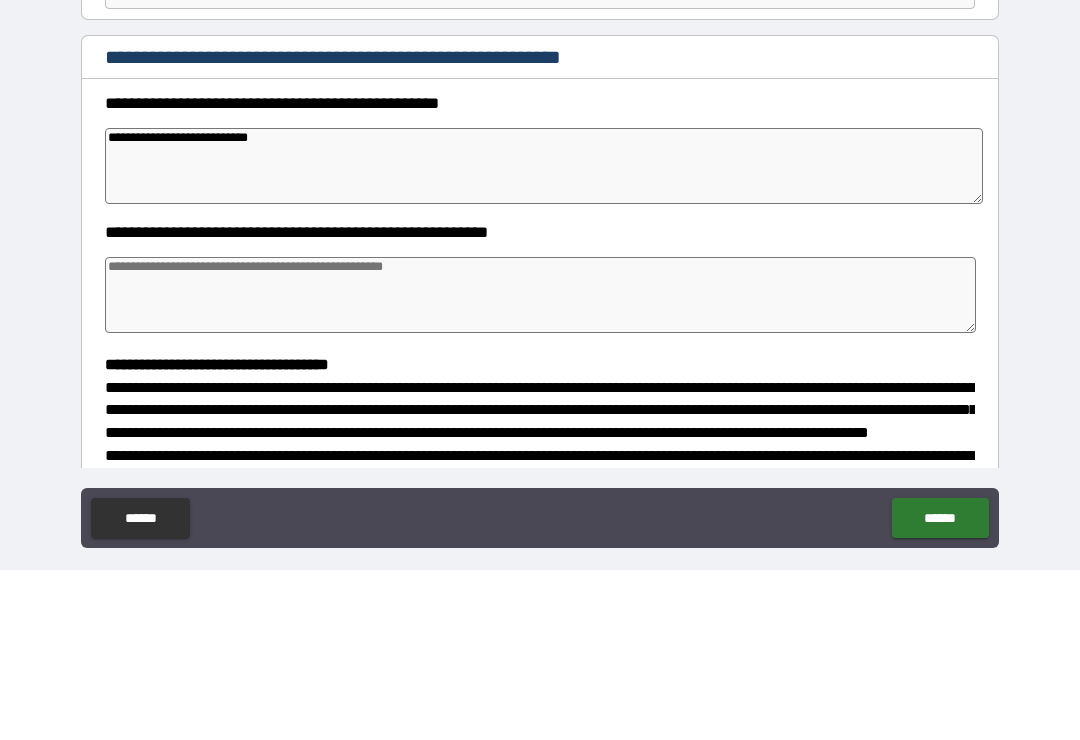 type on "*" 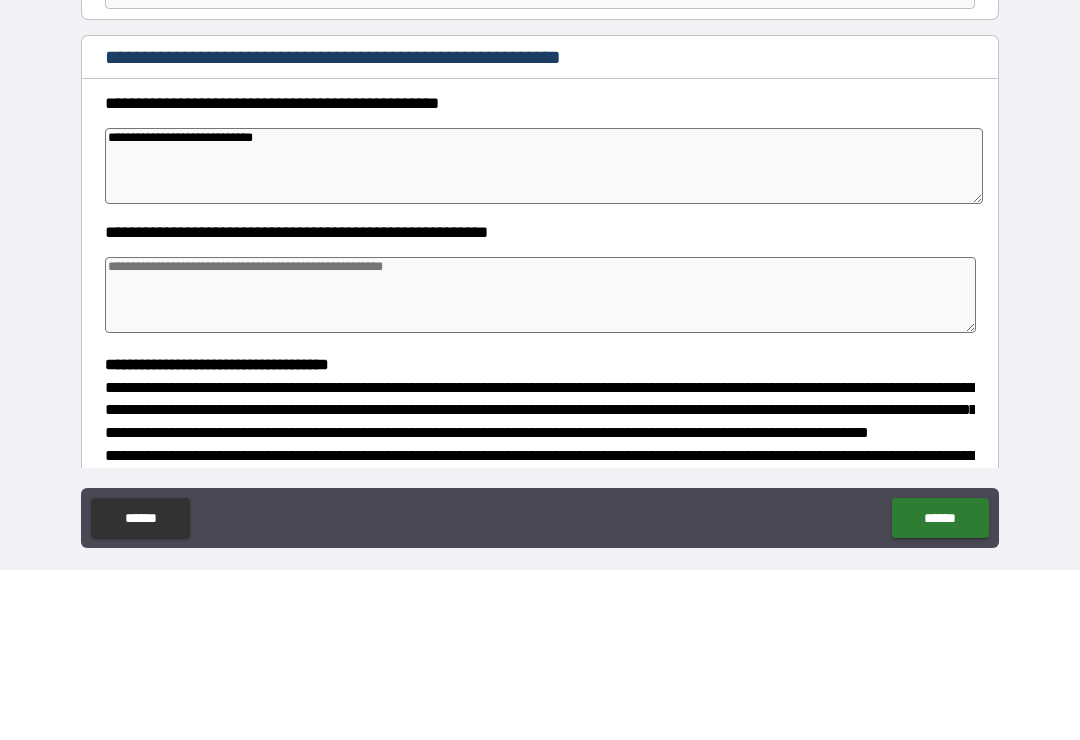 type on "*" 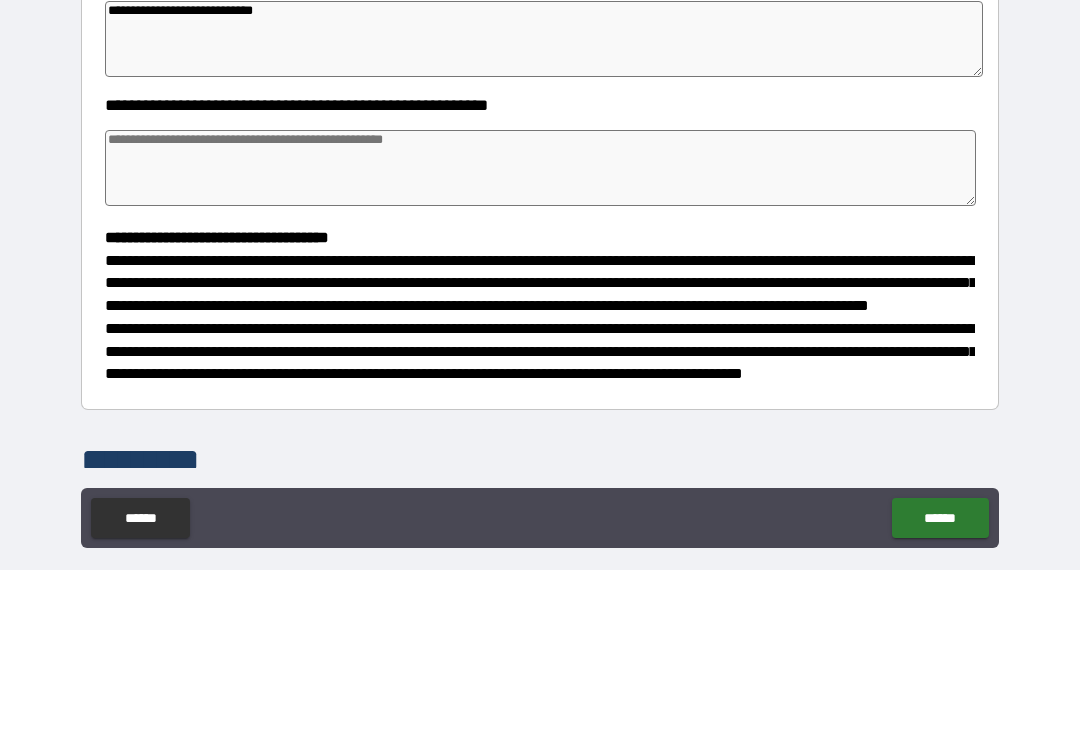 scroll, scrollTop: 235, scrollLeft: 0, axis: vertical 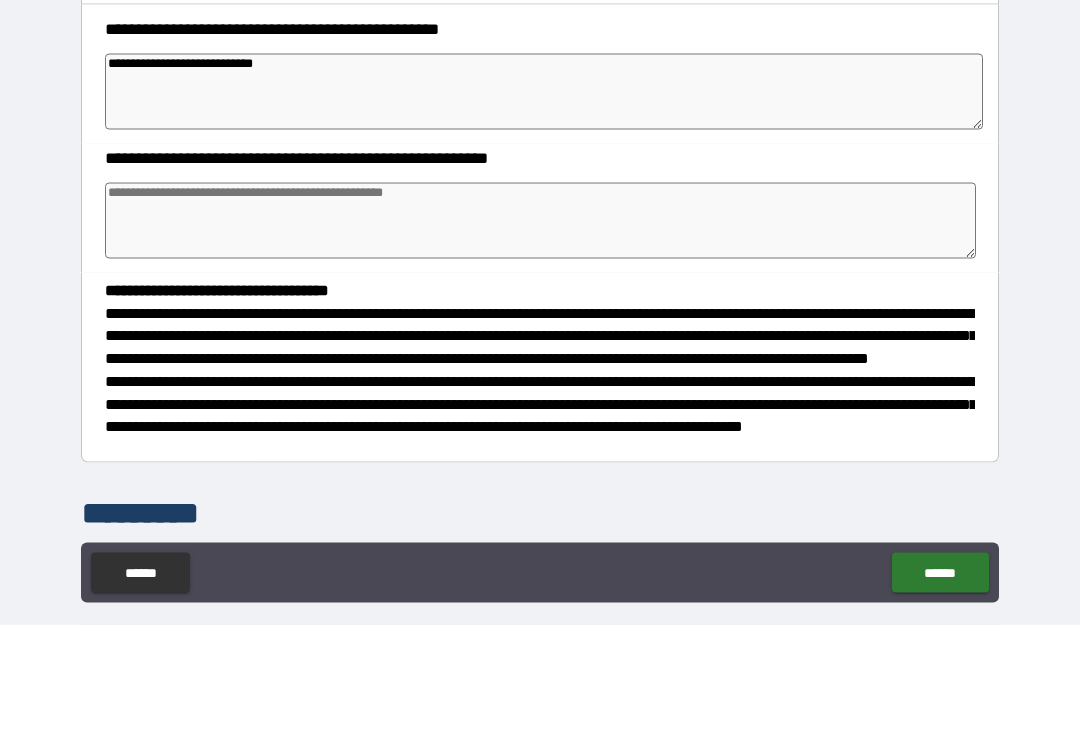 type on "**********" 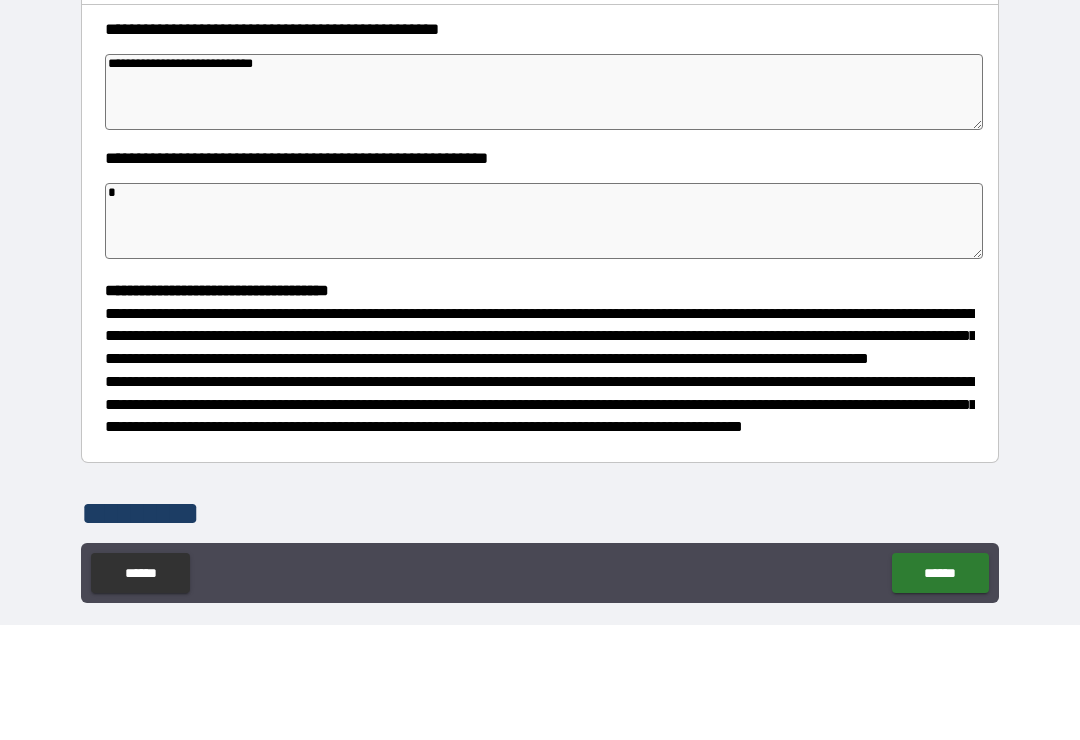 type on "*" 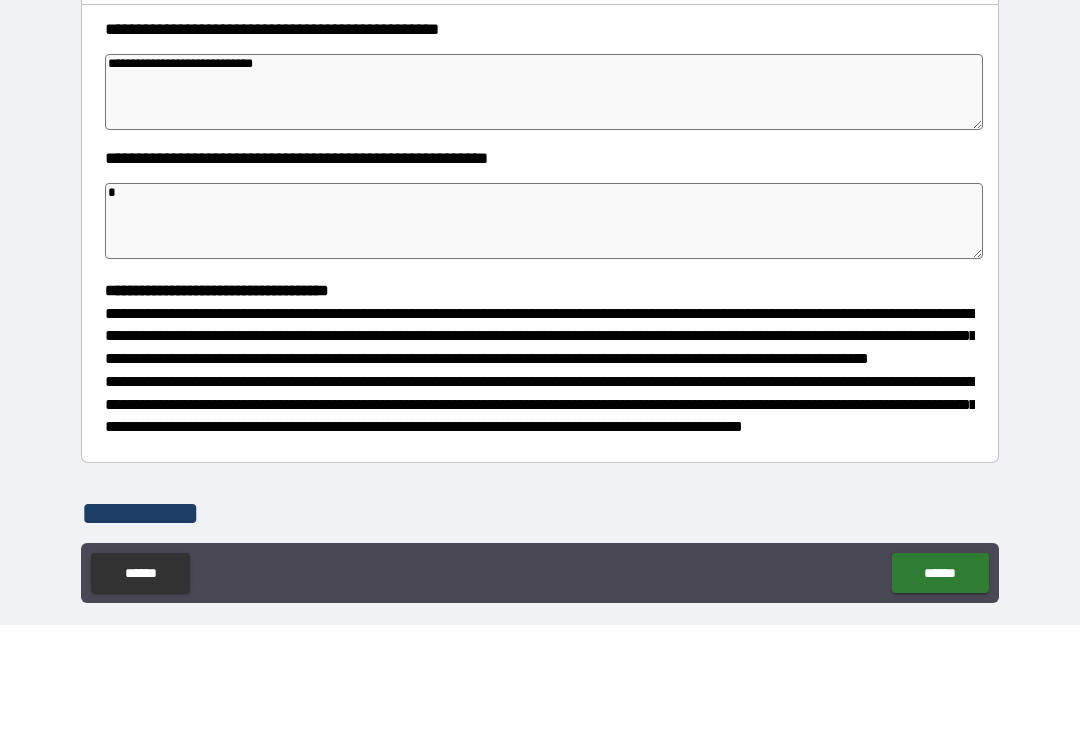 type on "*" 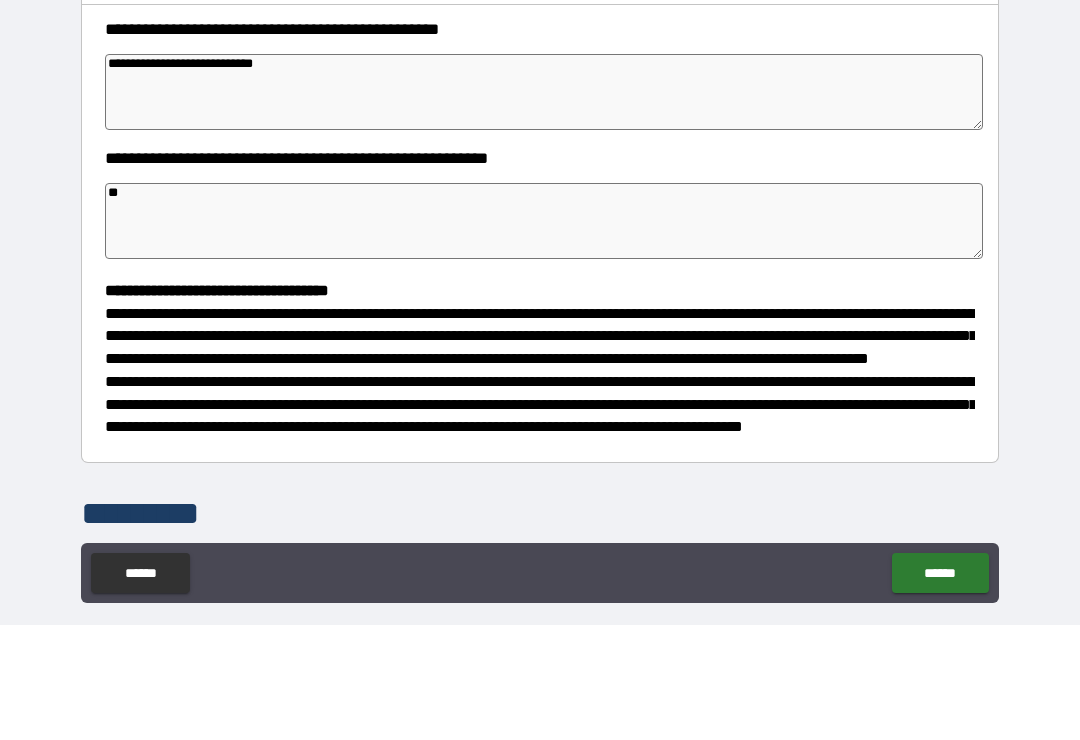 type on "*" 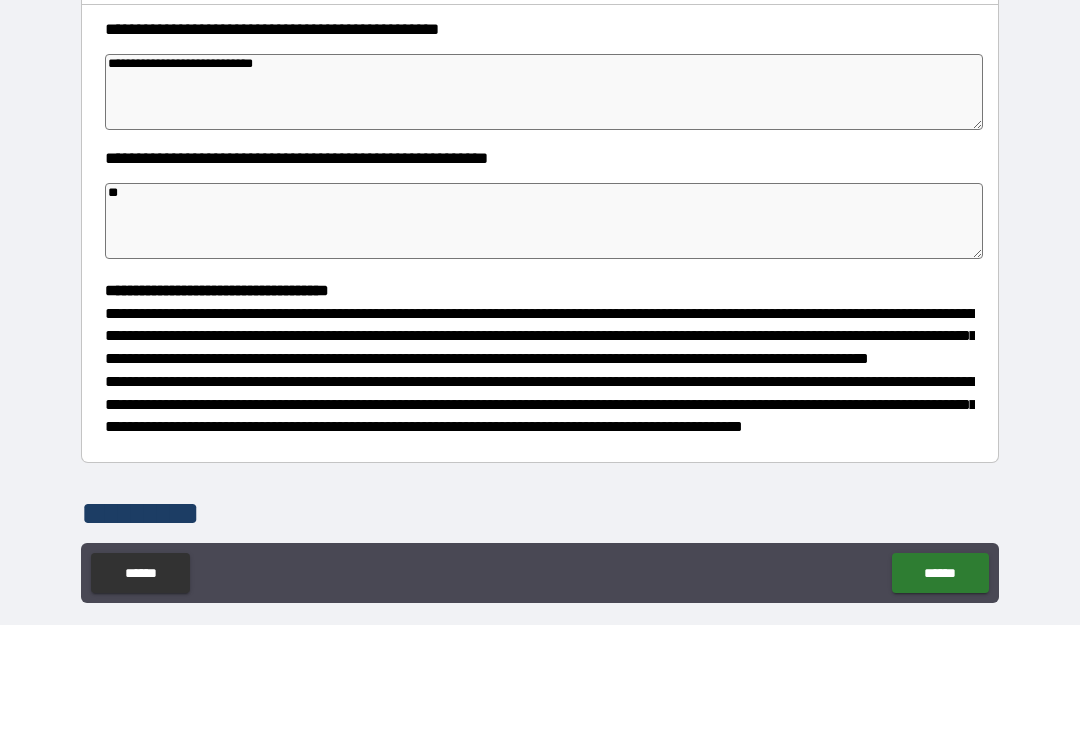 type on "*" 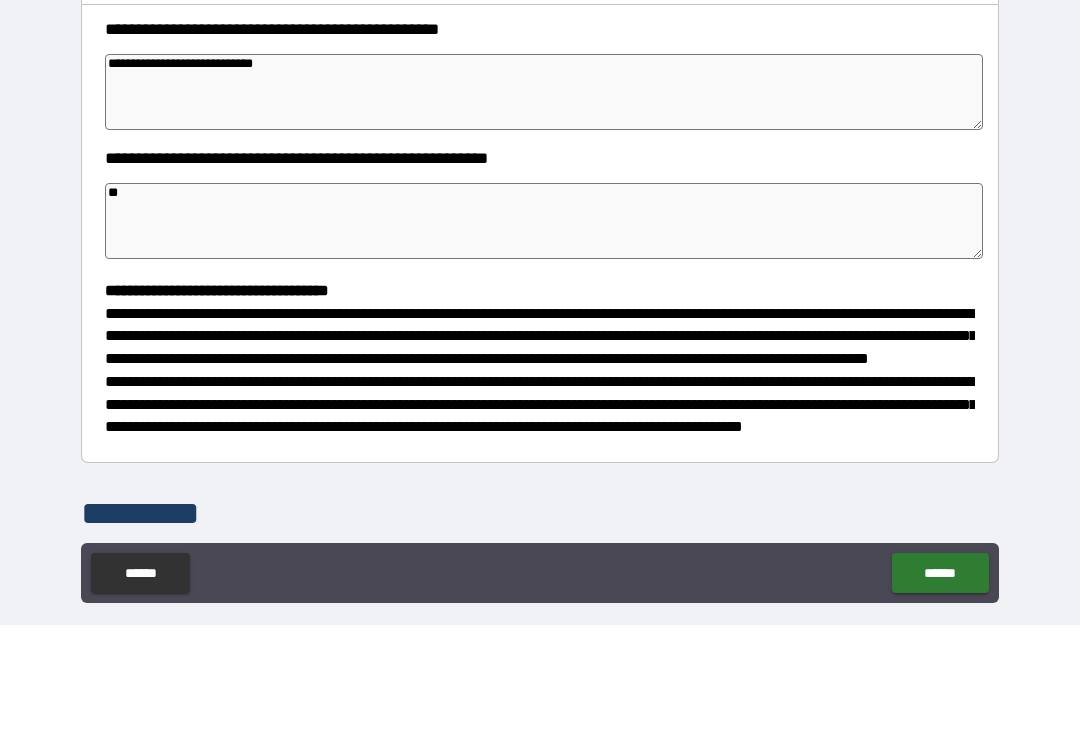 type on "*" 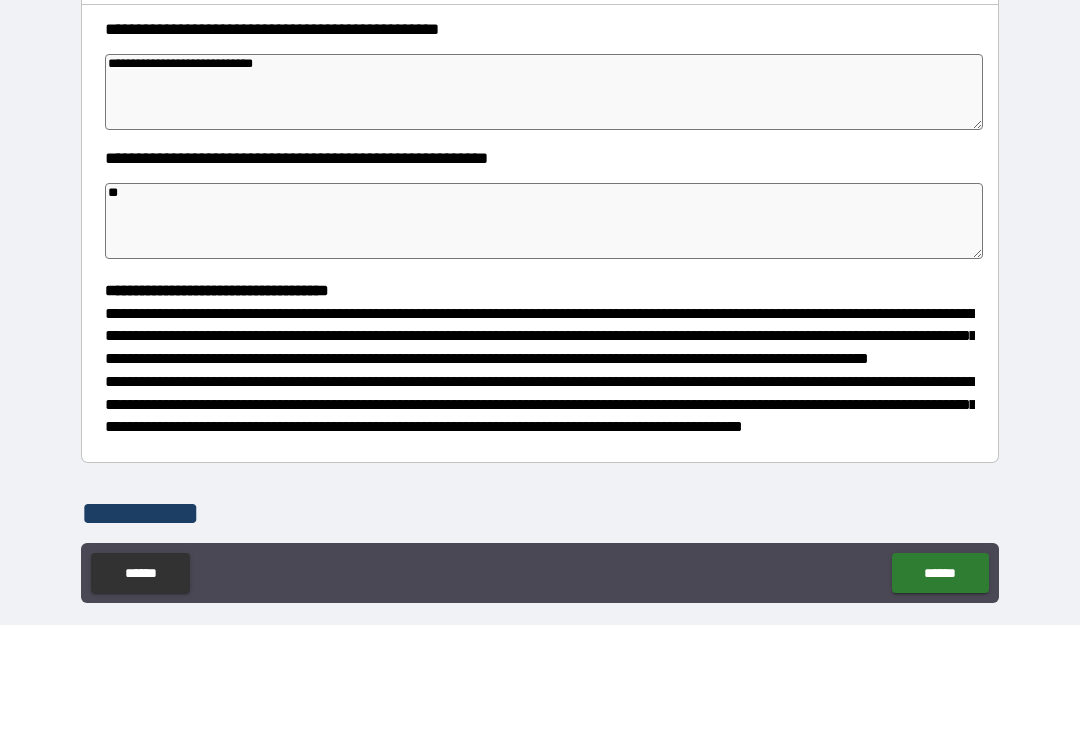type on "*" 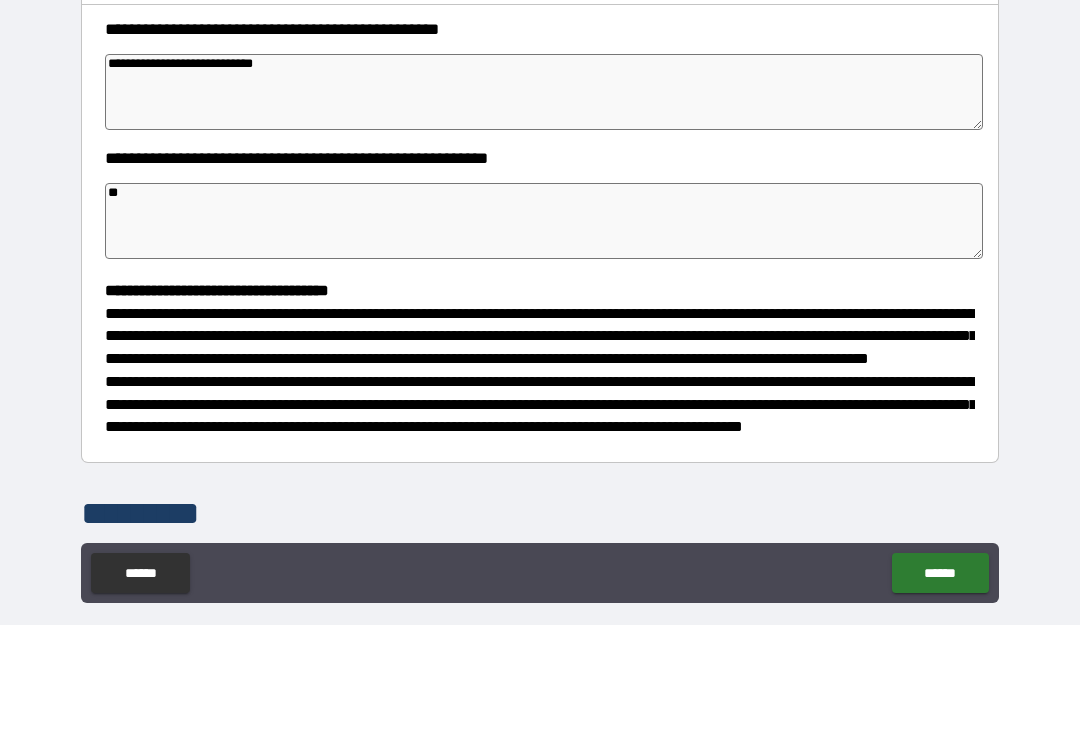 type on "***" 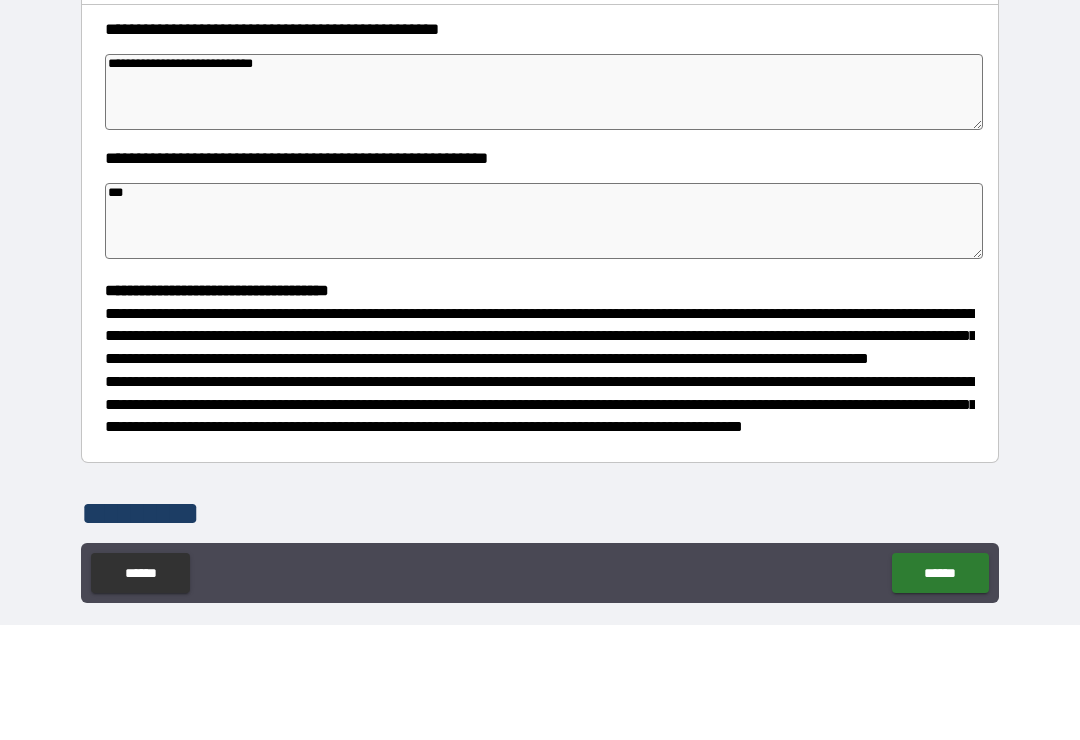 type on "*" 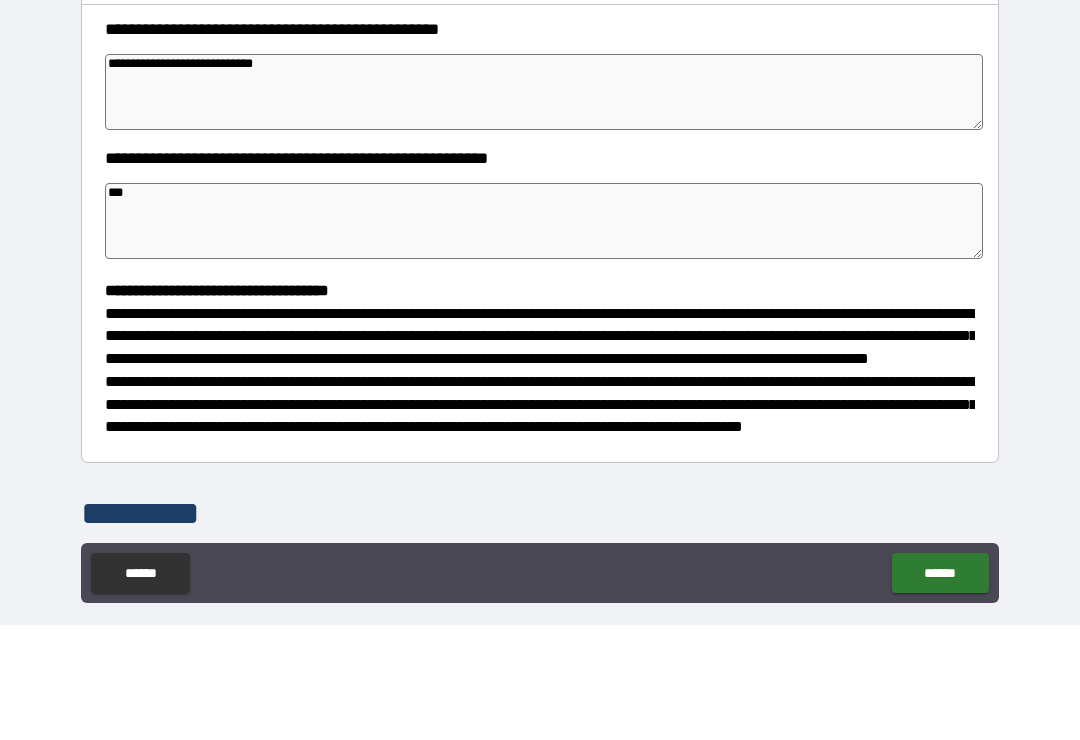type on "*" 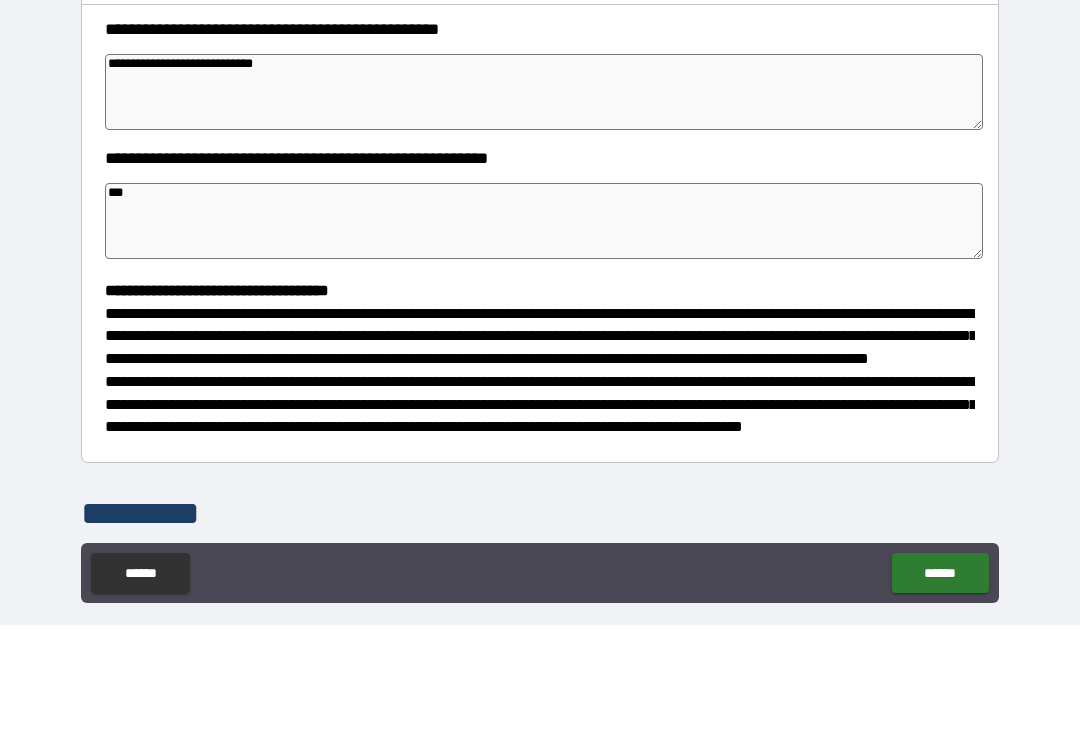 type on "*" 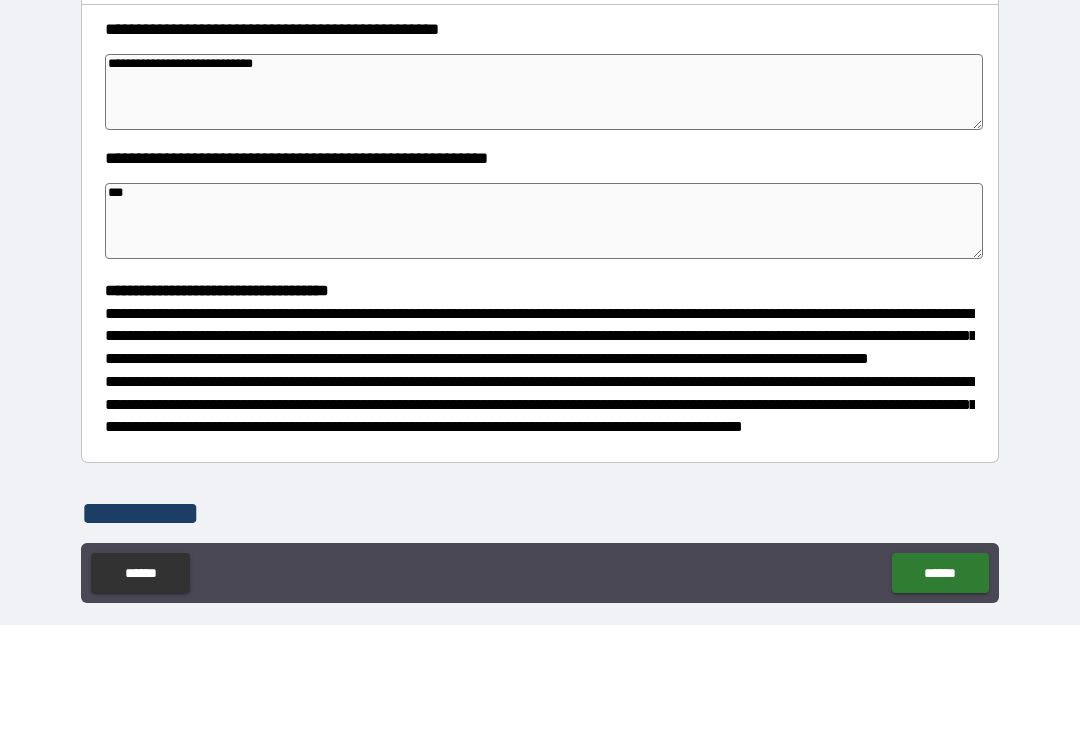 type on "***" 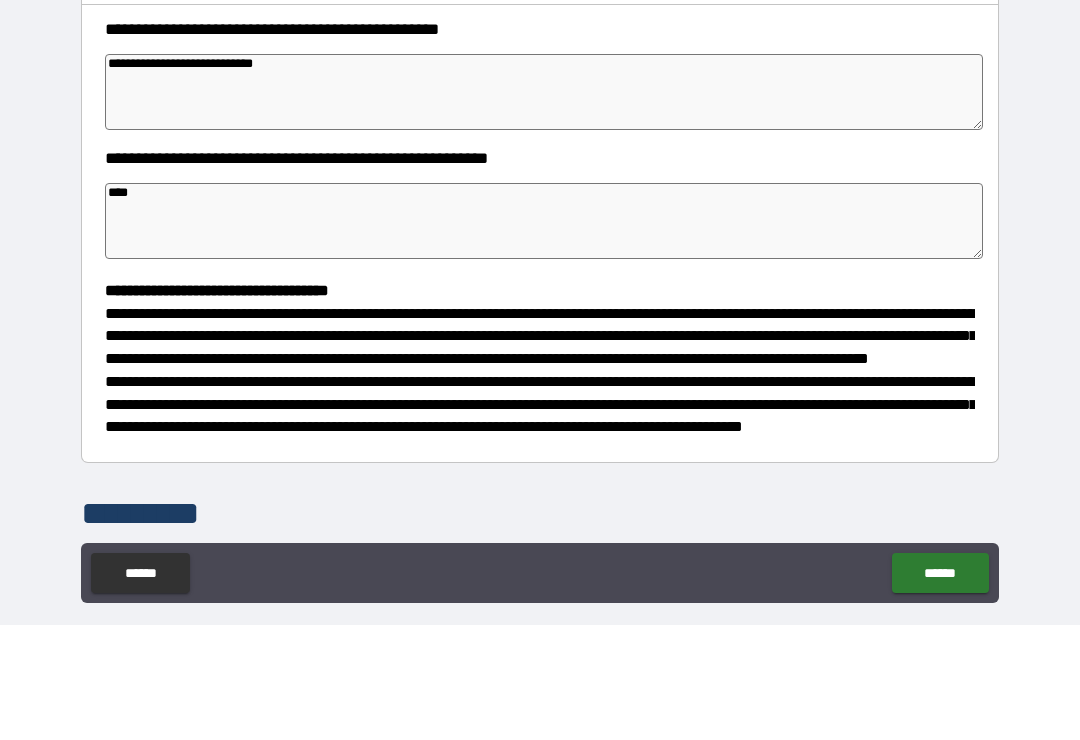 type on "*" 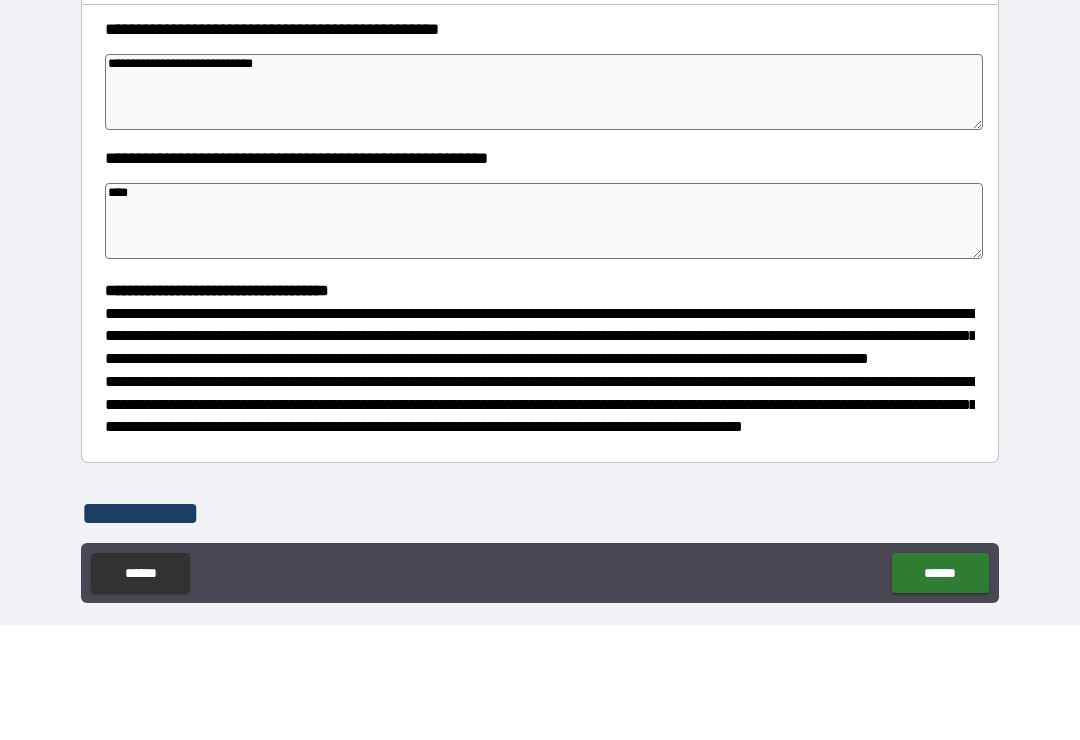 type on "*****" 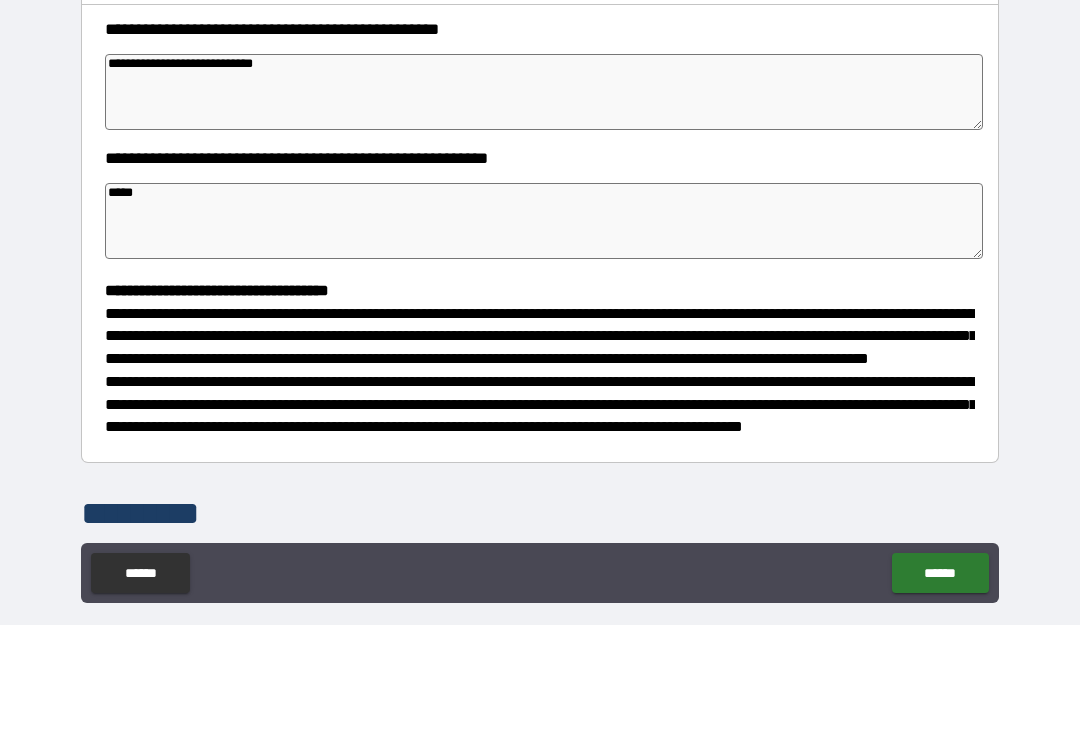 type on "*" 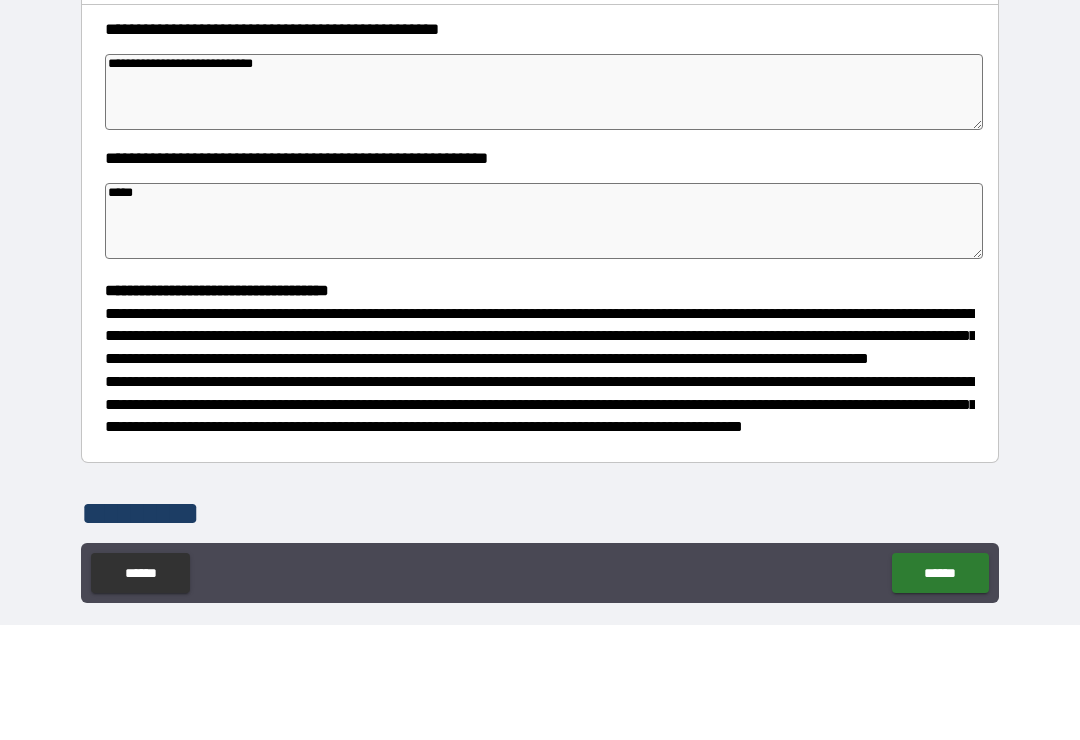 type on "*" 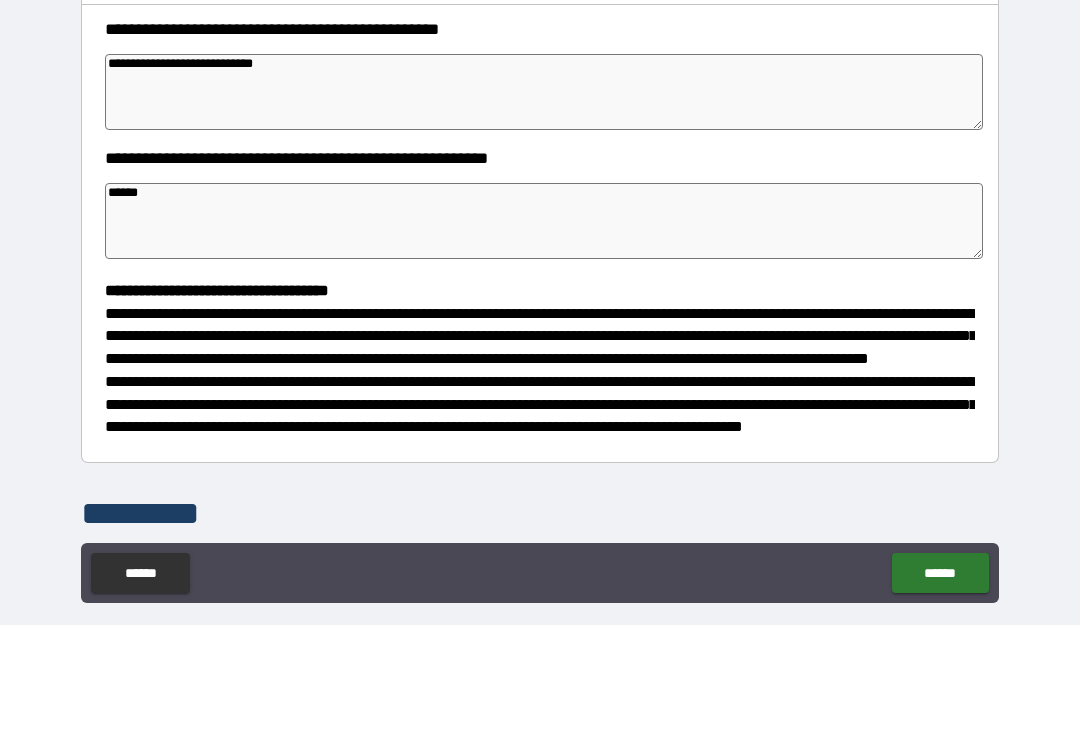 type on "*" 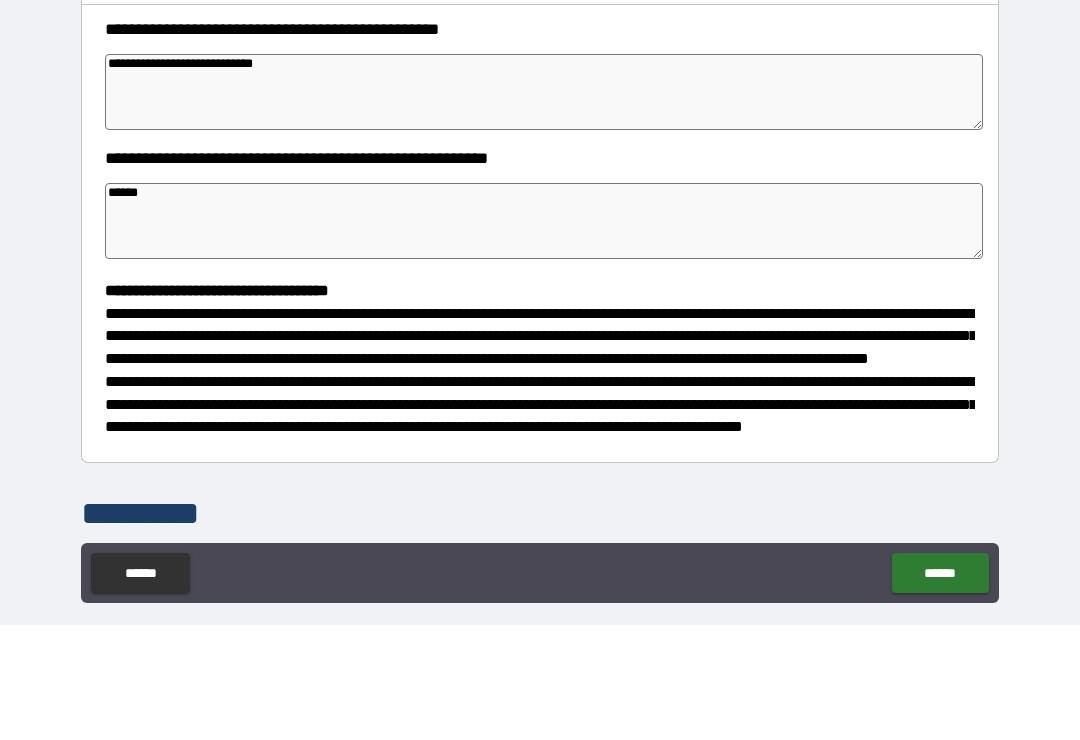 type on "*" 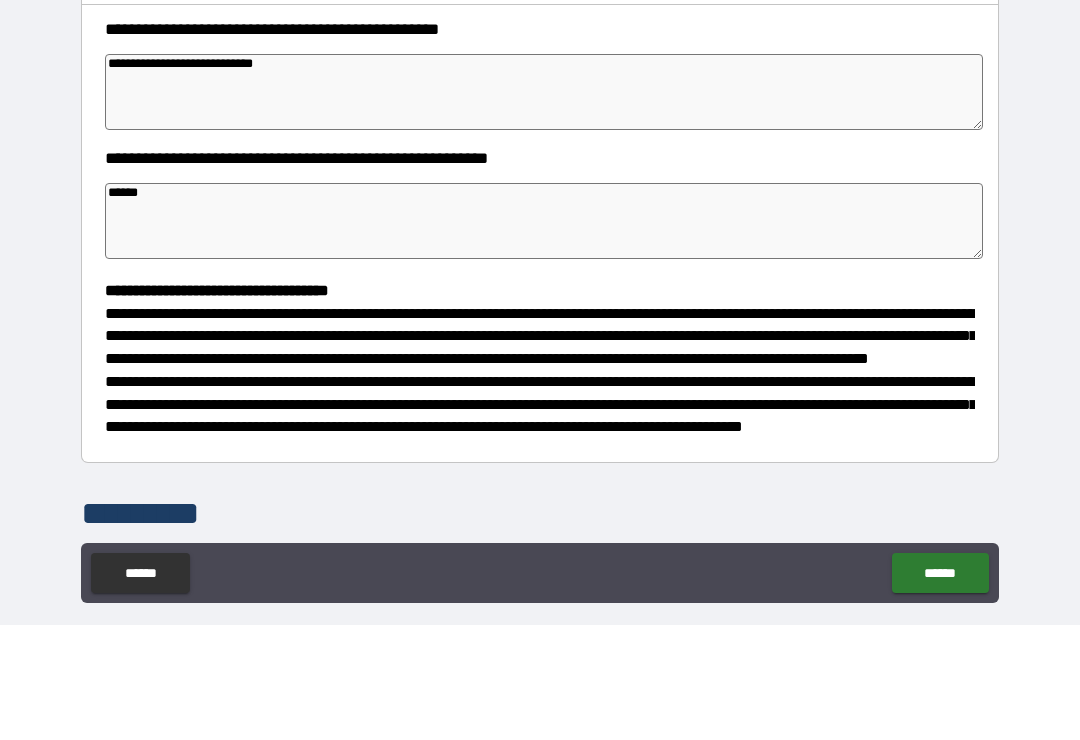 type on "*" 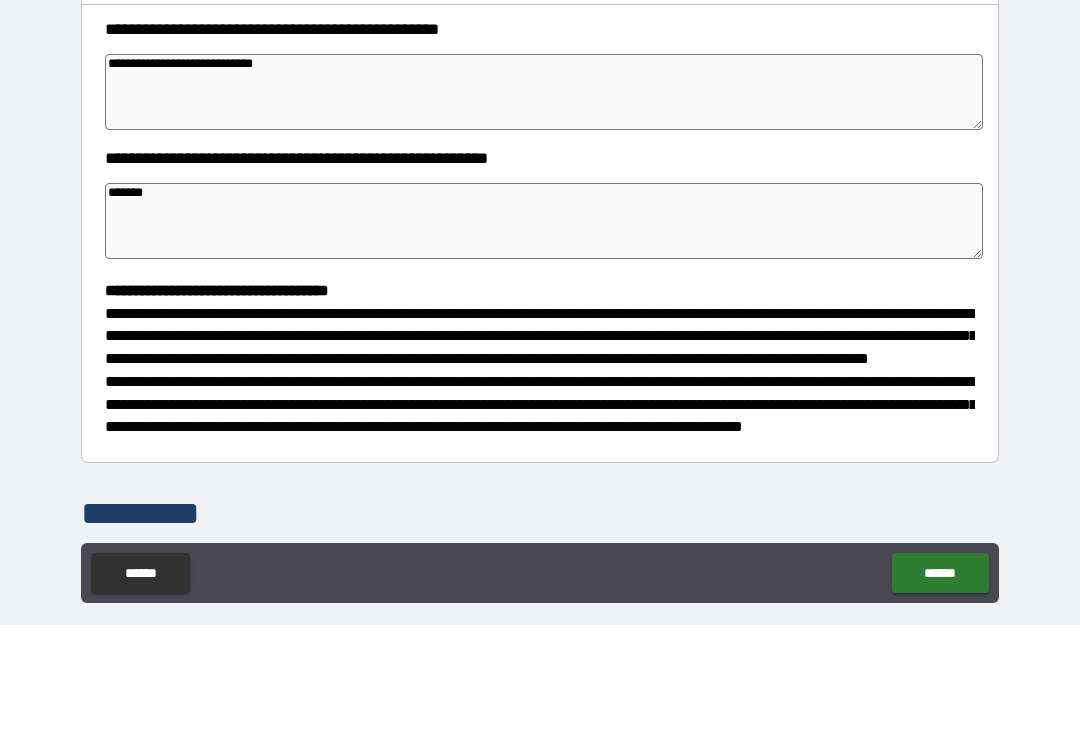 type on "*" 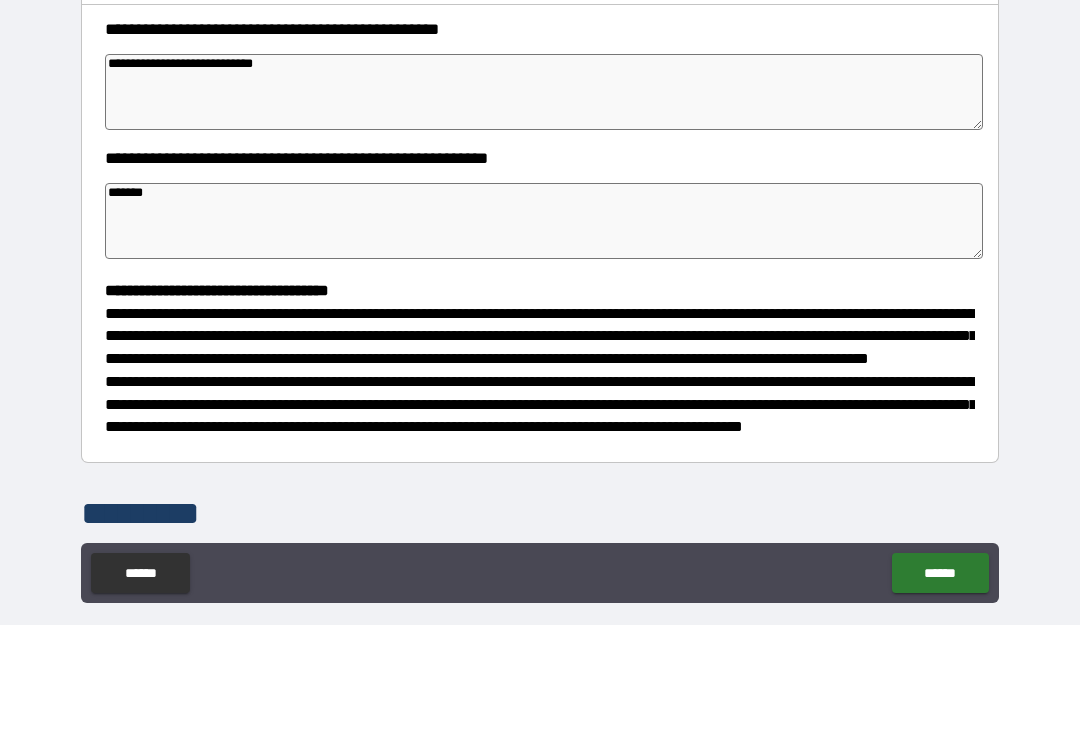 type on "********" 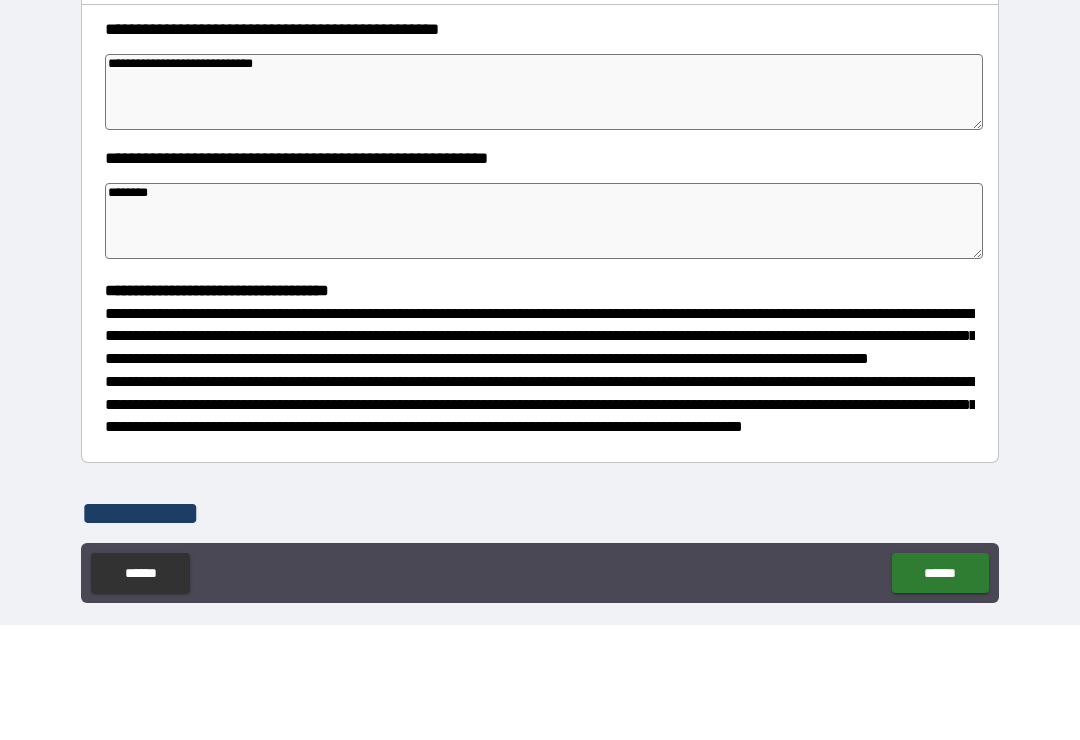 type on "*" 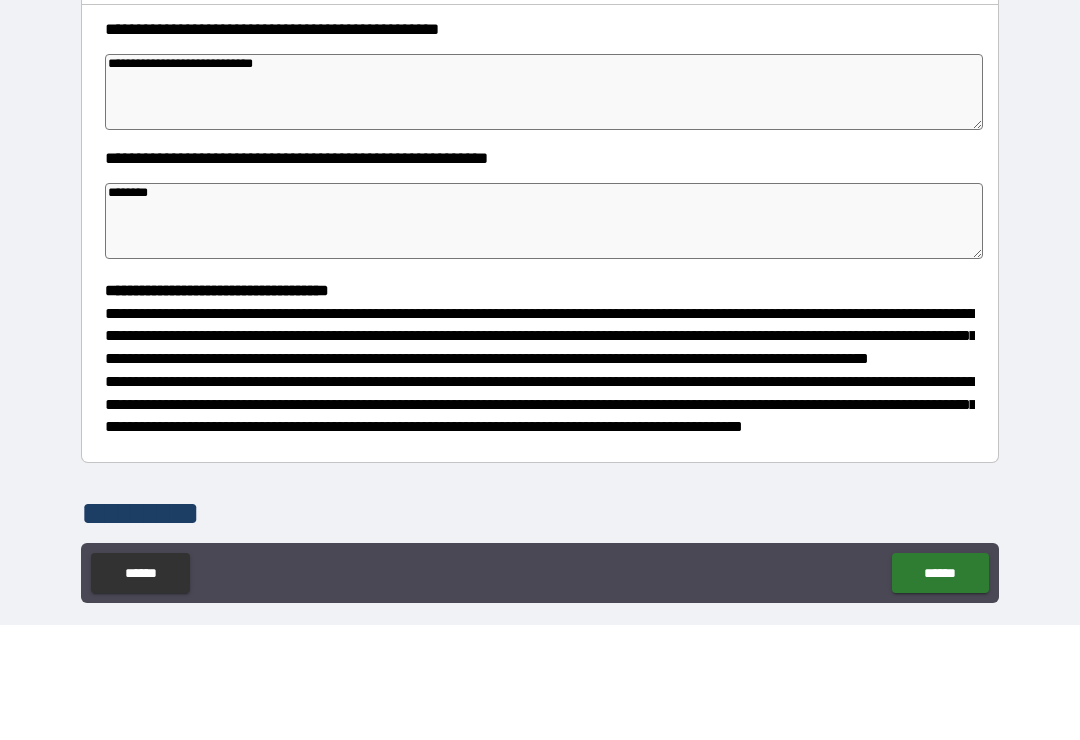 type 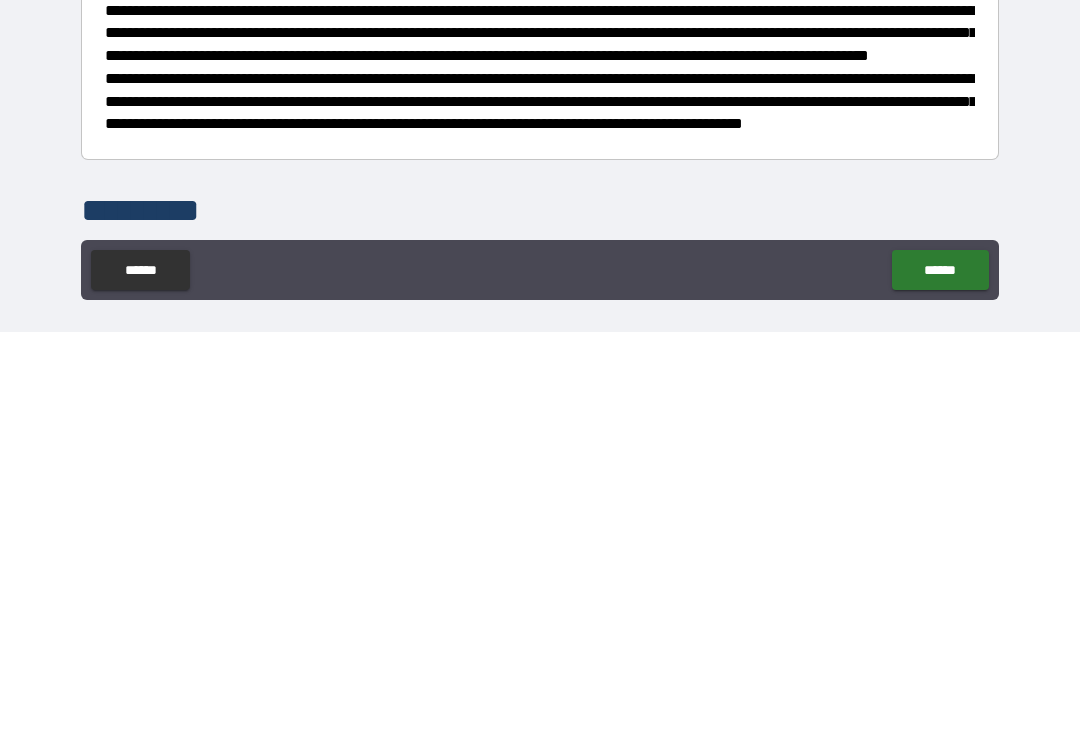 scroll, scrollTop: 31, scrollLeft: 0, axis: vertical 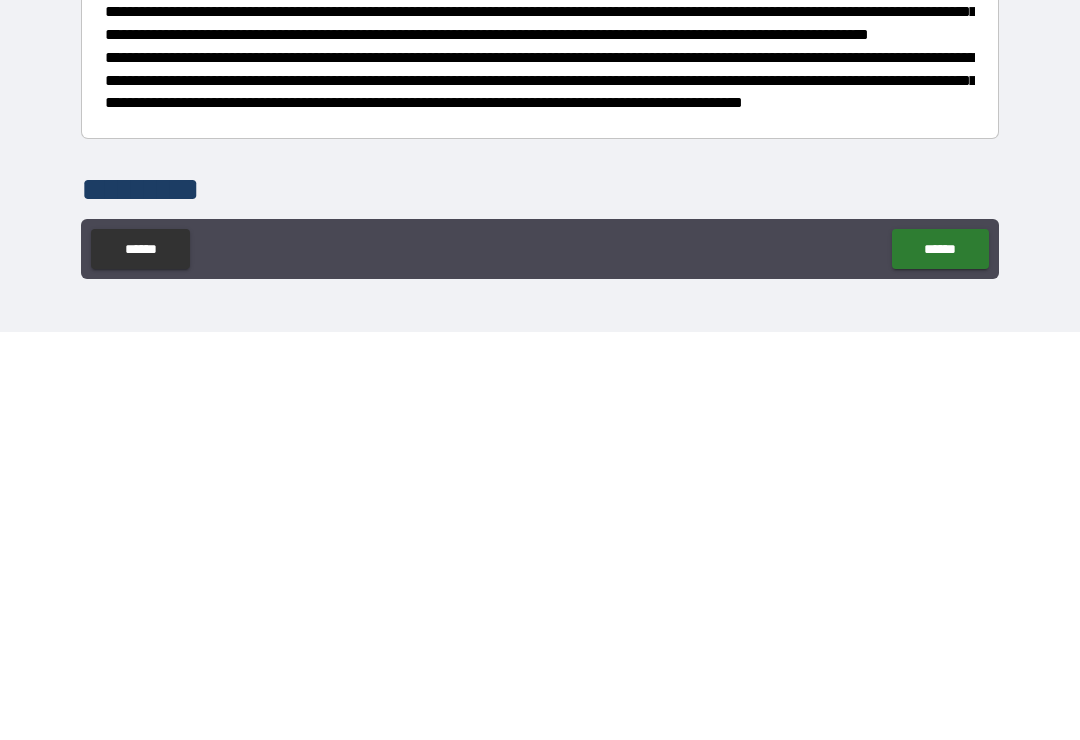 click on "******" at bounding box center (940, 657) 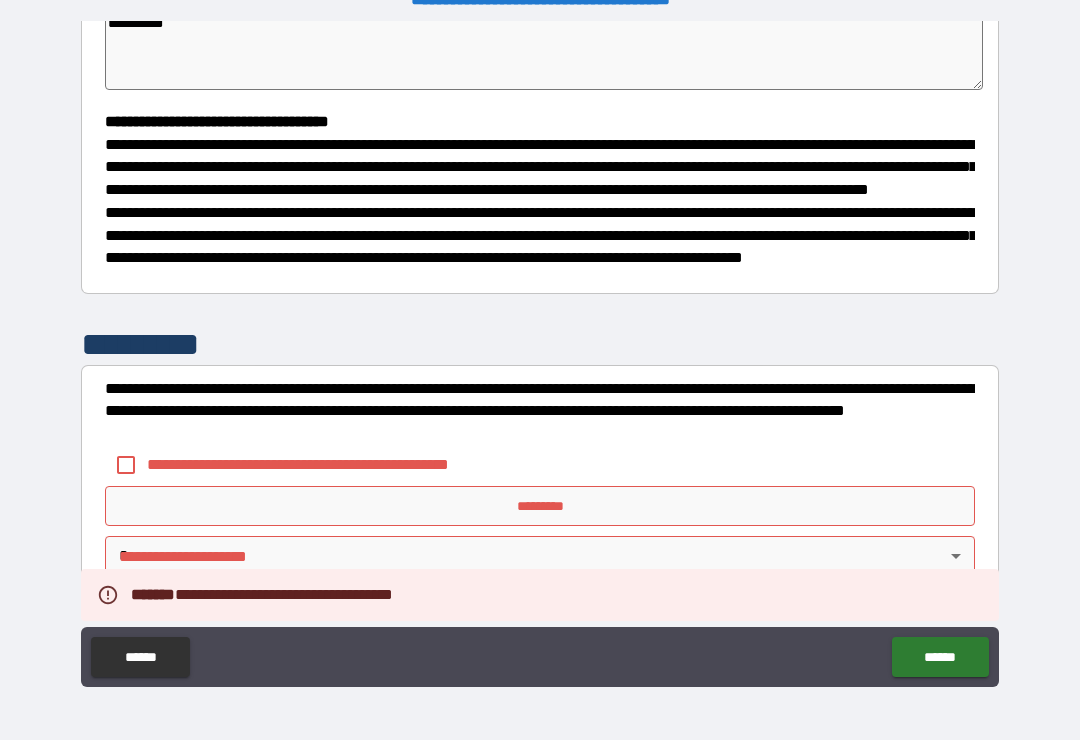scroll, scrollTop: 526, scrollLeft: 0, axis: vertical 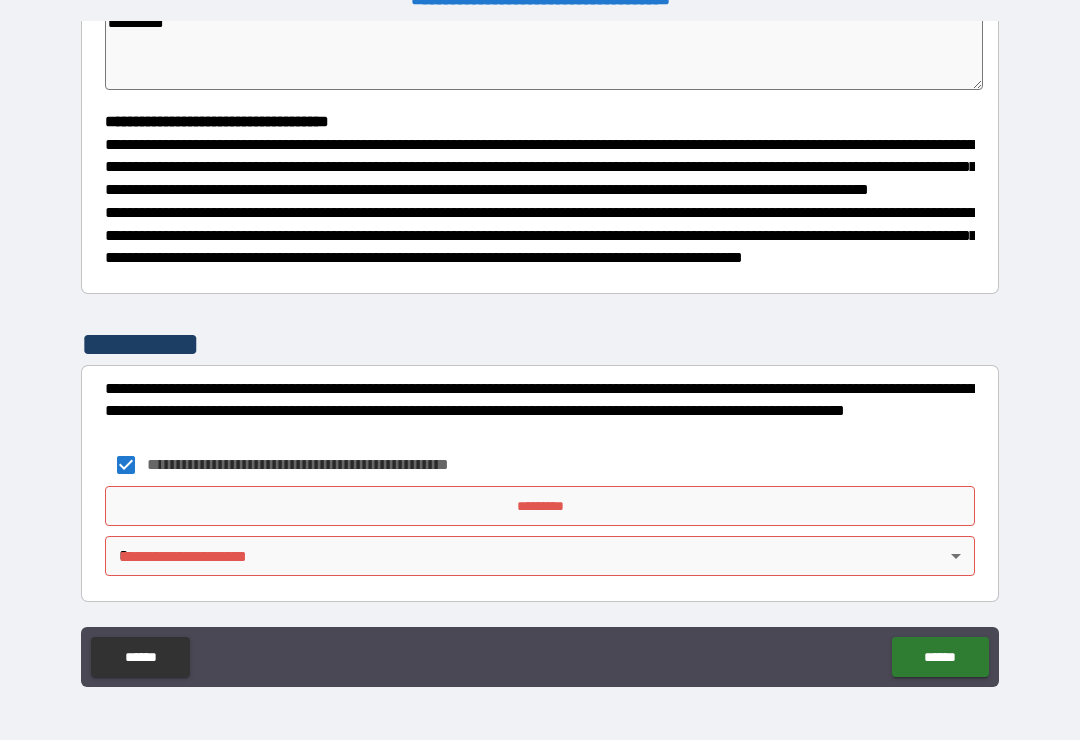 click on "**********" at bounding box center [540, 354] 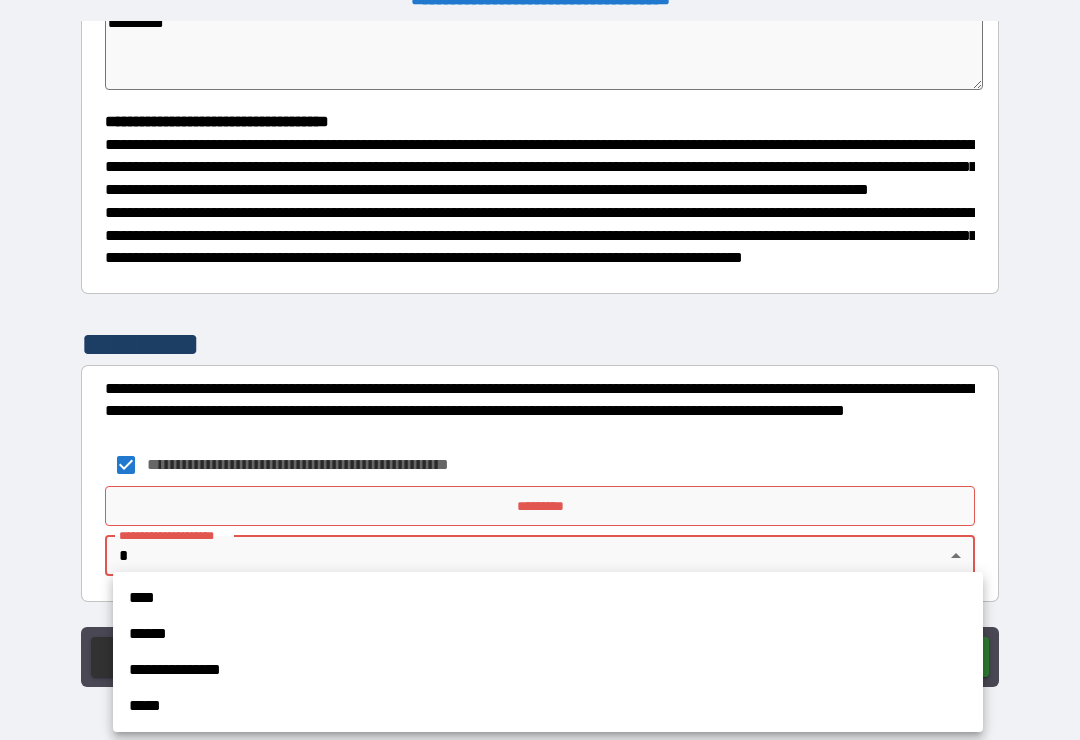 click on "****" at bounding box center [548, 598] 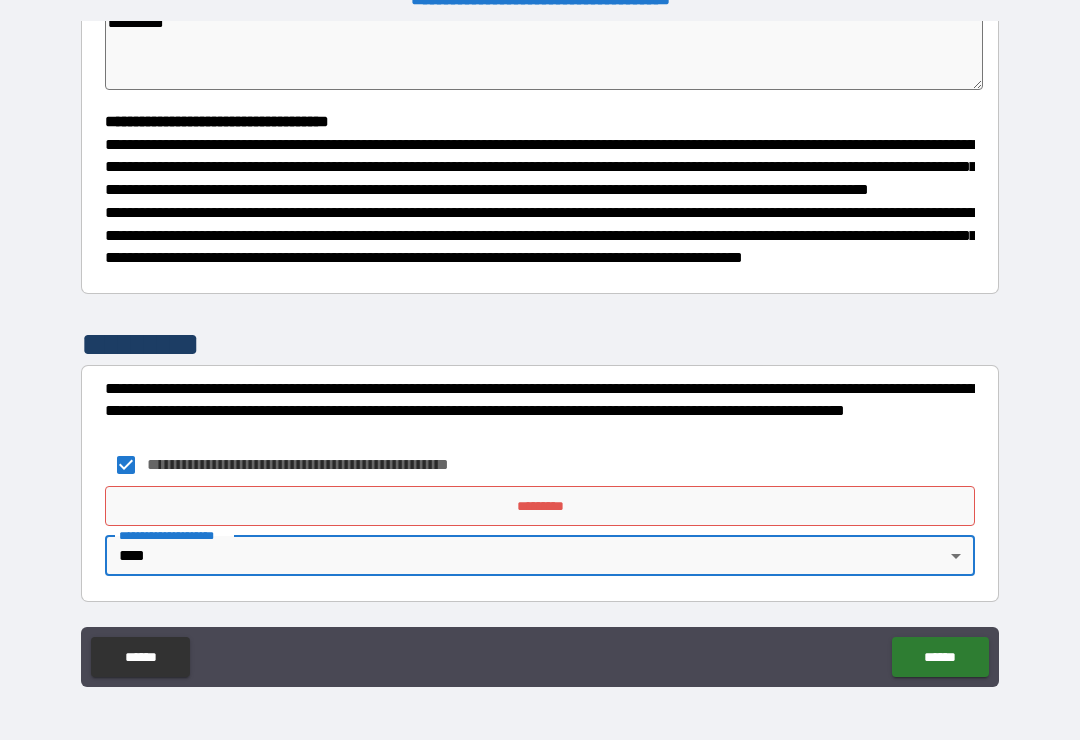 click on "*********" at bounding box center (540, 506) 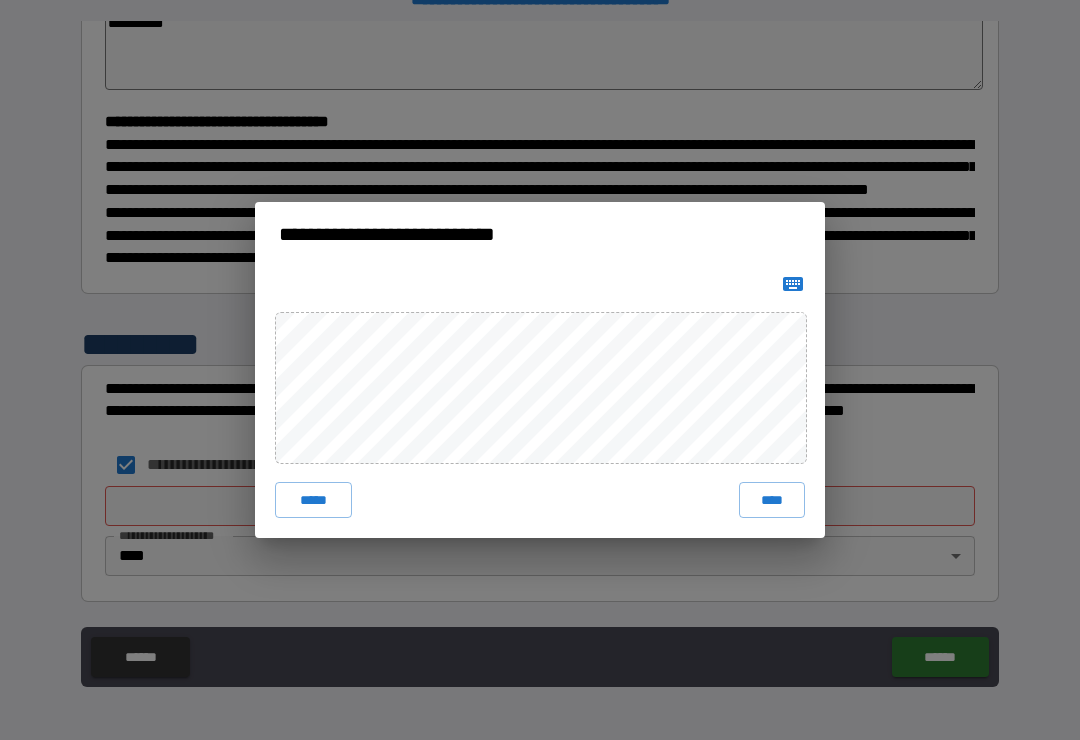 click on "****" at bounding box center (772, 500) 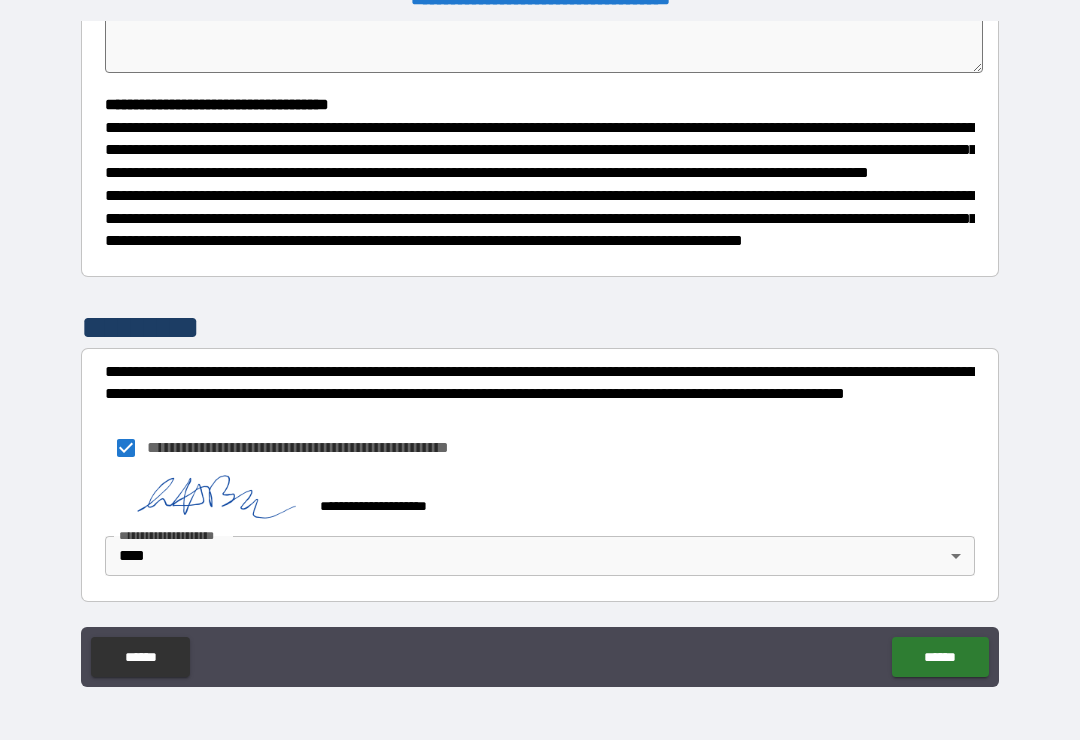 scroll, scrollTop: 543, scrollLeft: 0, axis: vertical 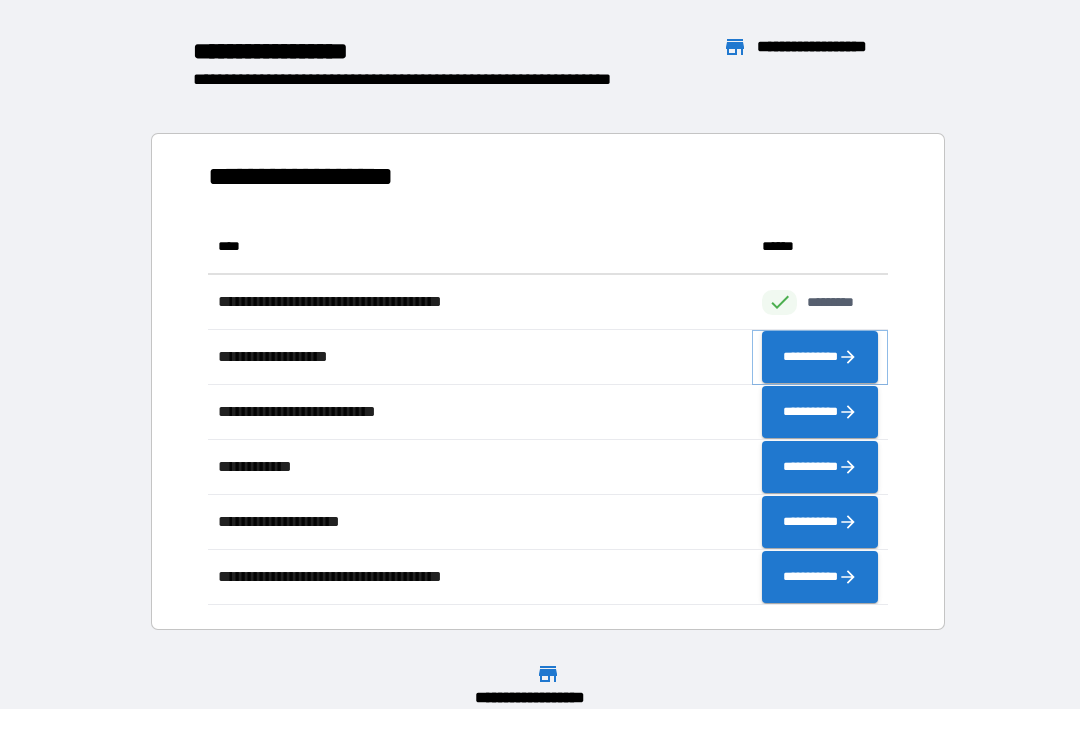 click on "**********" at bounding box center [820, 357] 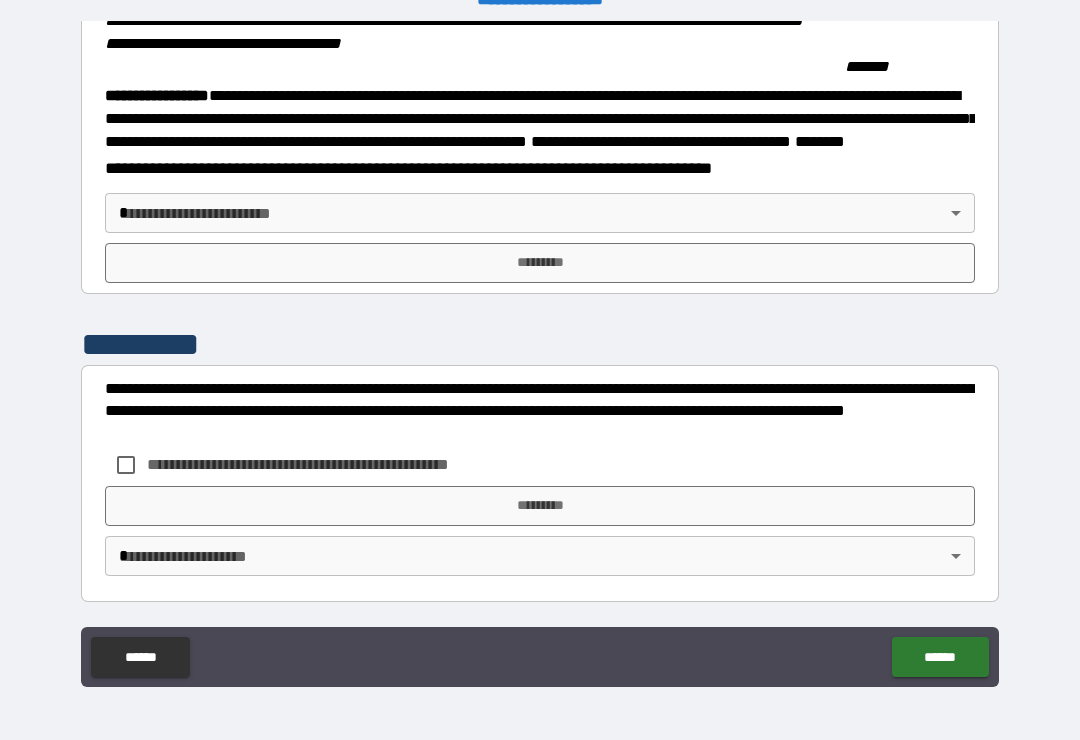 scroll, scrollTop: 2196, scrollLeft: 0, axis: vertical 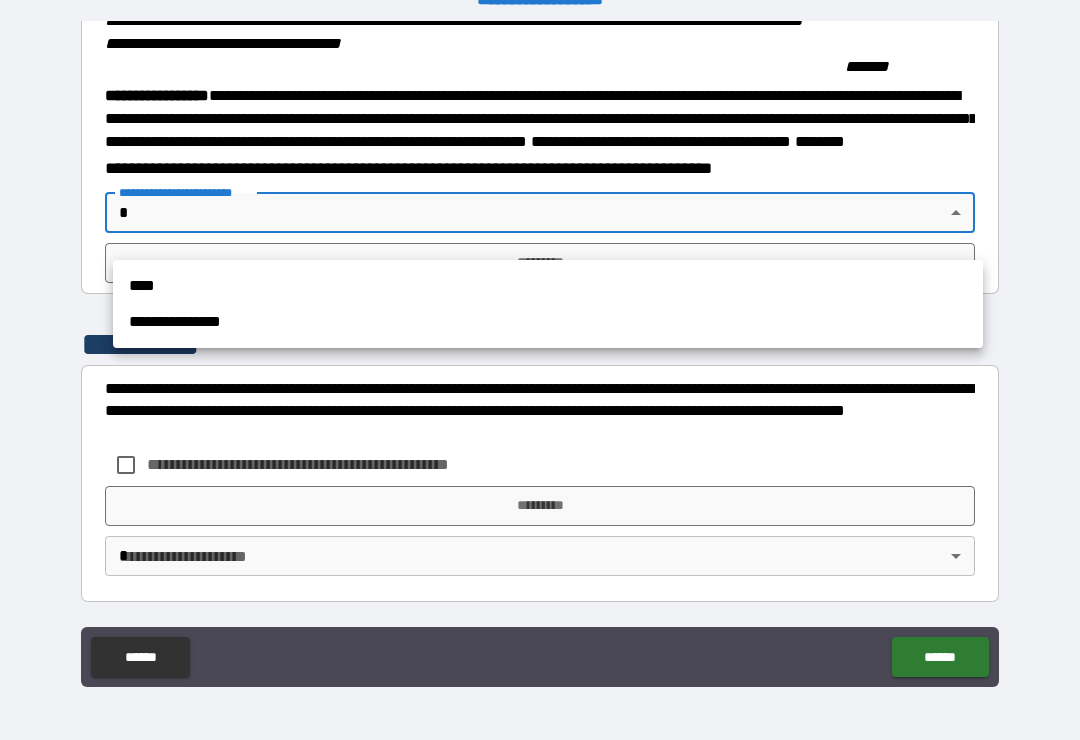 click on "****" at bounding box center (548, 286) 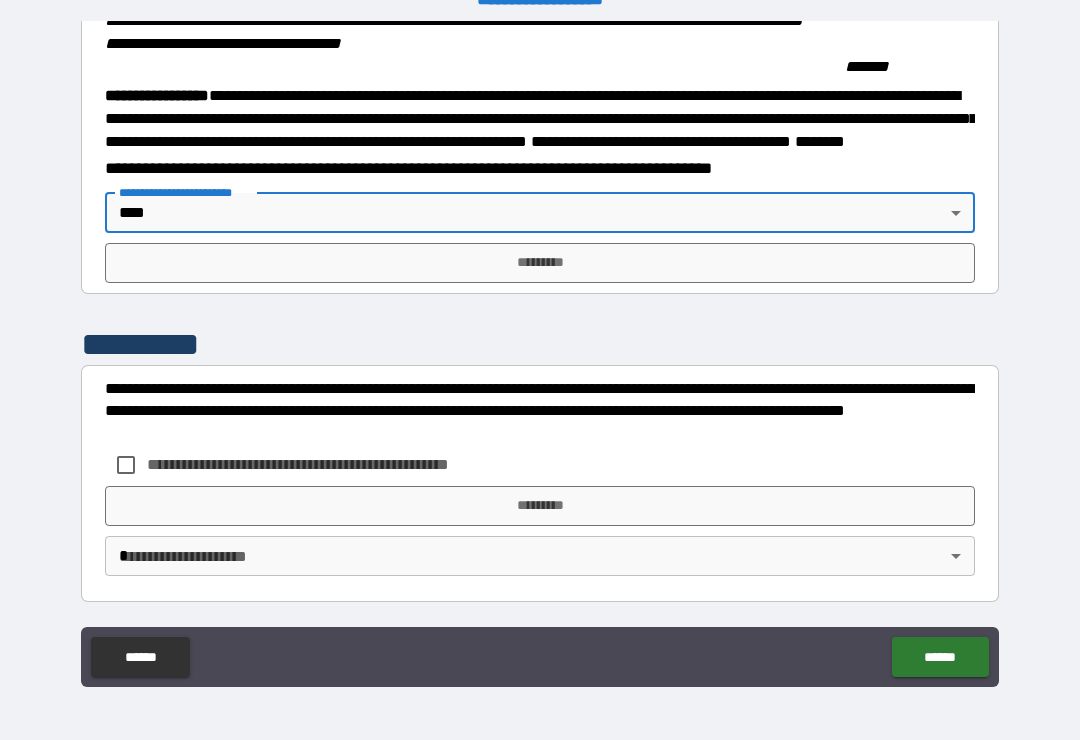 click on "*********" at bounding box center [540, 263] 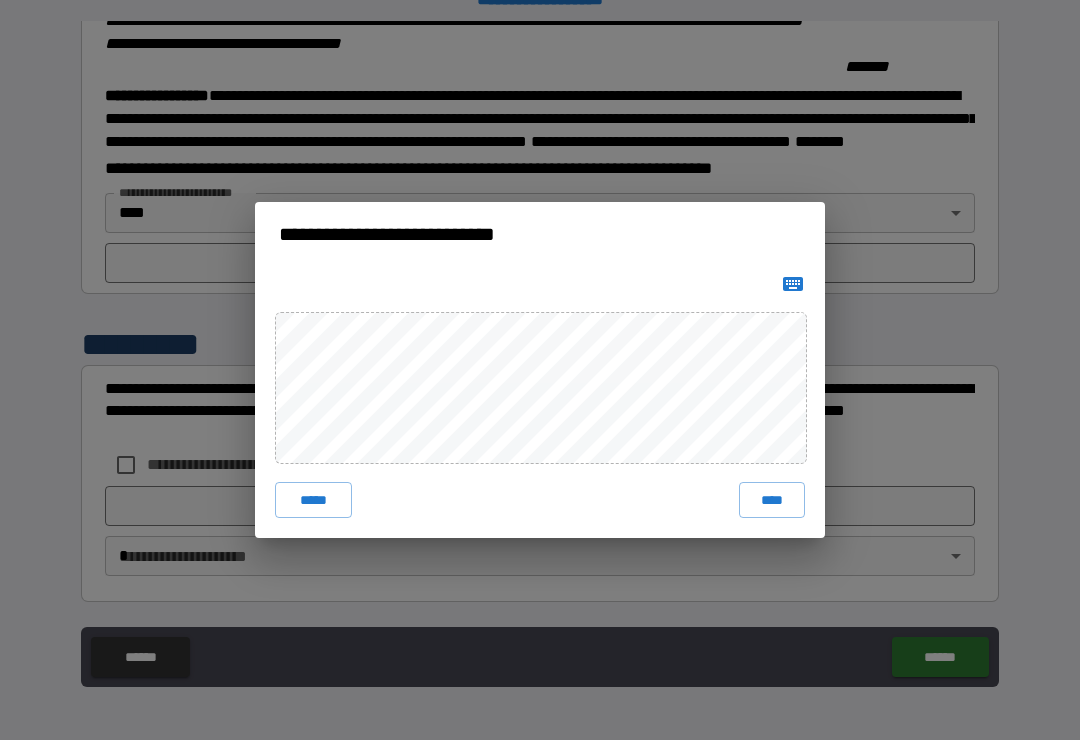 click on "****" at bounding box center [772, 500] 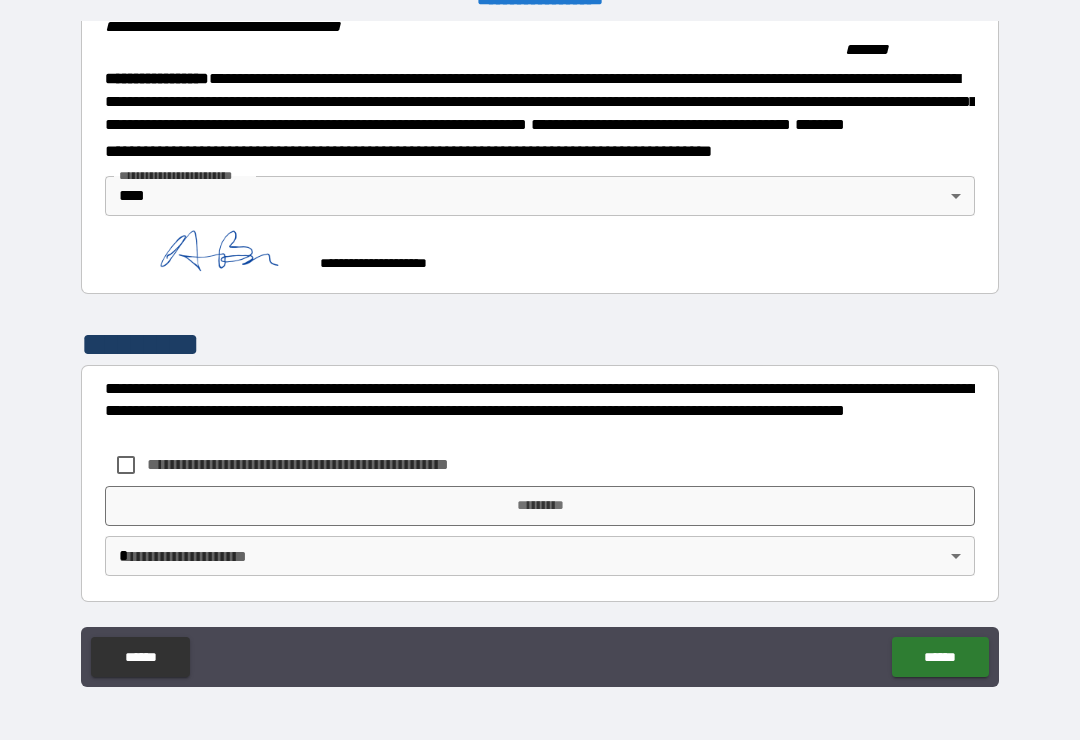 scroll, scrollTop: 2232, scrollLeft: 0, axis: vertical 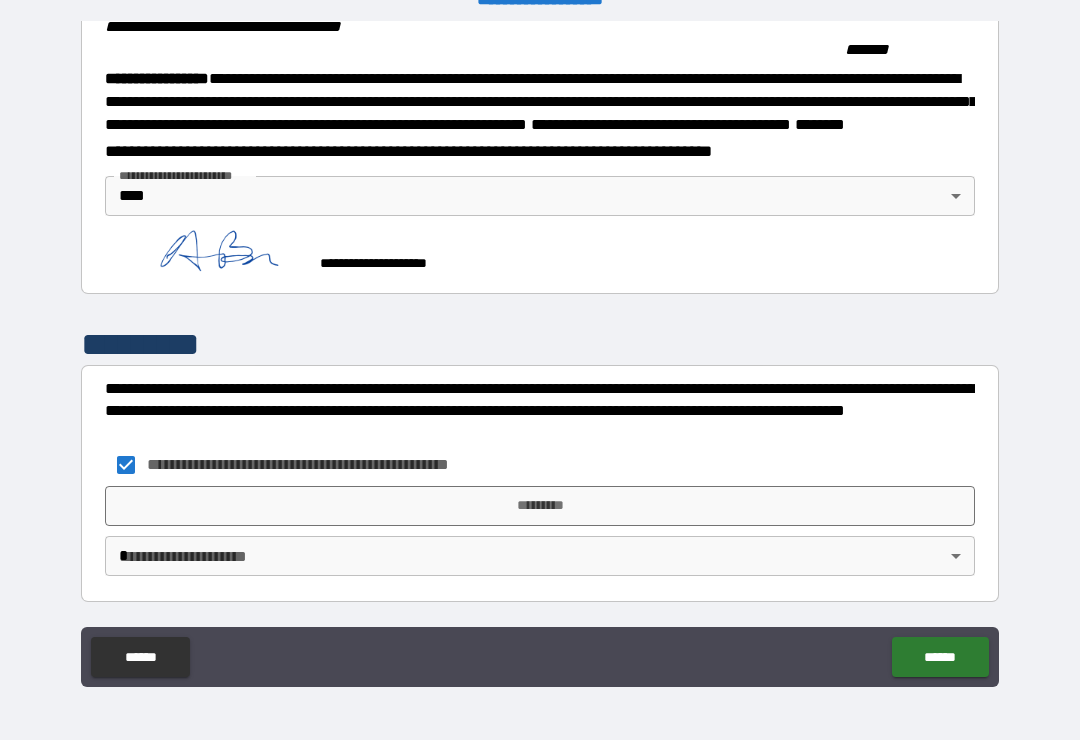 click on "**********" at bounding box center (540, 354) 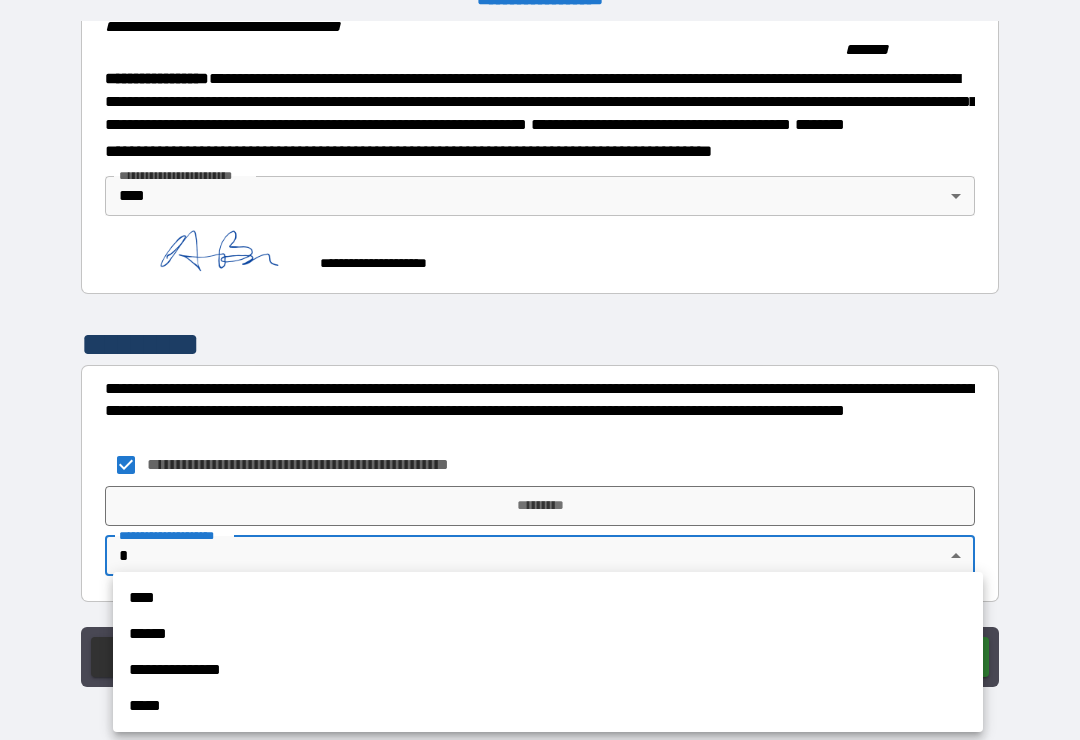 click on "****" at bounding box center [548, 598] 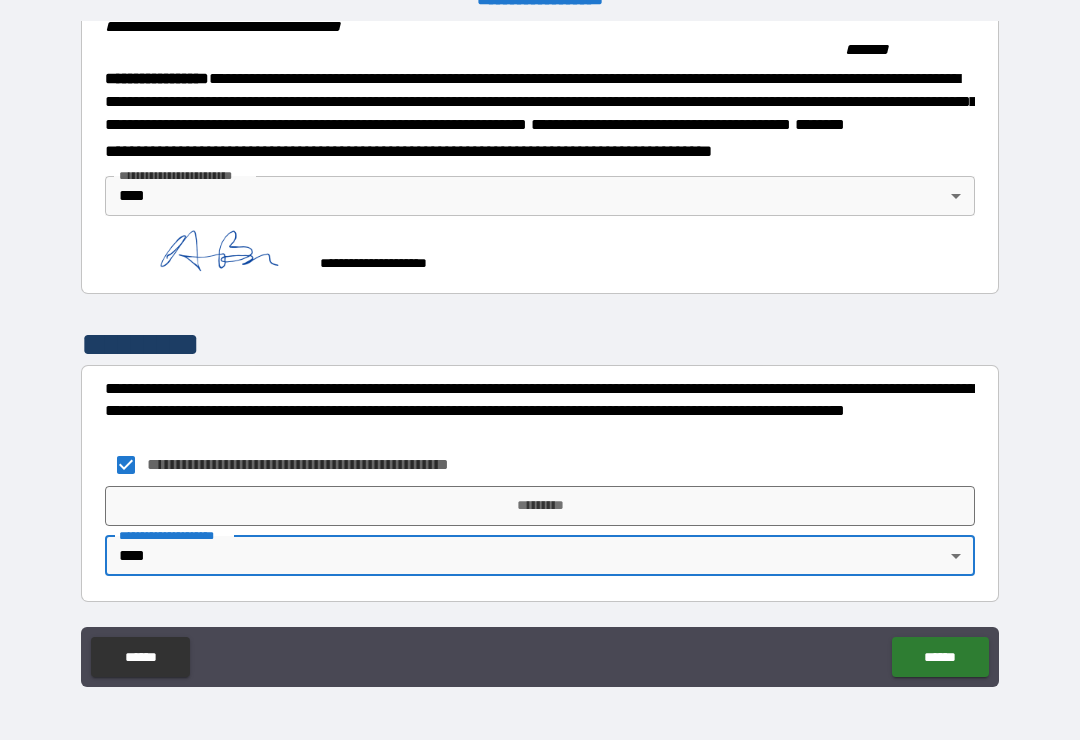 click on "*********" at bounding box center (540, 506) 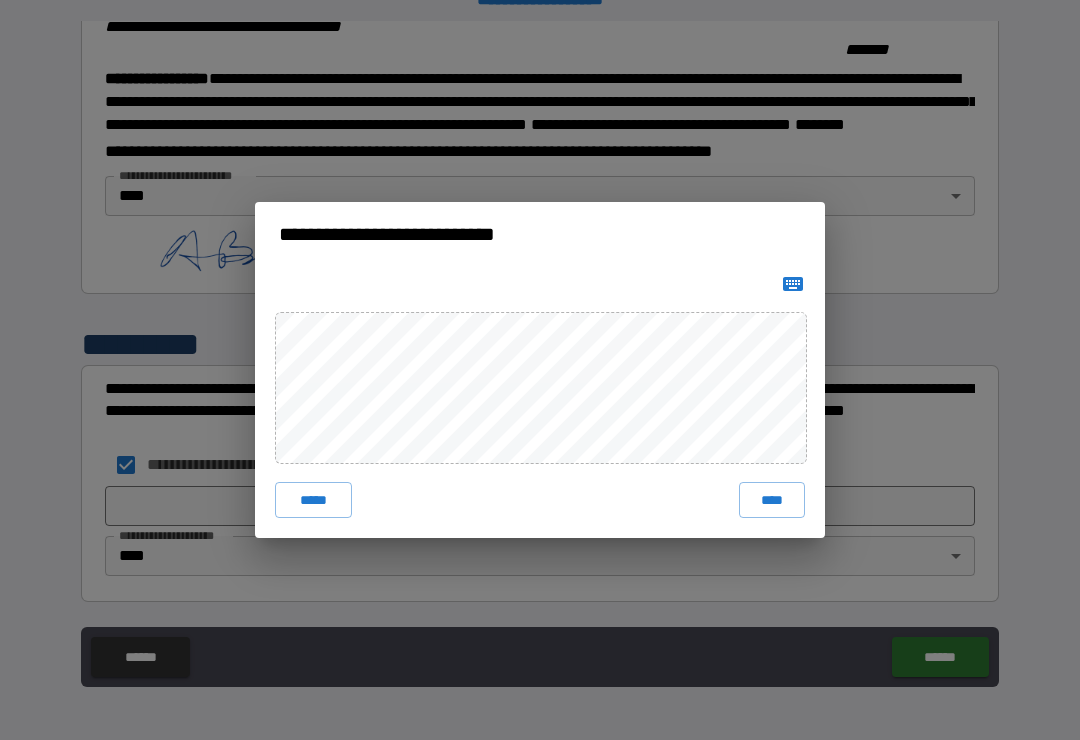 click on "****" at bounding box center (772, 500) 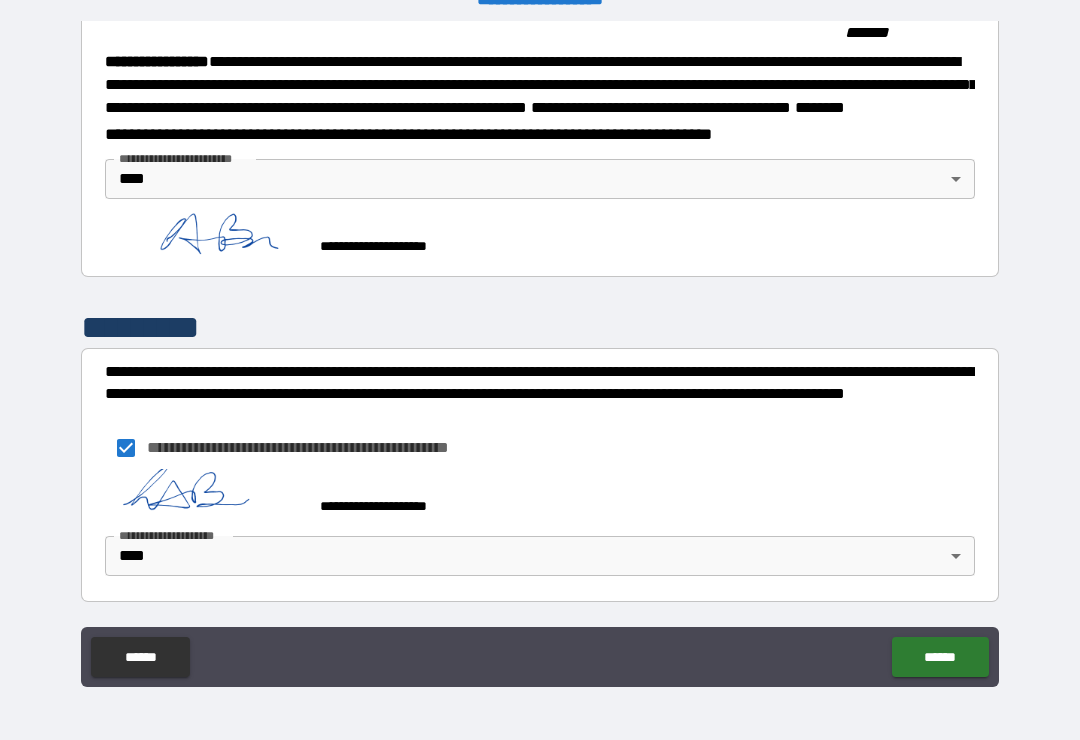 scroll, scrollTop: 2249, scrollLeft: 0, axis: vertical 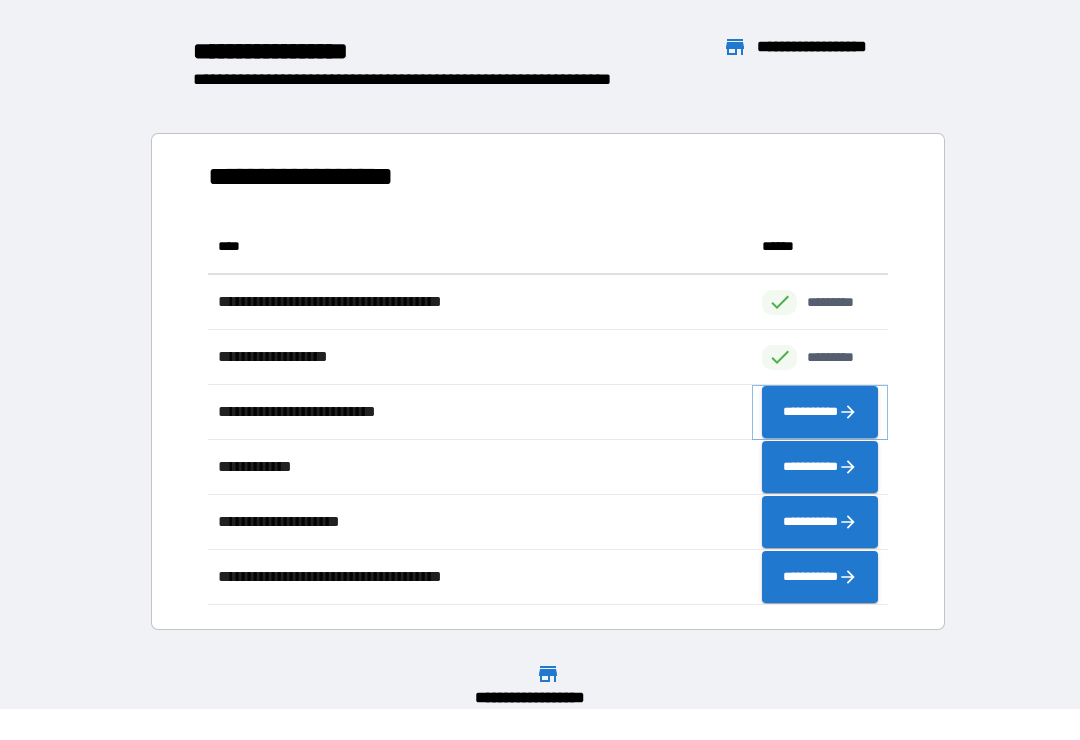 click on "**********" at bounding box center (820, 412) 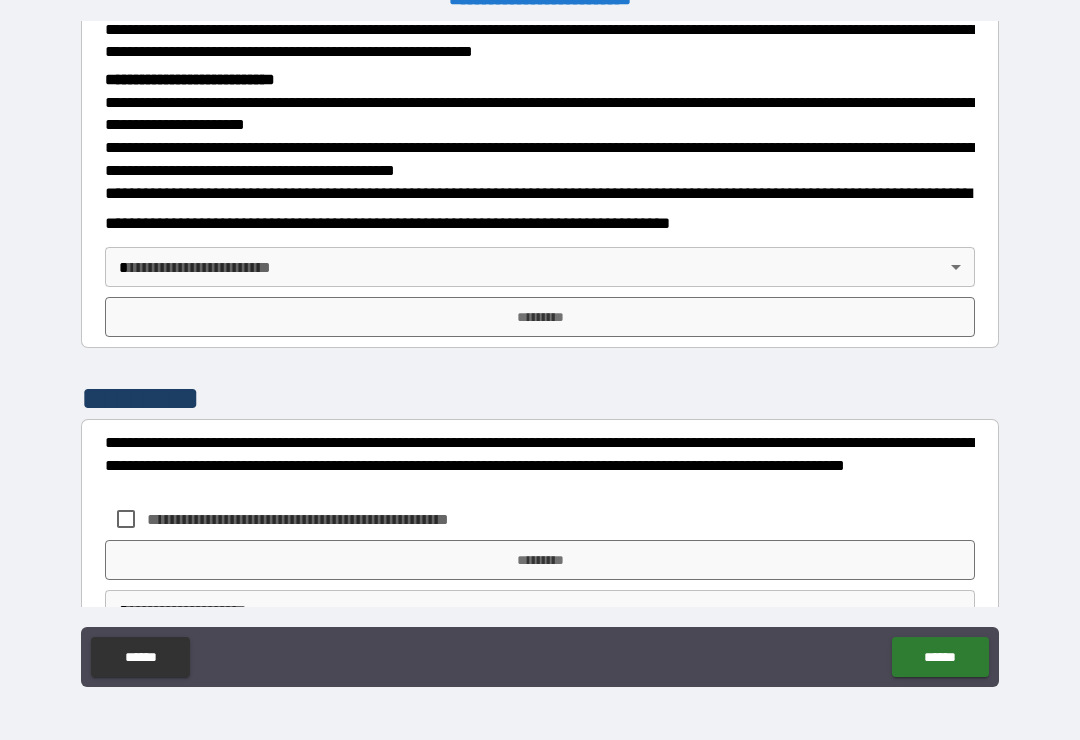 scroll, scrollTop: 677, scrollLeft: 0, axis: vertical 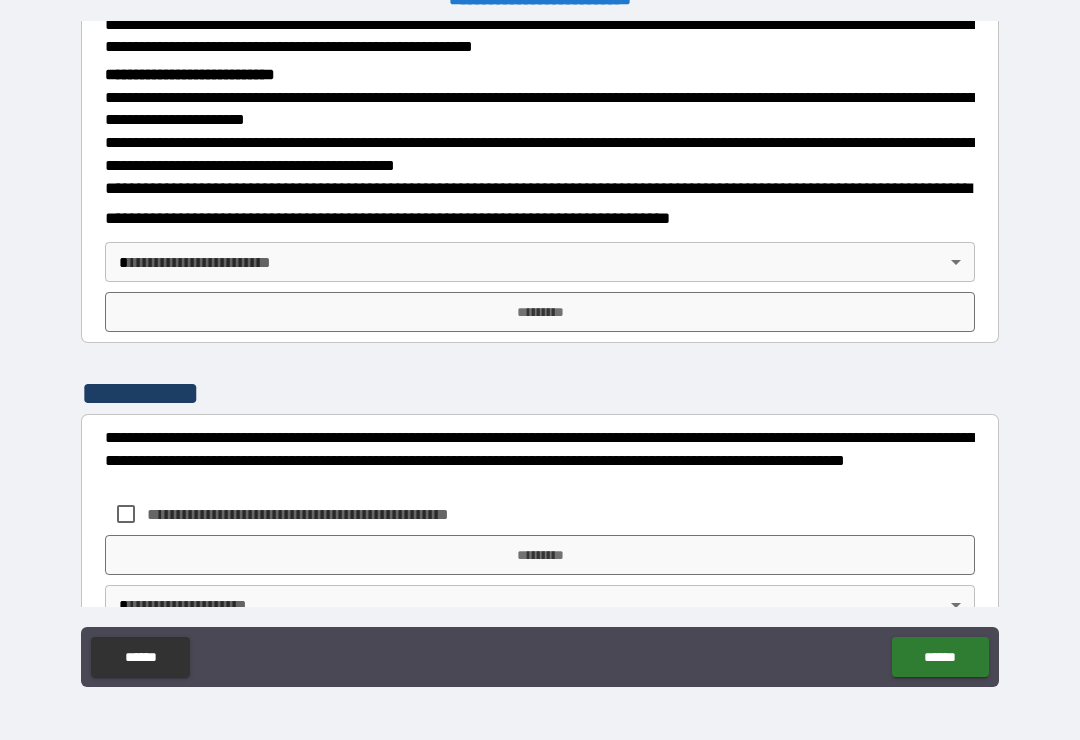 click on "**********" at bounding box center (540, 354) 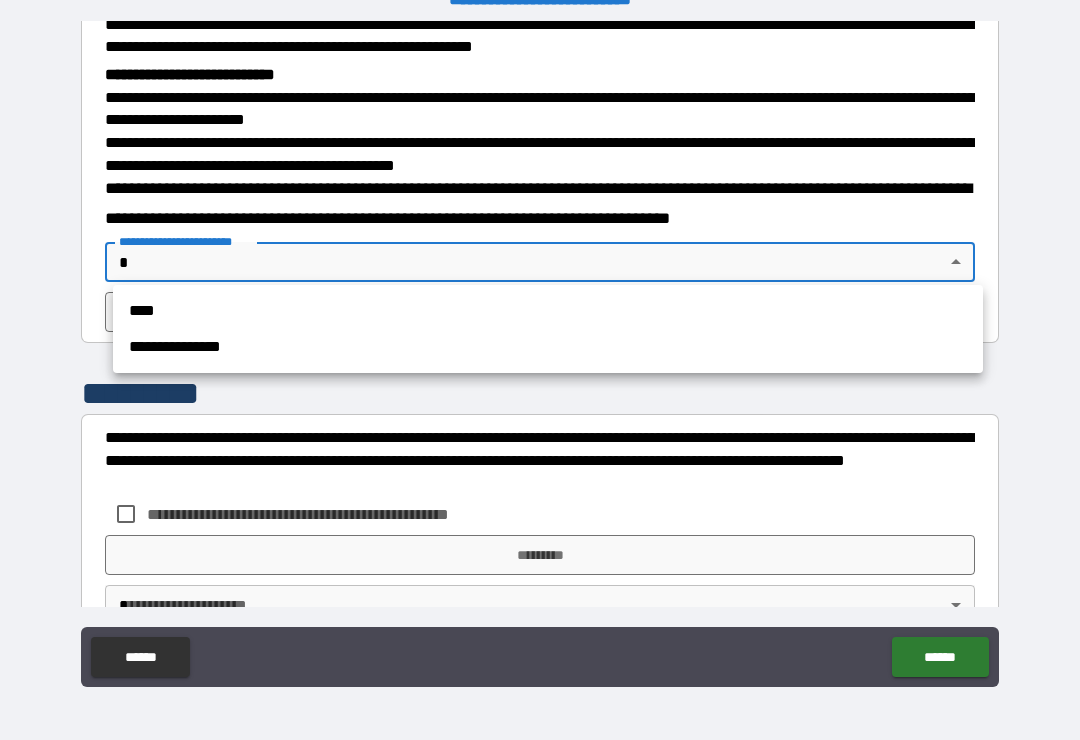 click on "****" at bounding box center (548, 311) 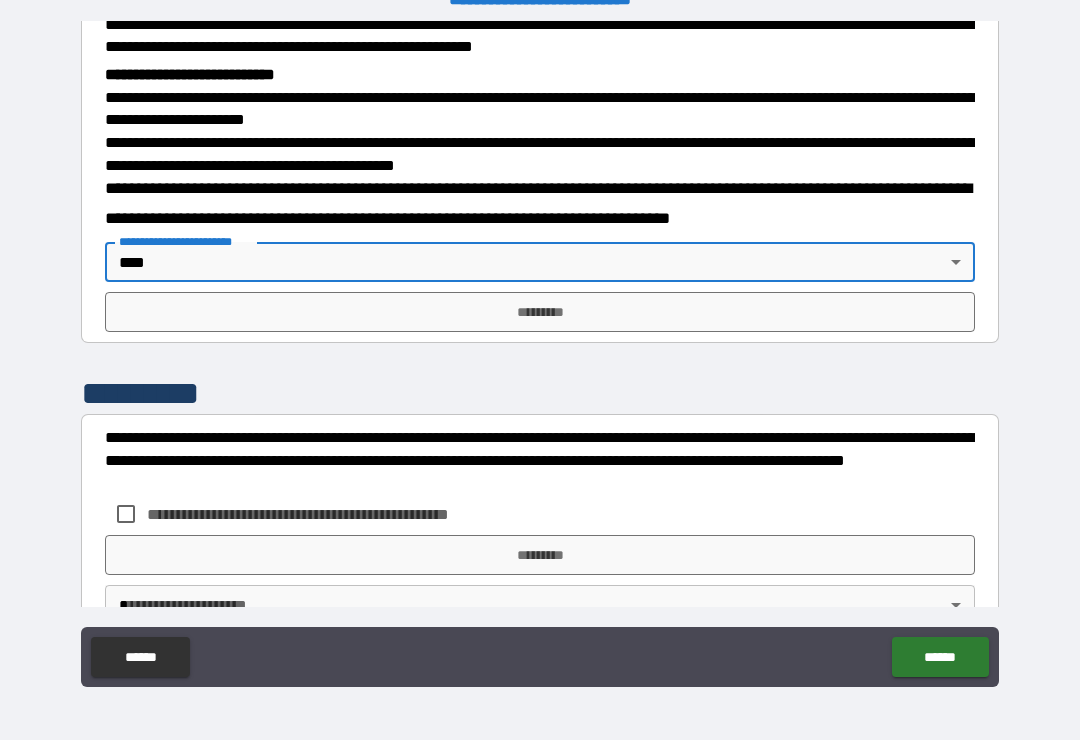 click on "*********" at bounding box center (540, 312) 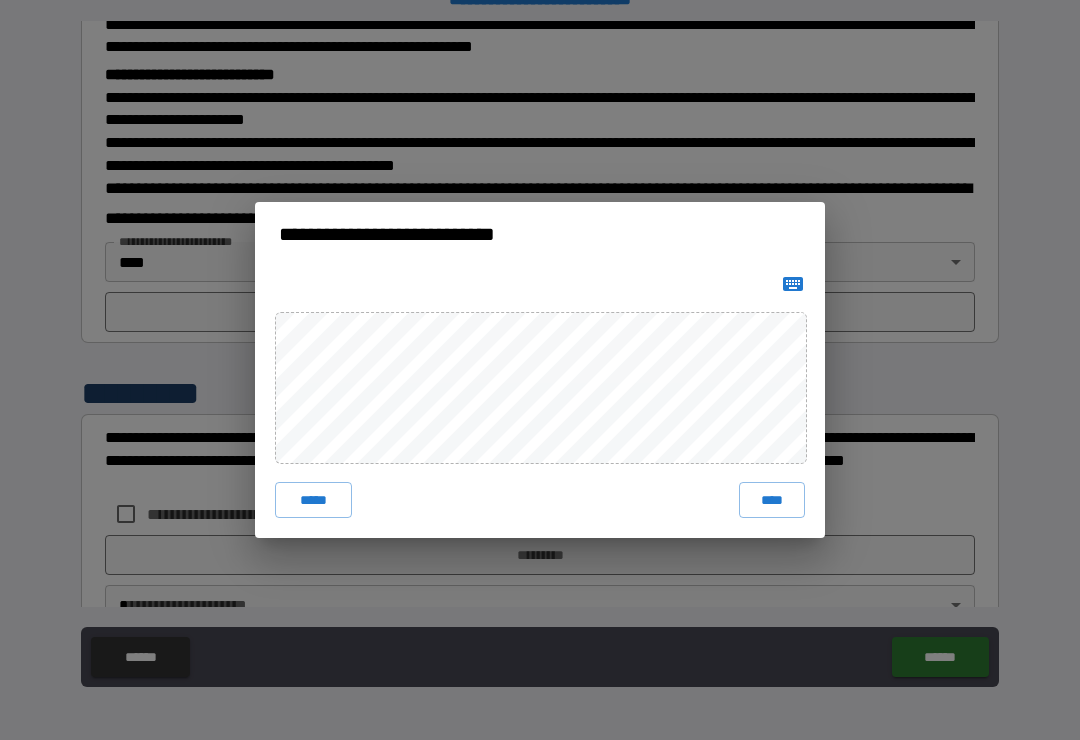 click on "****" at bounding box center (772, 500) 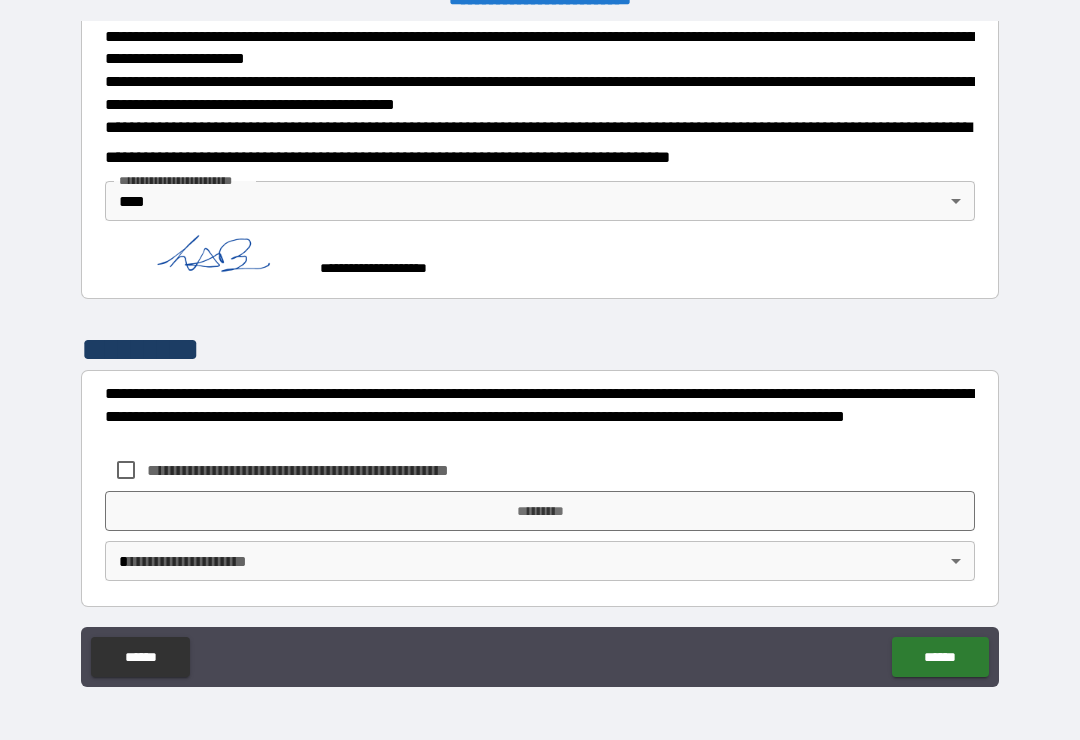 scroll, scrollTop: 738, scrollLeft: 0, axis: vertical 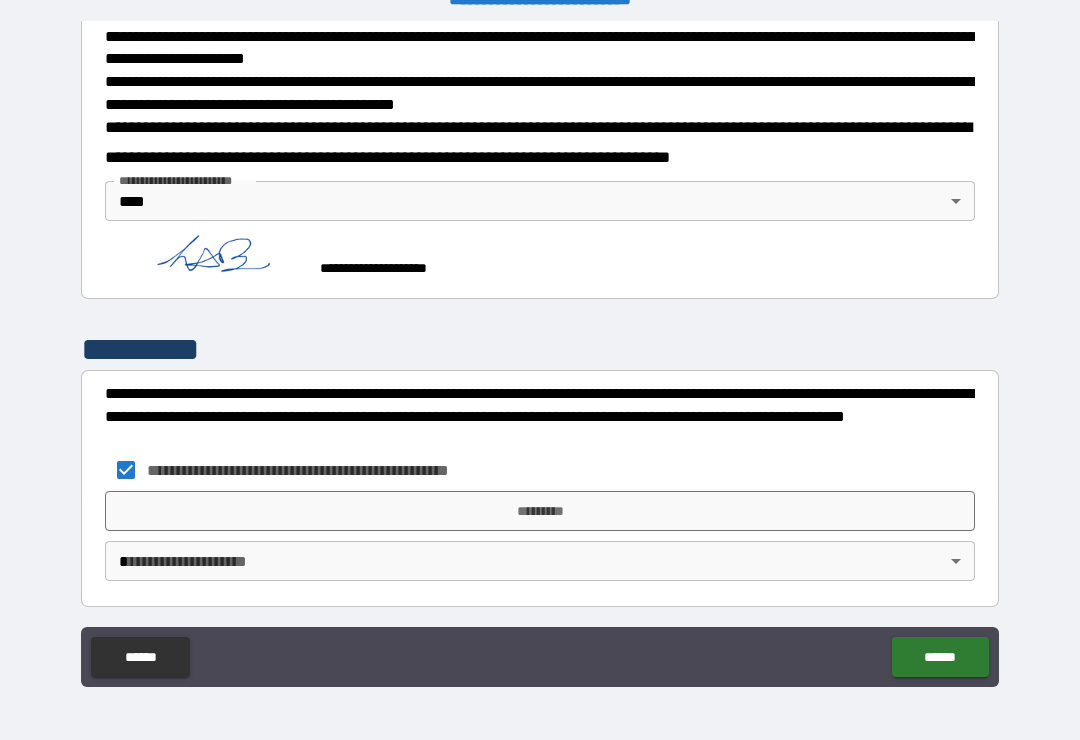 click on "**********" at bounding box center [540, 354] 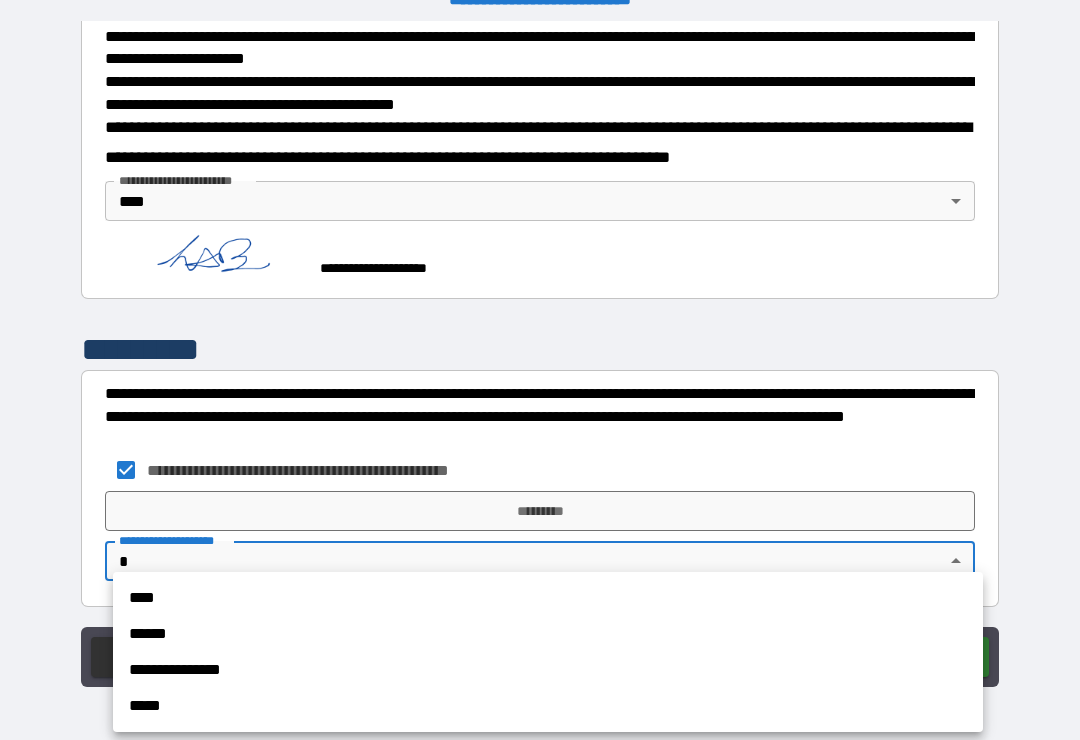 click on "****" at bounding box center [548, 598] 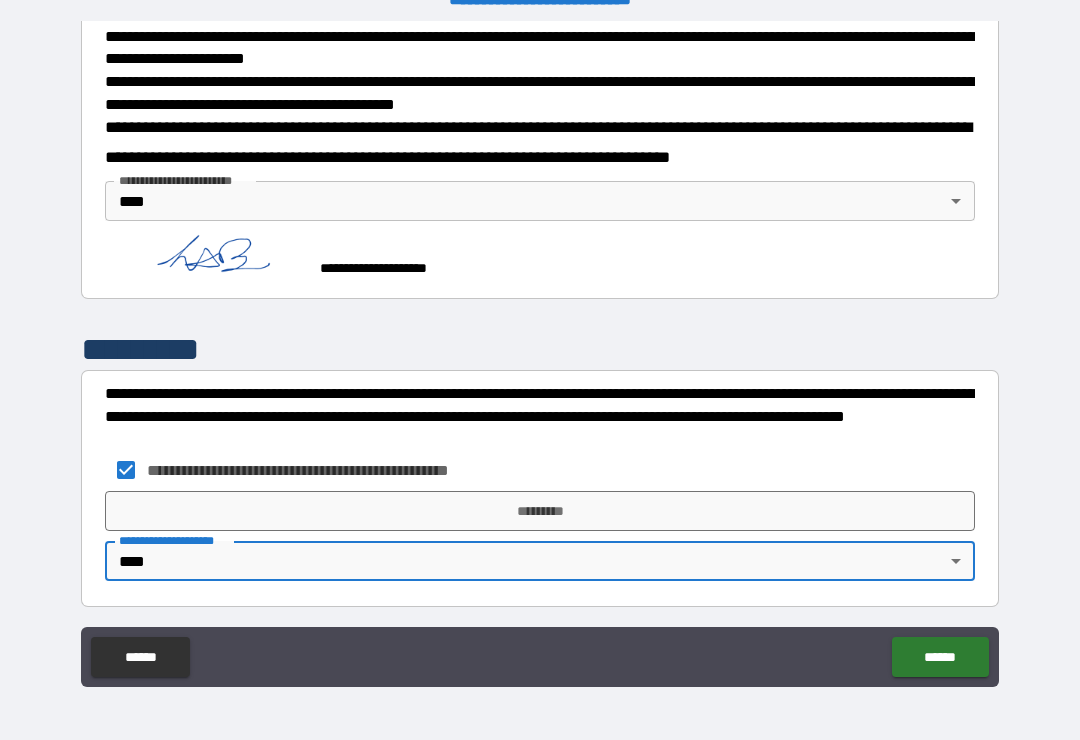 click on "*********" at bounding box center (540, 511) 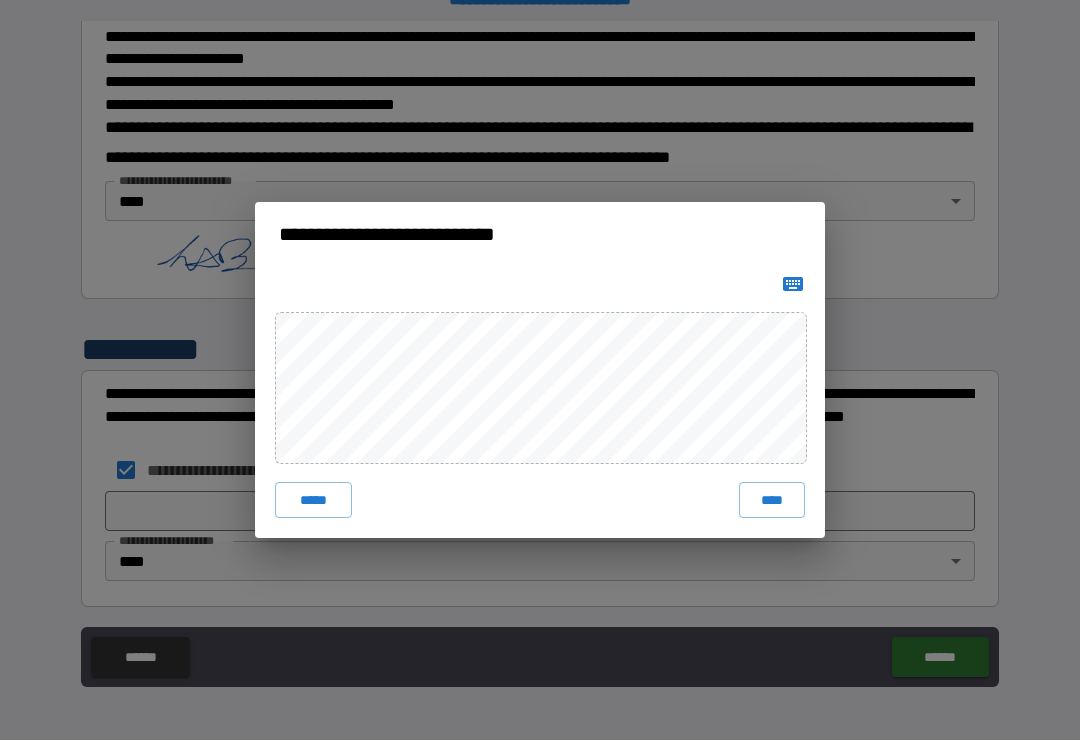 click on "****" at bounding box center [772, 500] 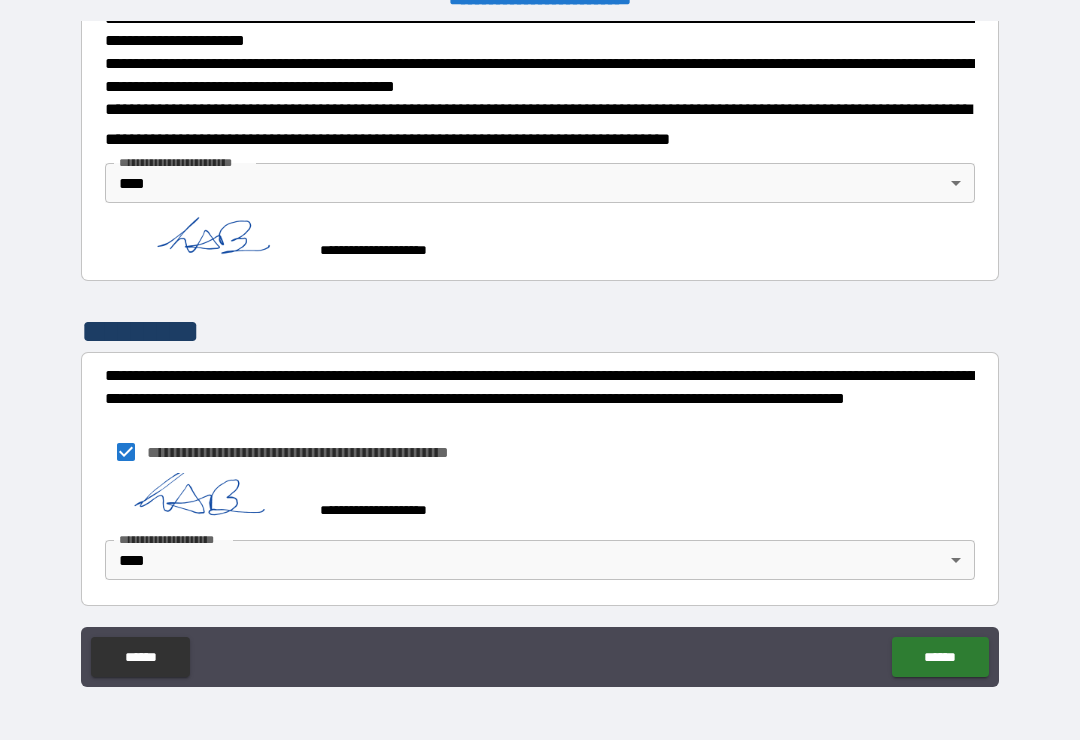 scroll, scrollTop: 755, scrollLeft: 0, axis: vertical 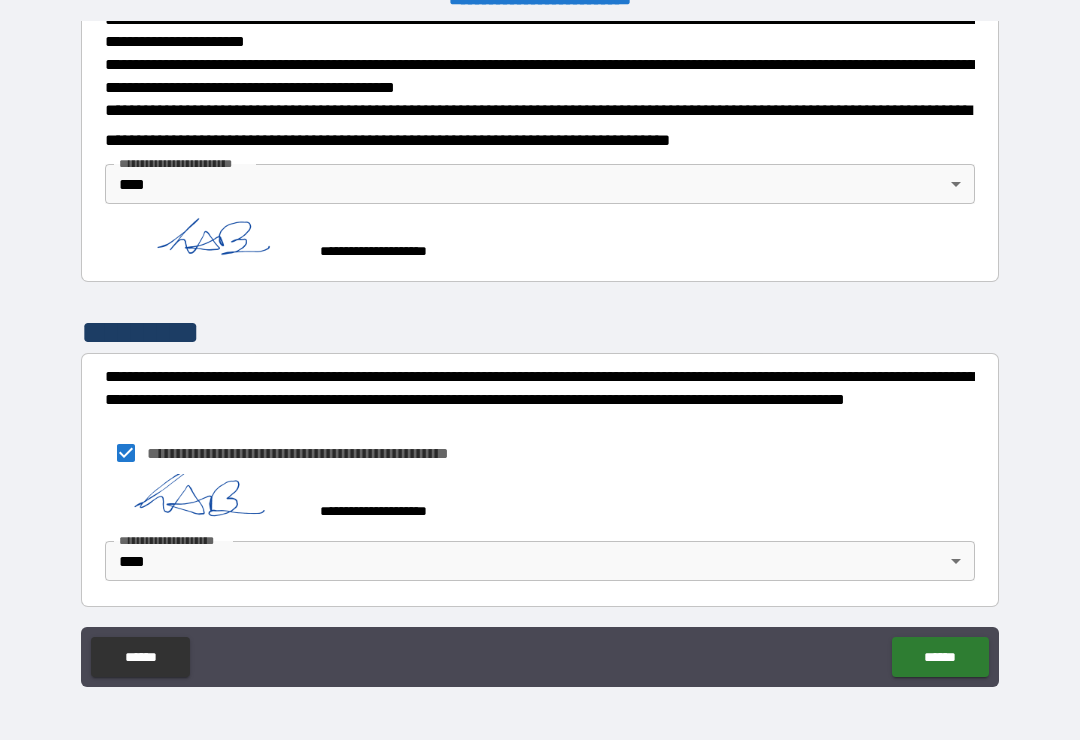 click on "******" at bounding box center (940, 657) 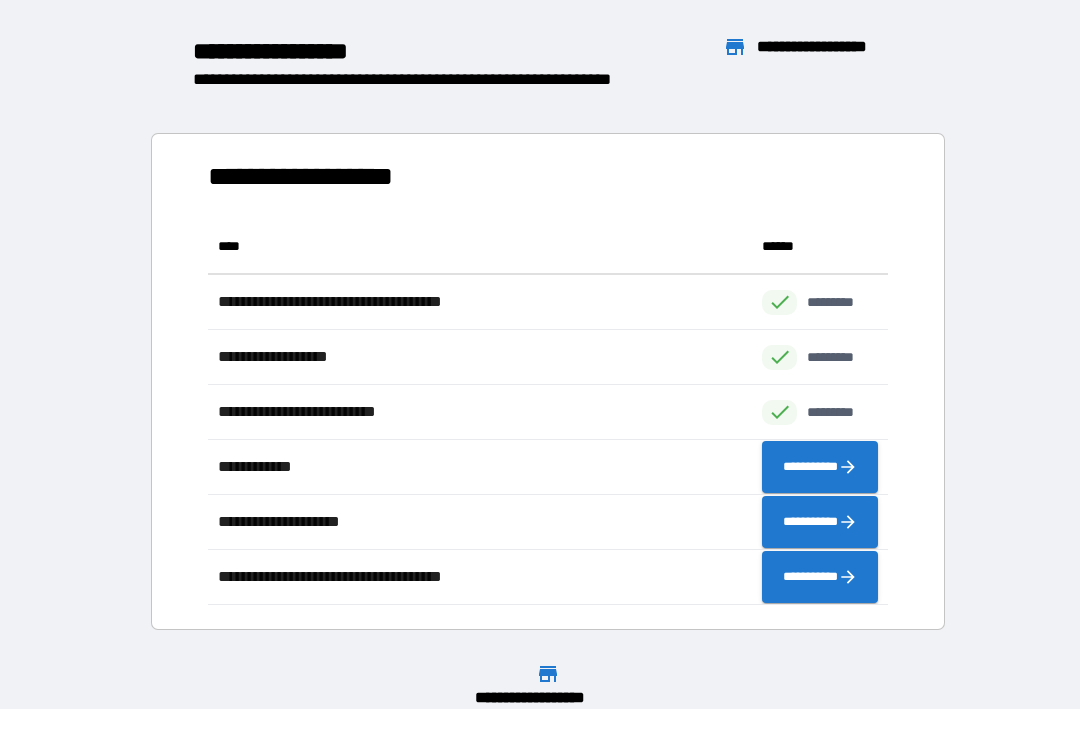 scroll, scrollTop: 1, scrollLeft: 1, axis: both 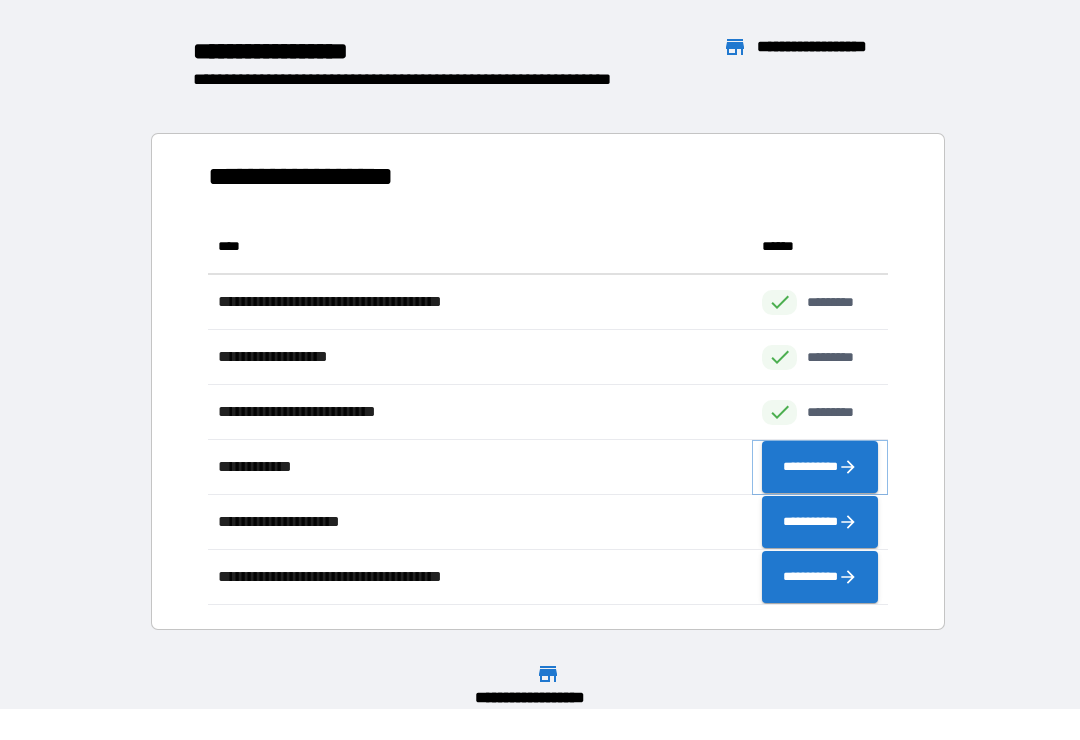 click on "**********" at bounding box center [820, 467] 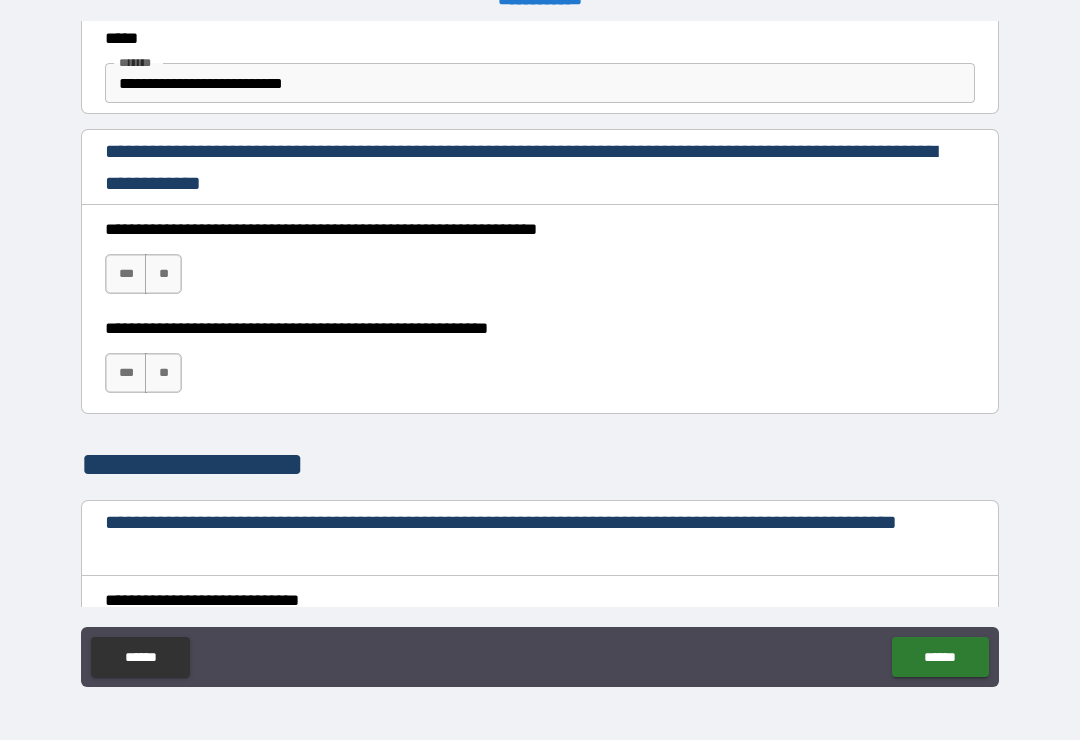 scroll, scrollTop: 1258, scrollLeft: 0, axis: vertical 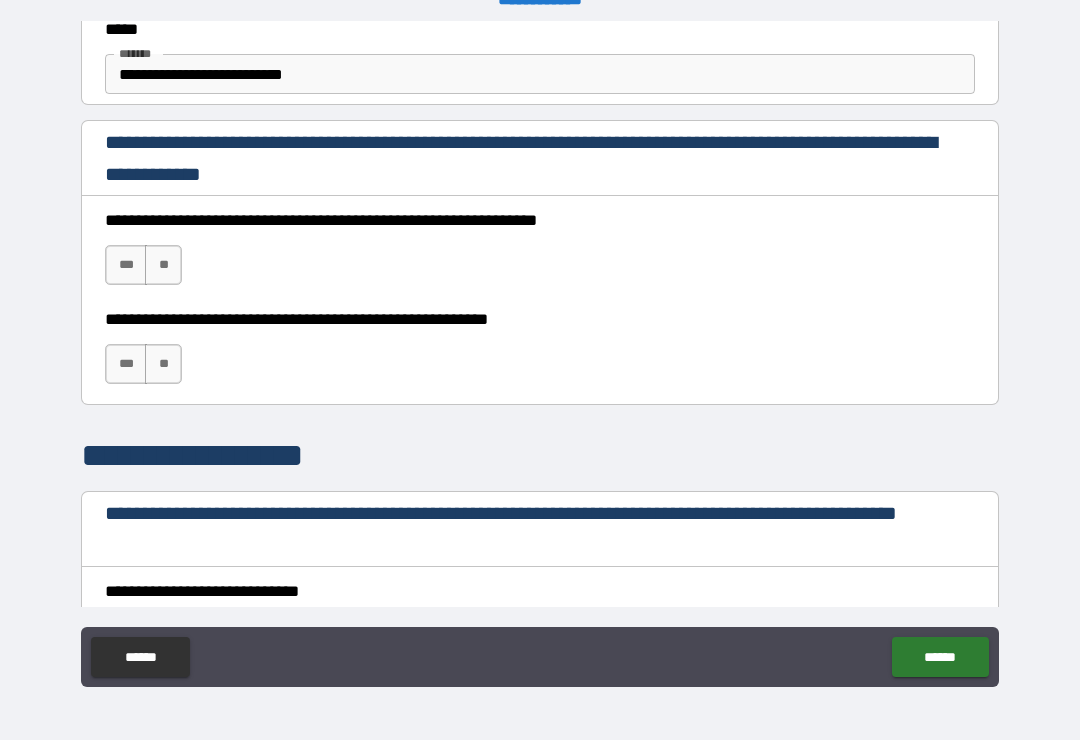 click on "***" at bounding box center (126, 265) 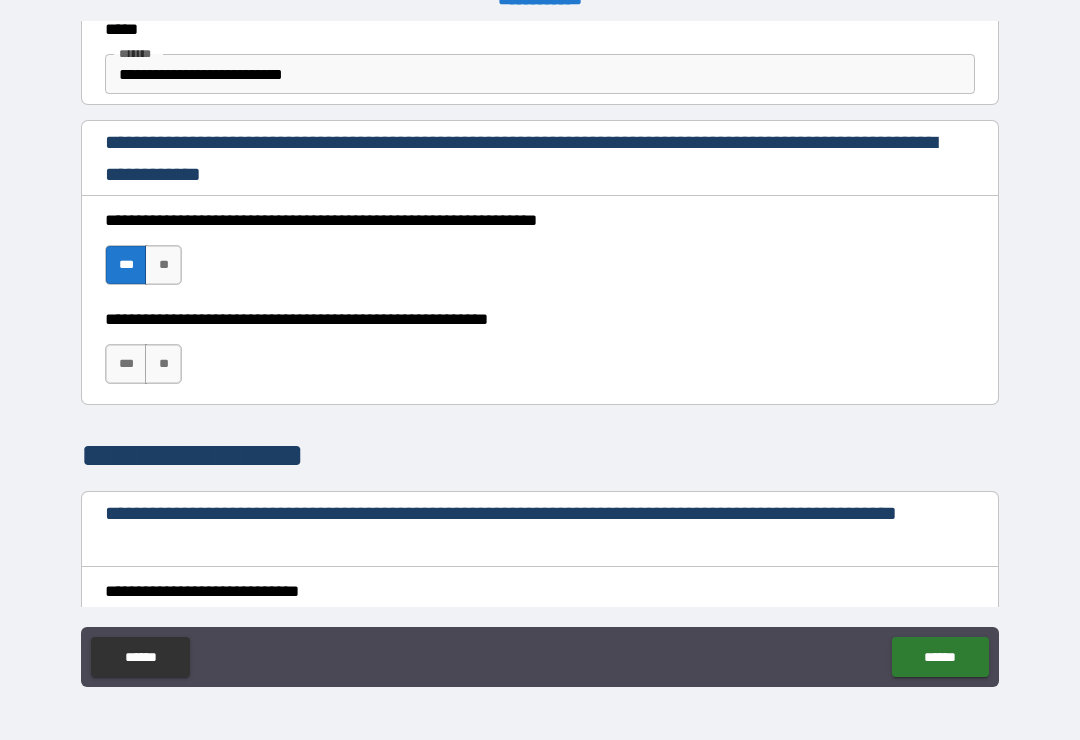 click on "***" at bounding box center (126, 364) 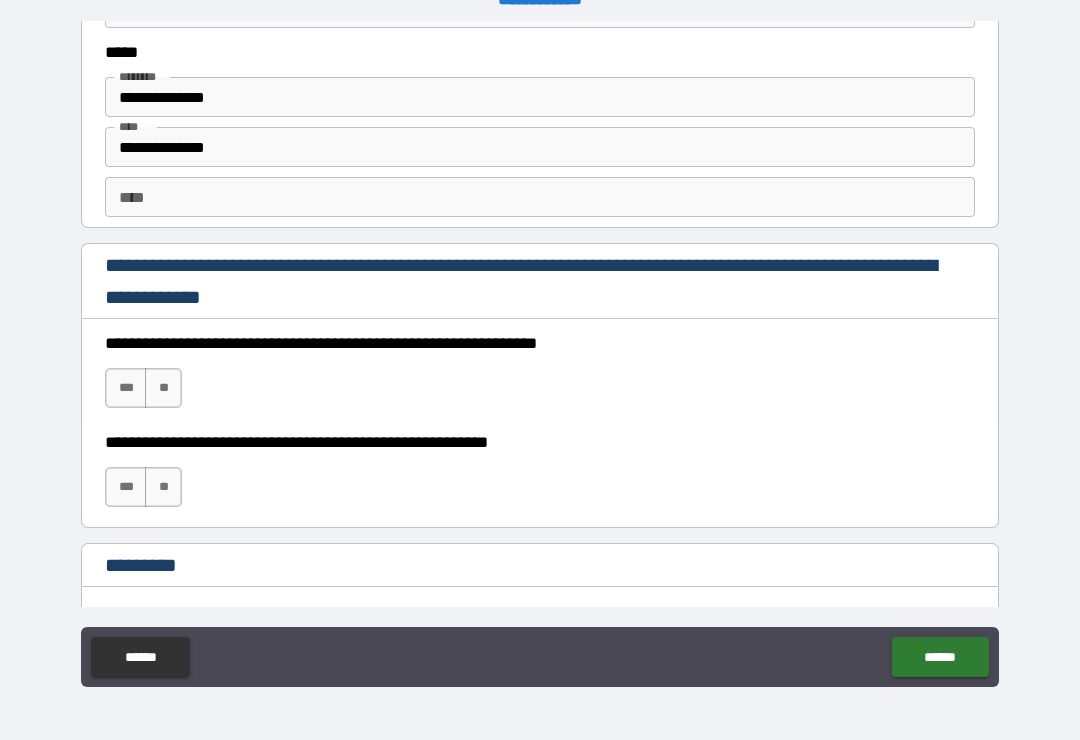 scroll, scrollTop: 2786, scrollLeft: 0, axis: vertical 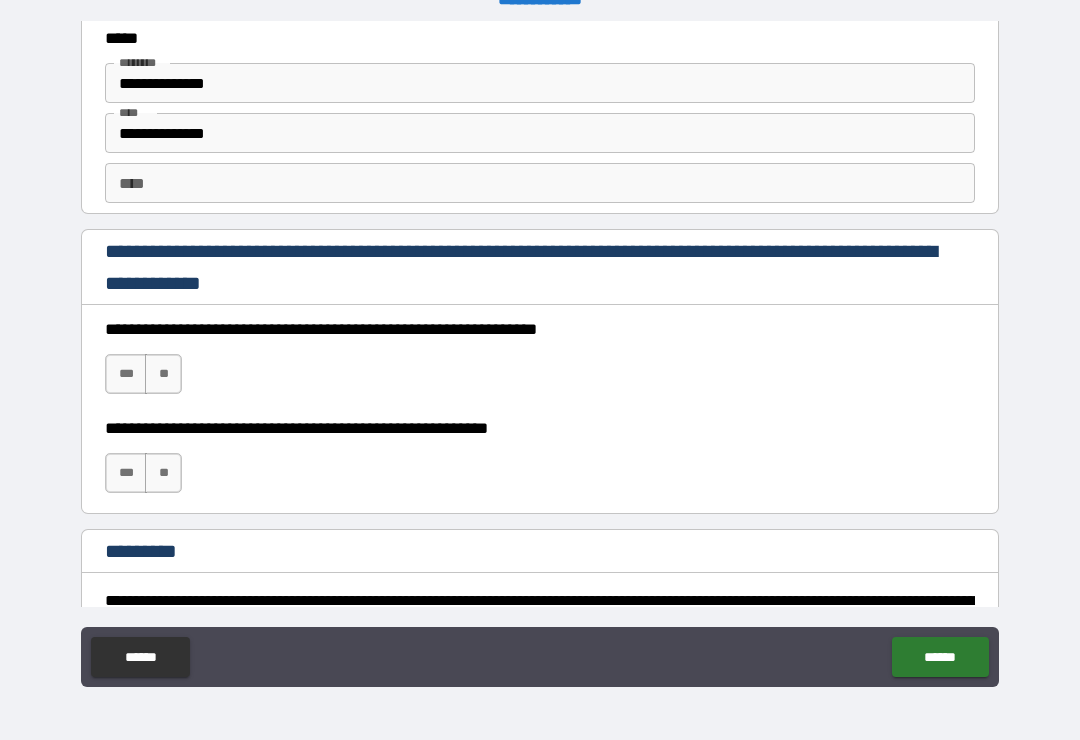 click on "***" at bounding box center [126, 374] 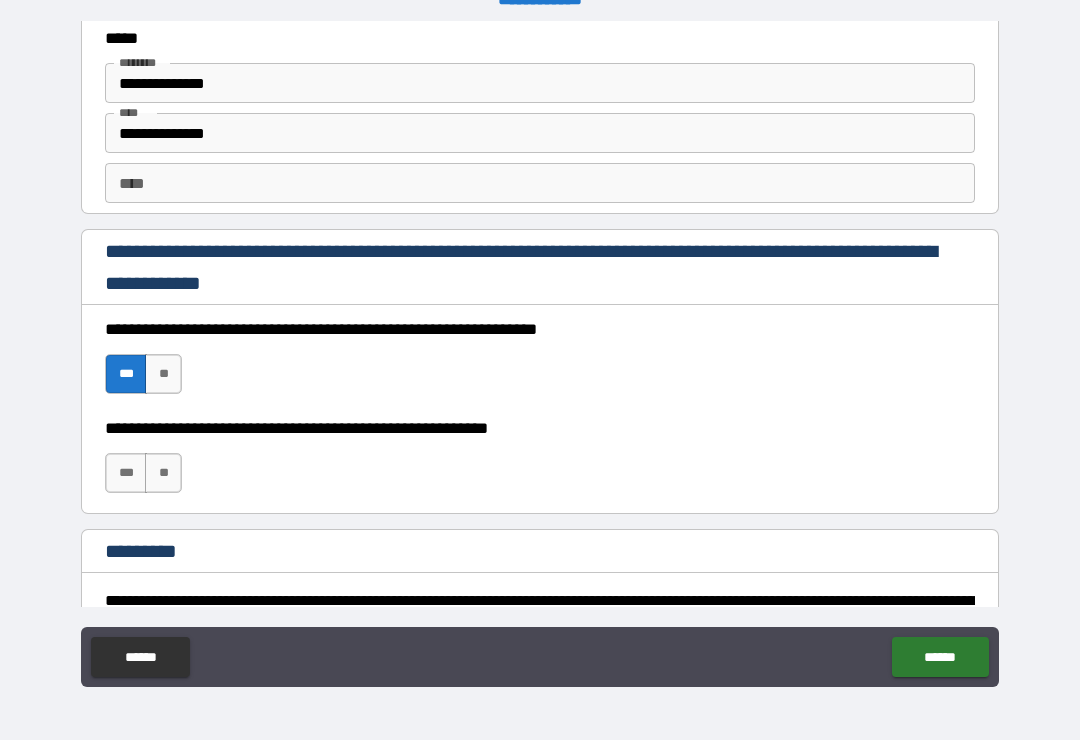 click on "***" at bounding box center (126, 473) 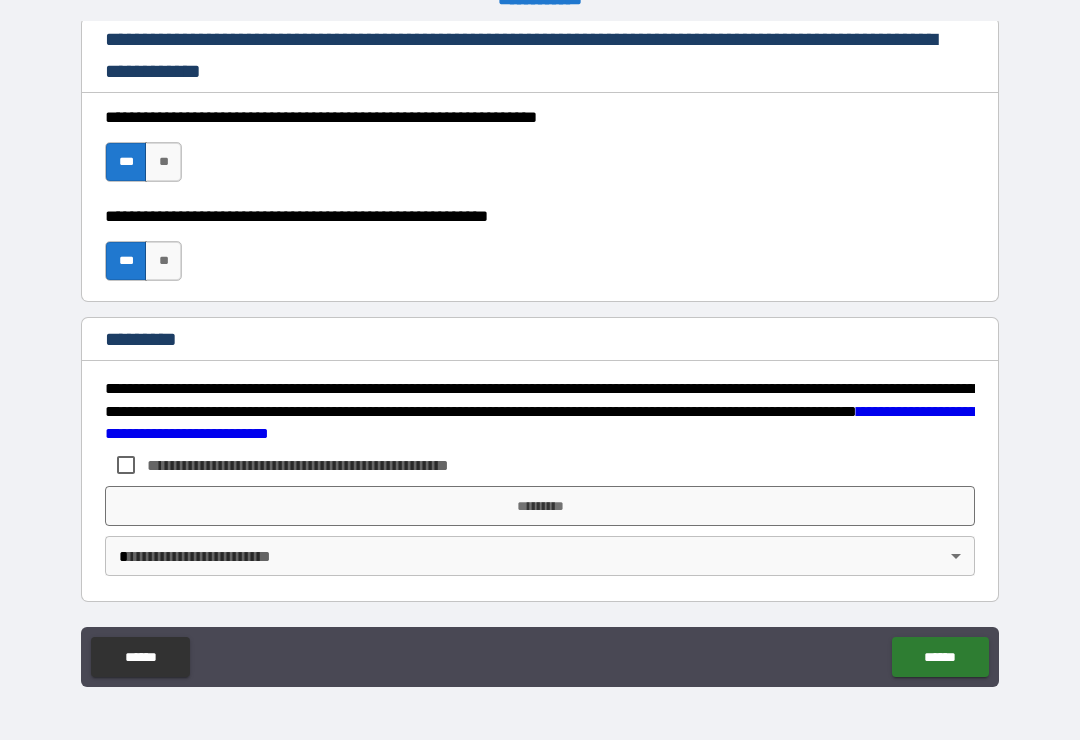 scroll, scrollTop: 2998, scrollLeft: 0, axis: vertical 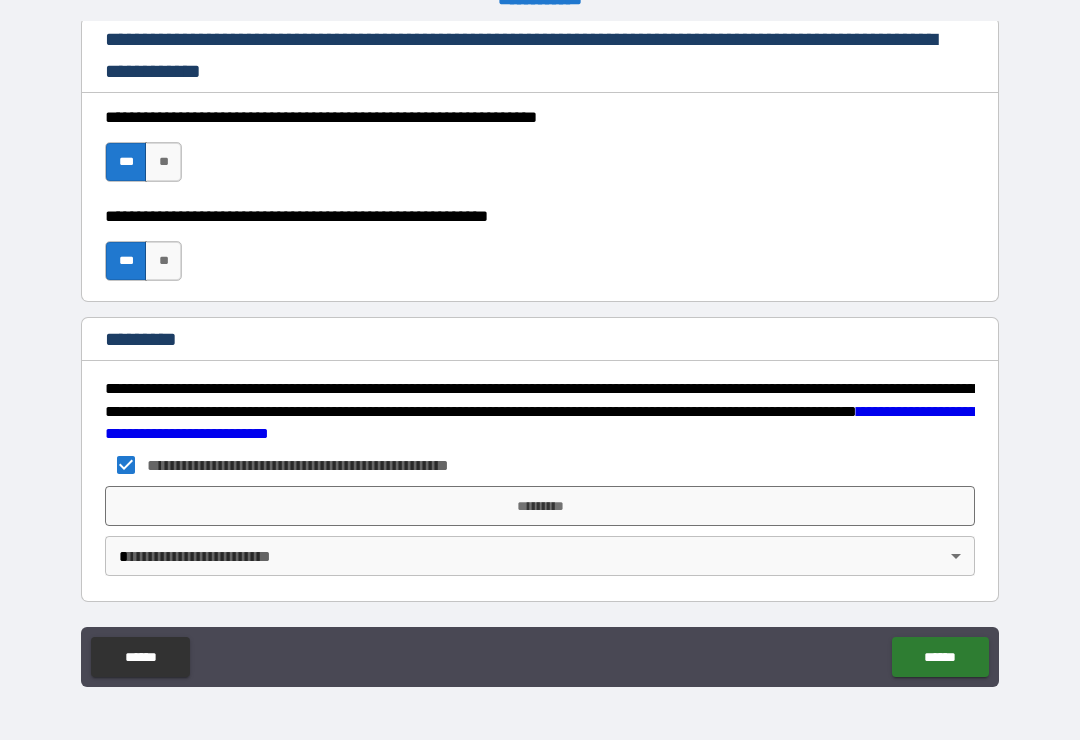 click on "*********" at bounding box center (540, 506) 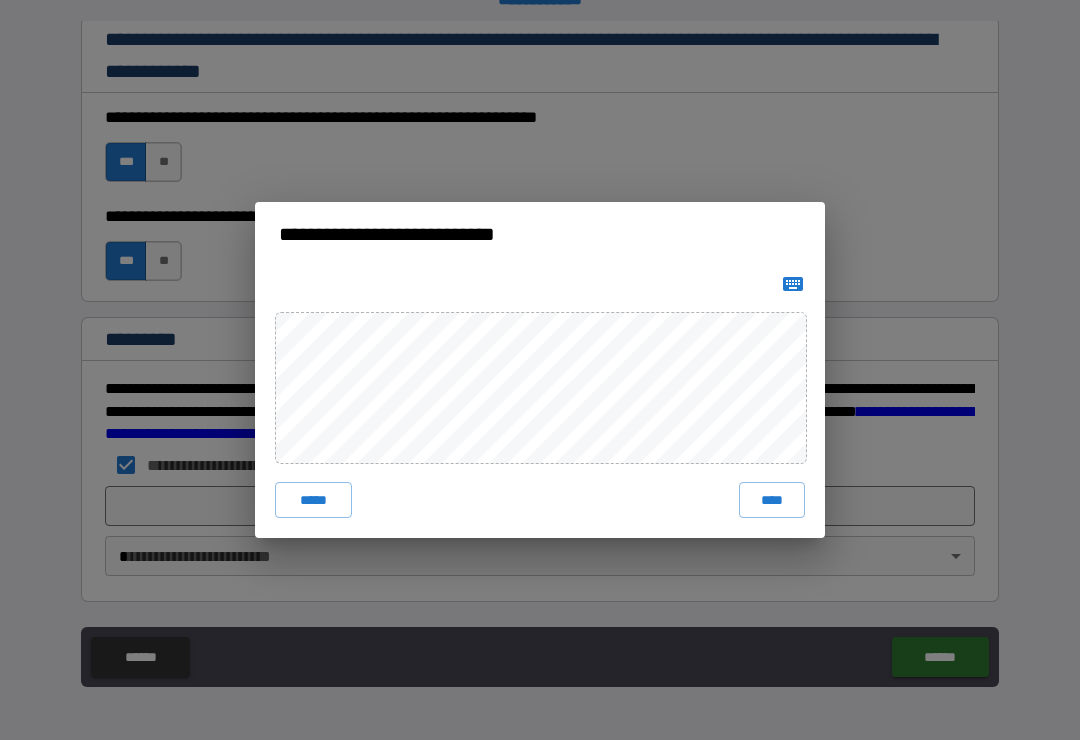 click on "****" at bounding box center [772, 500] 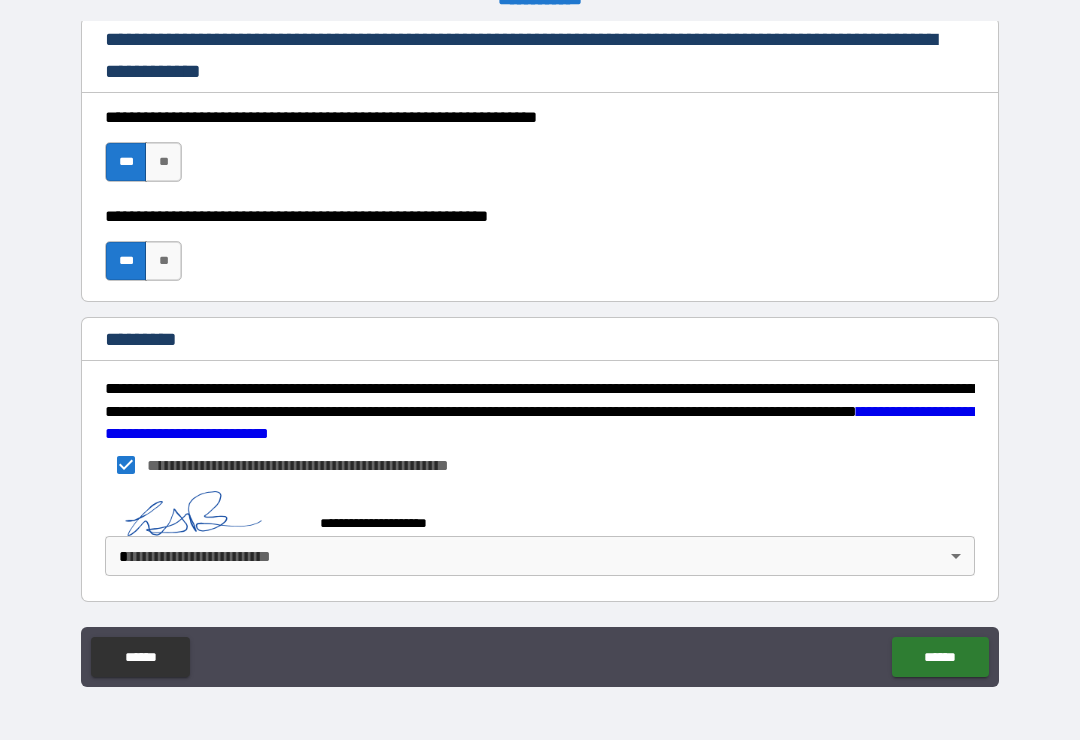 scroll, scrollTop: 2988, scrollLeft: 0, axis: vertical 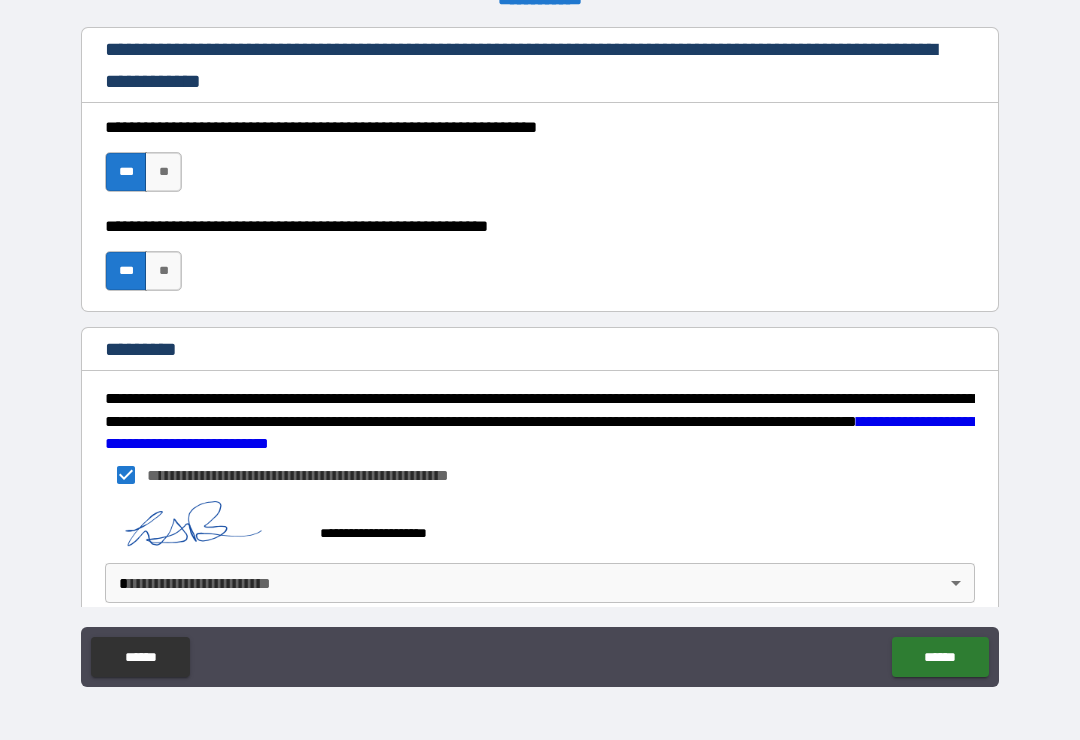 click on "**********" at bounding box center [540, 354] 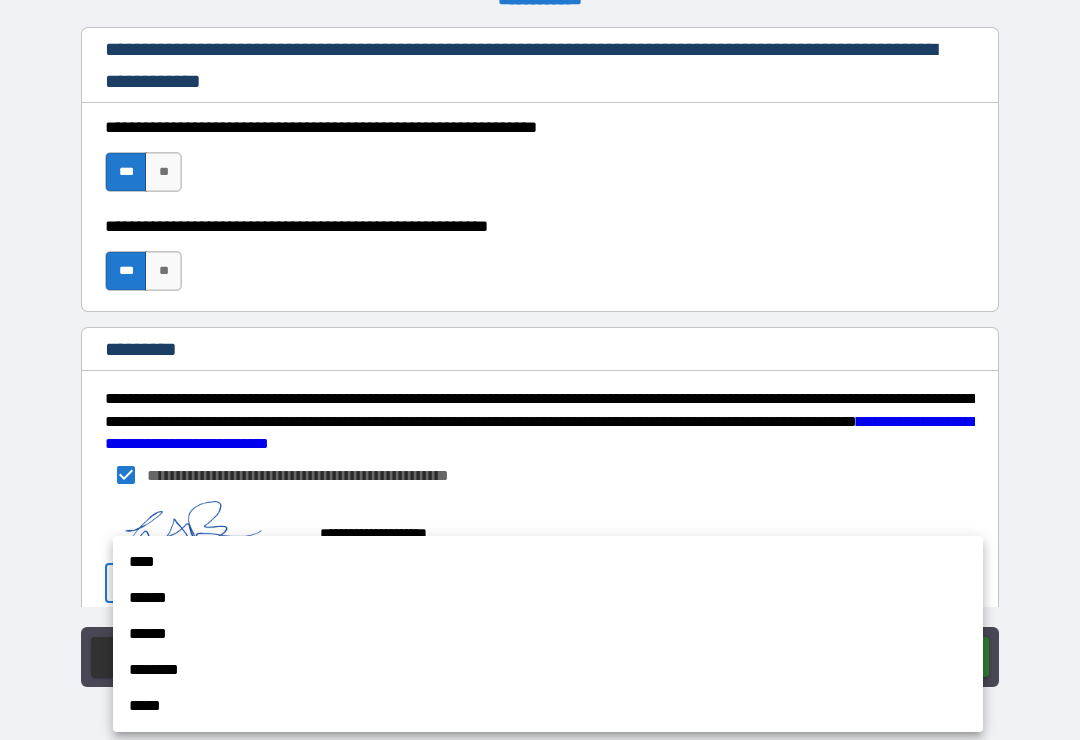 click on "****" at bounding box center [548, 562] 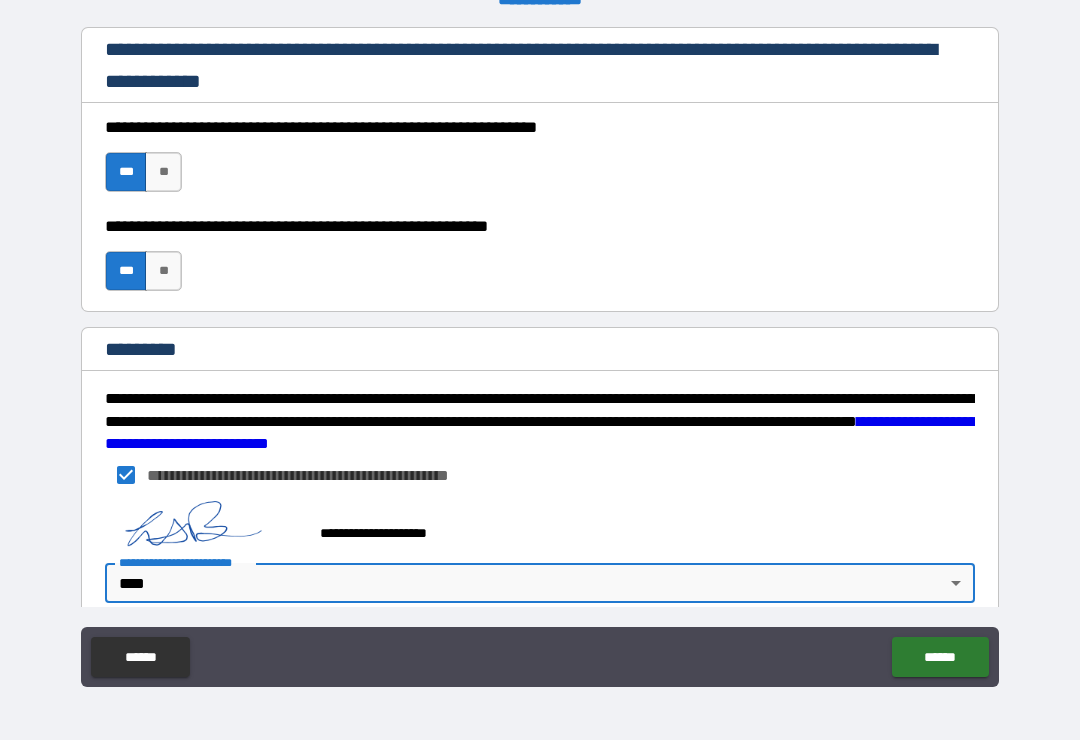click on "******" at bounding box center [940, 657] 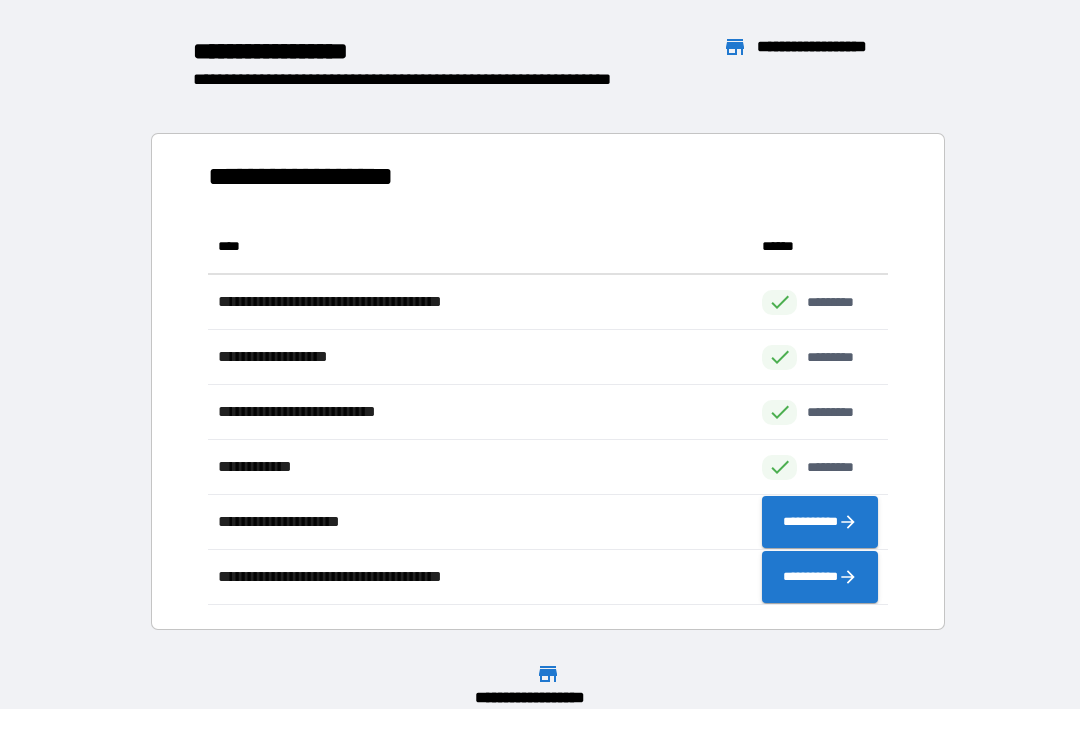 scroll, scrollTop: 386, scrollLeft: 680, axis: both 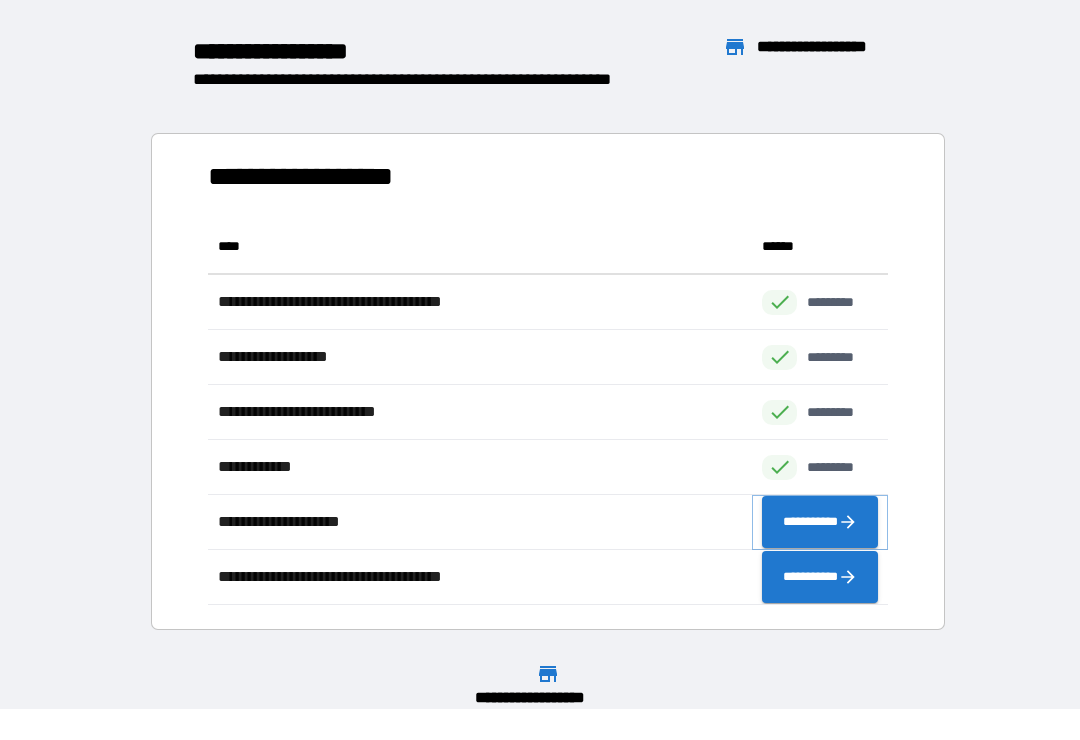 click on "**********" at bounding box center [820, 522] 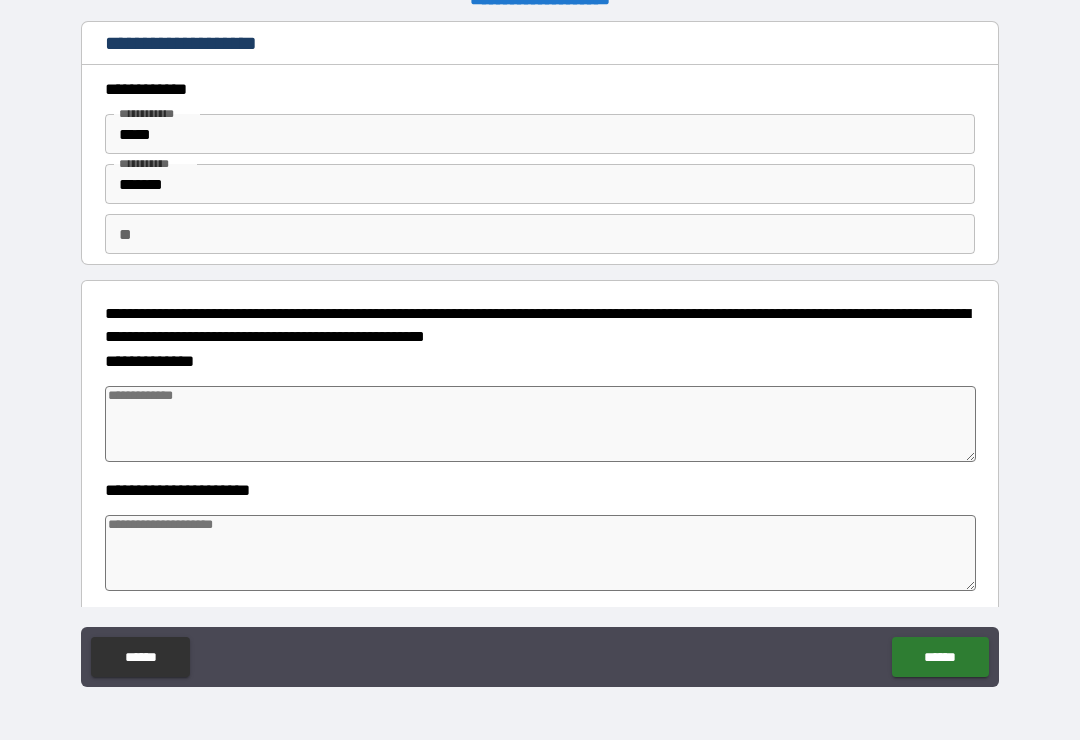 scroll, scrollTop: 5, scrollLeft: 0, axis: vertical 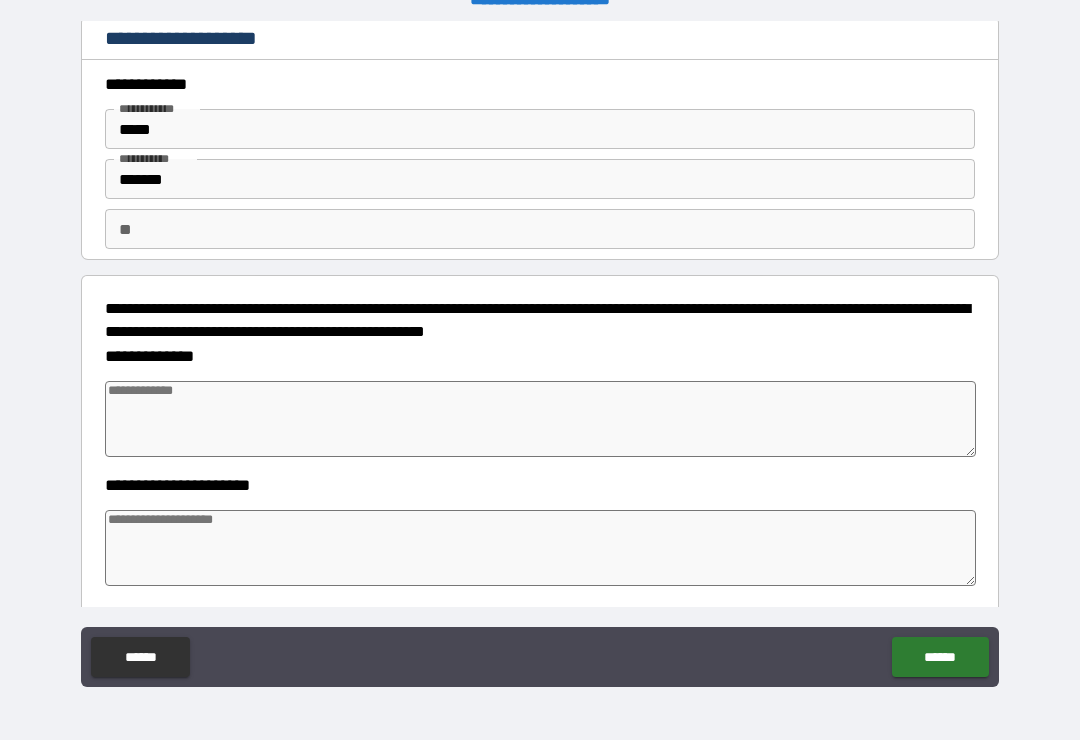 click at bounding box center (540, 419) 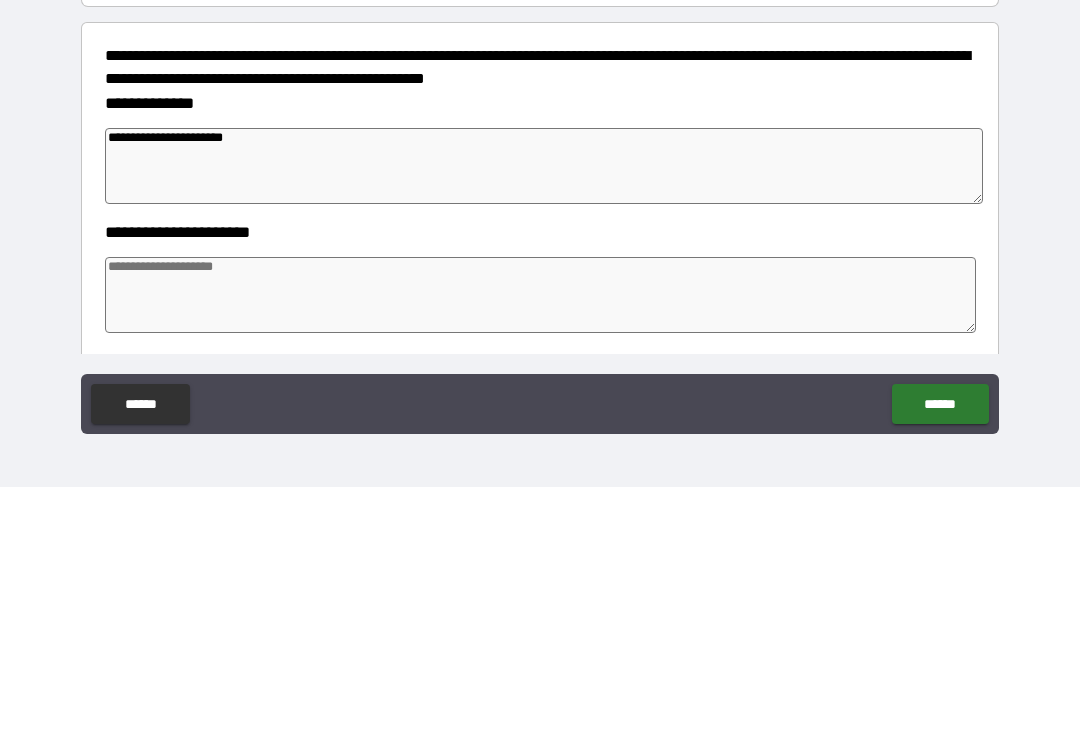 click at bounding box center [540, 548] 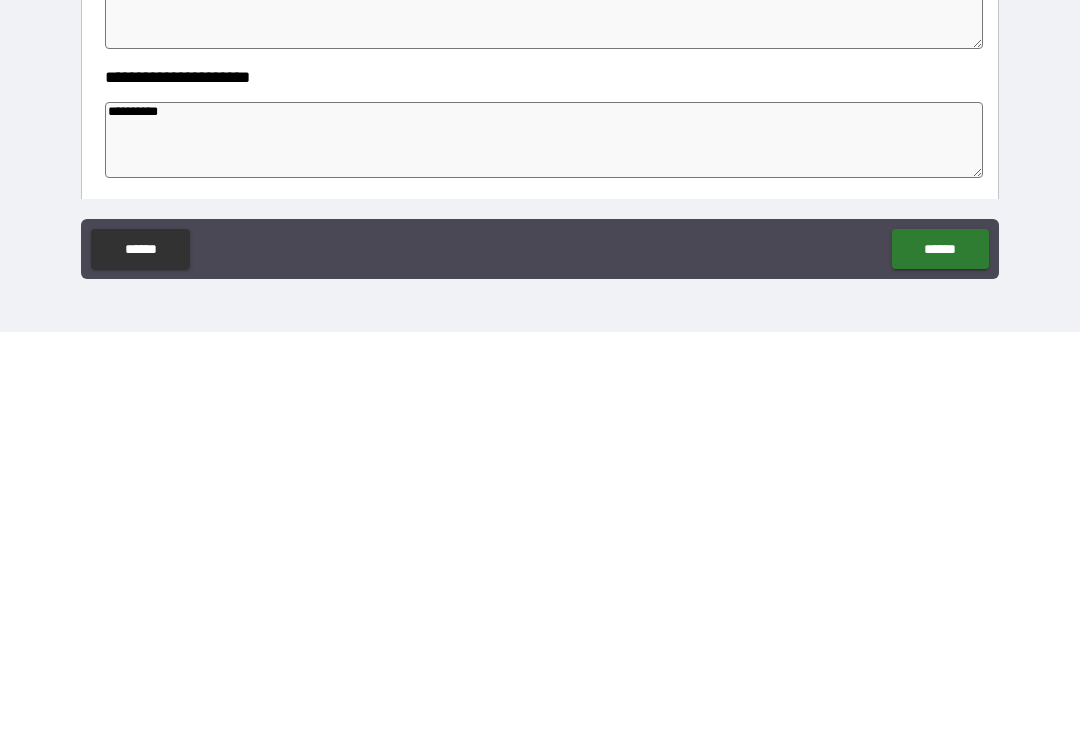 click on "******" at bounding box center (940, 657) 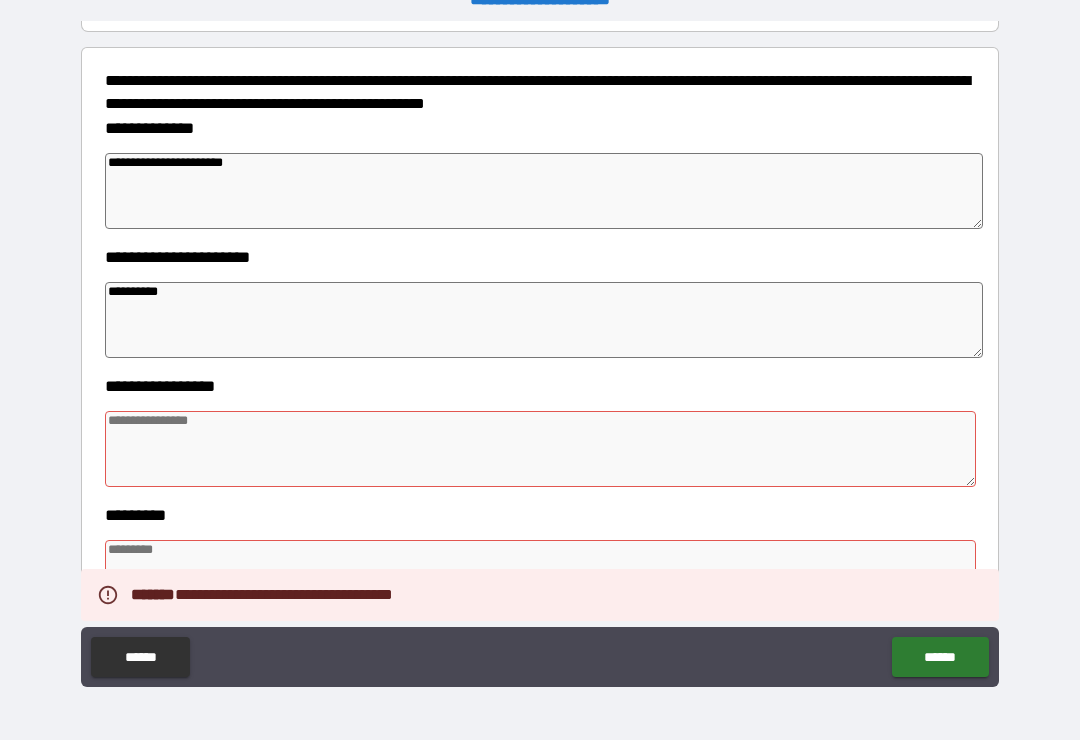 scroll, scrollTop: 227, scrollLeft: 0, axis: vertical 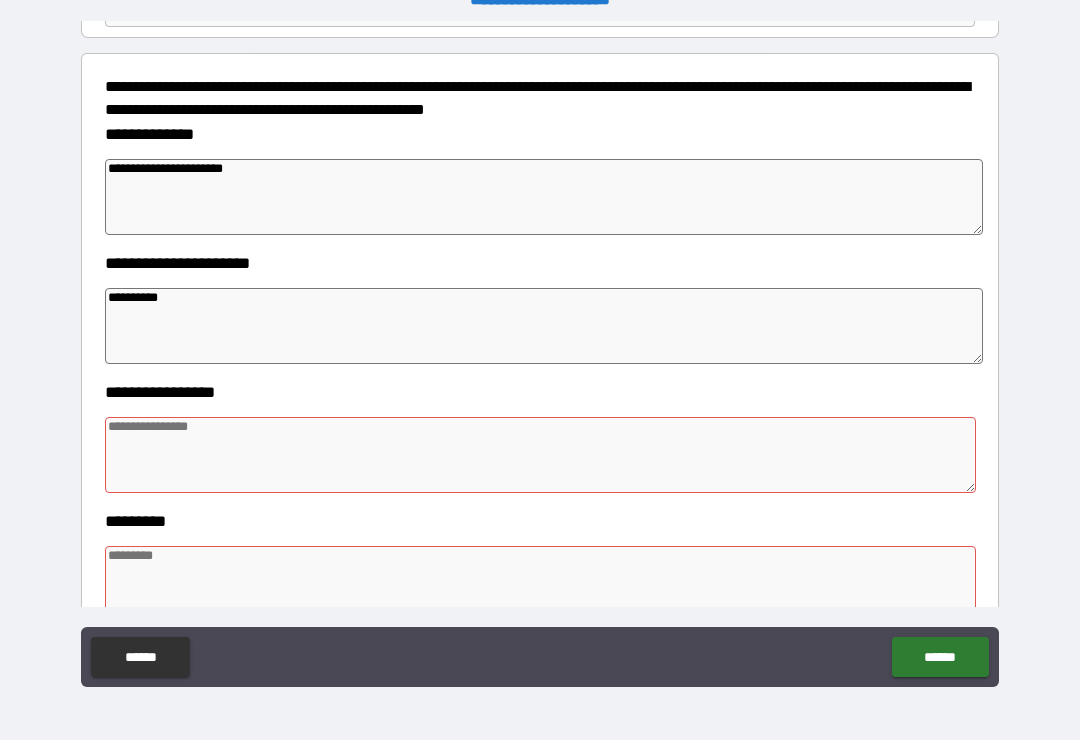 click on "**********" at bounding box center (544, 197) 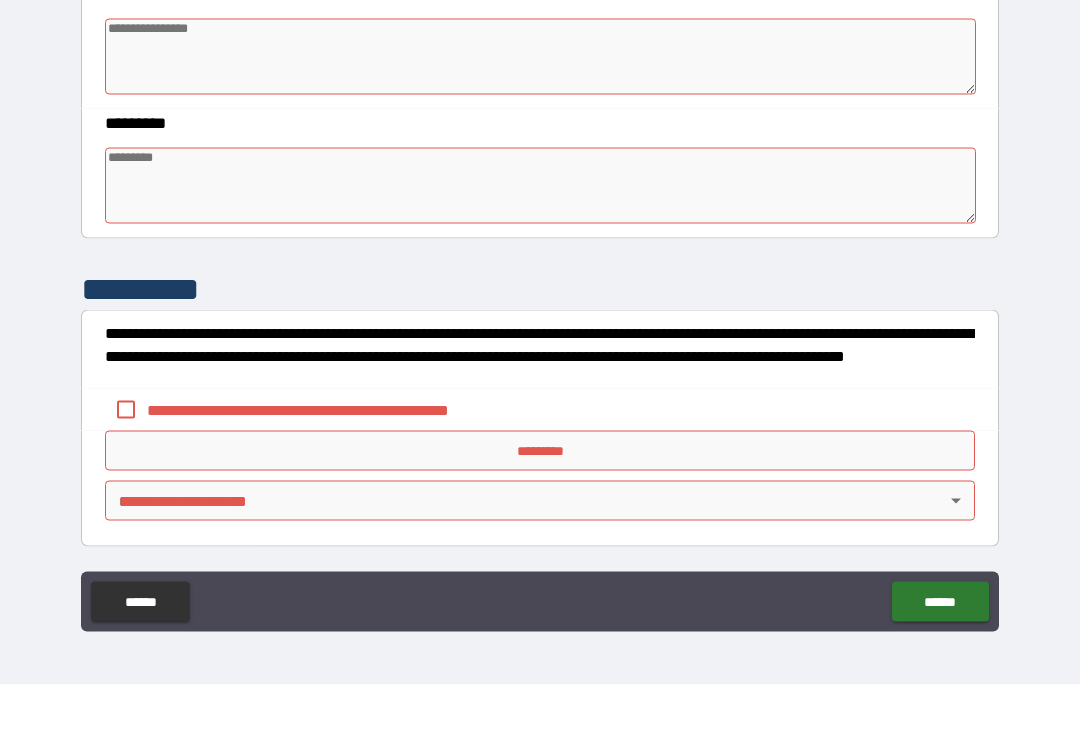 scroll, scrollTop: 570, scrollLeft: 0, axis: vertical 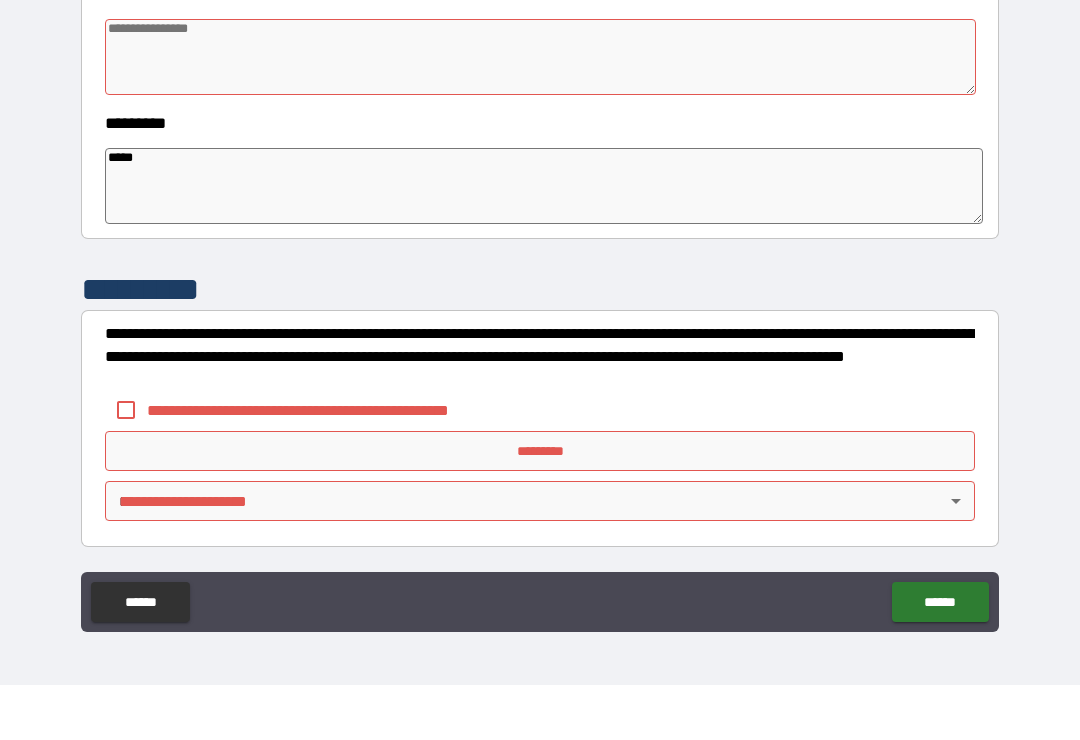 click at bounding box center (540, 112) 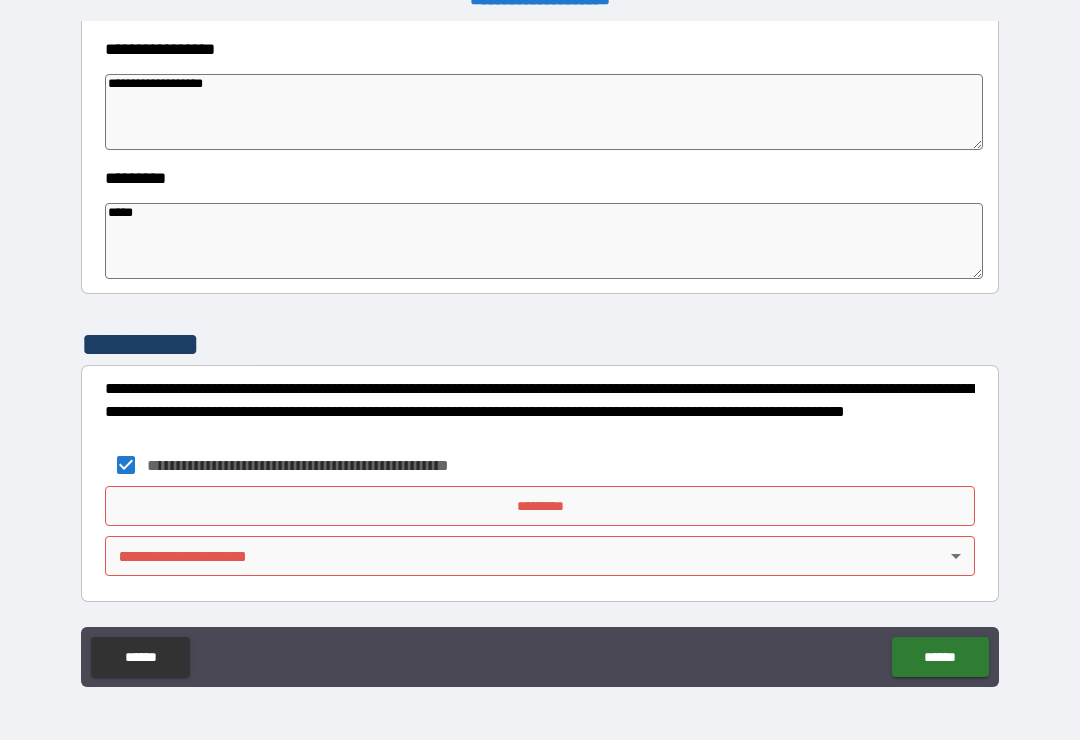 click on "**********" at bounding box center [540, 354] 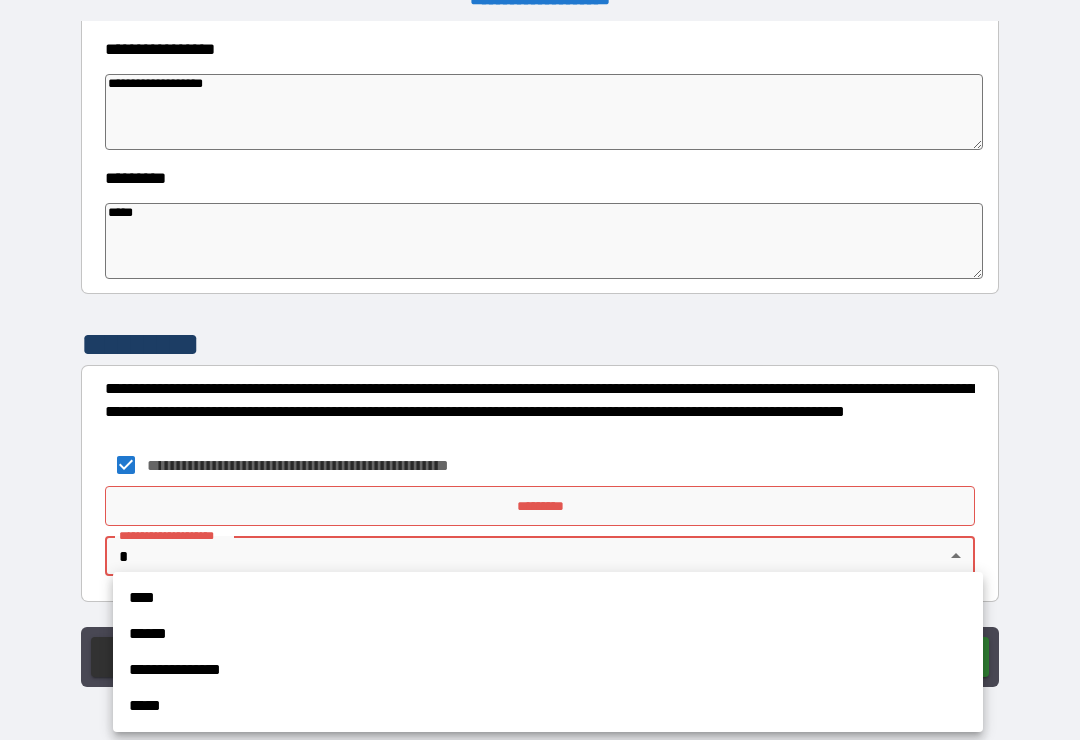 click on "****" at bounding box center [548, 598] 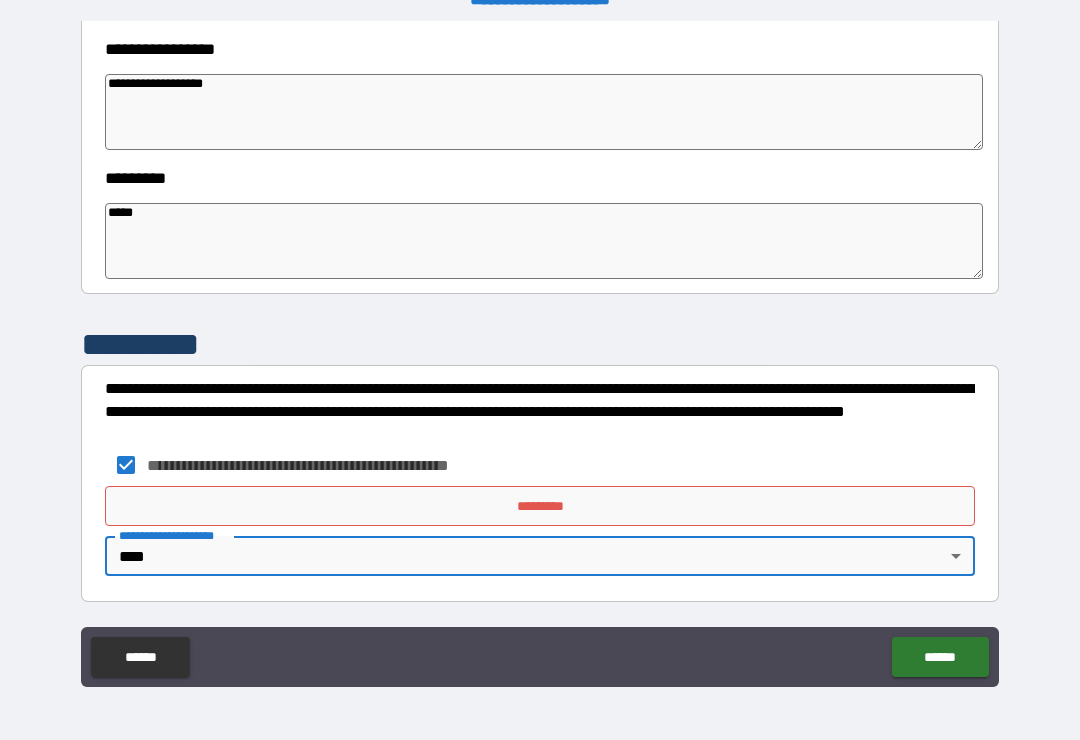 click on "*********" at bounding box center [540, 506] 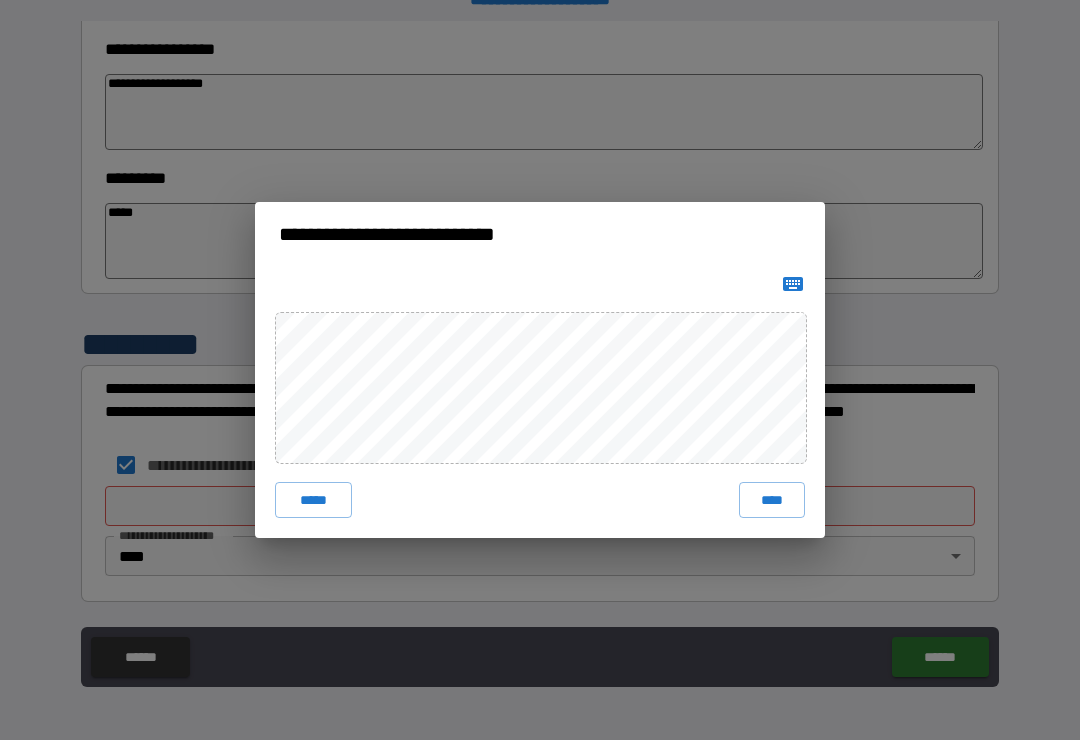 click on "****" at bounding box center (772, 500) 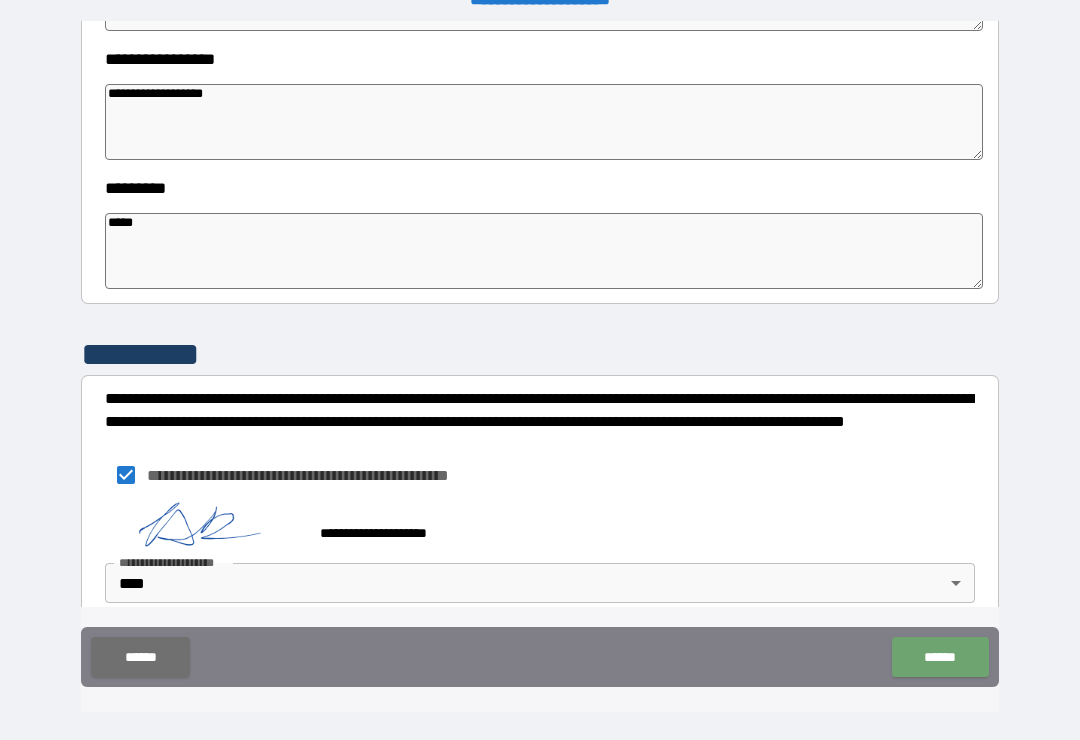 click on "******" at bounding box center (940, 657) 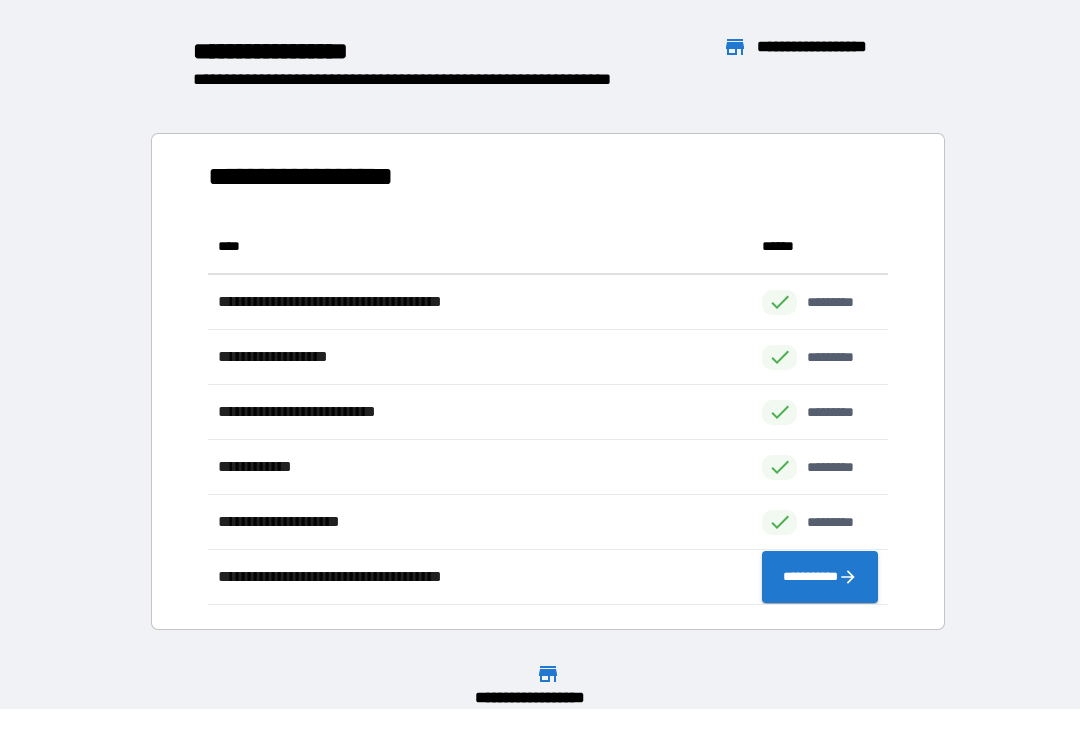 scroll, scrollTop: 1, scrollLeft: 1, axis: both 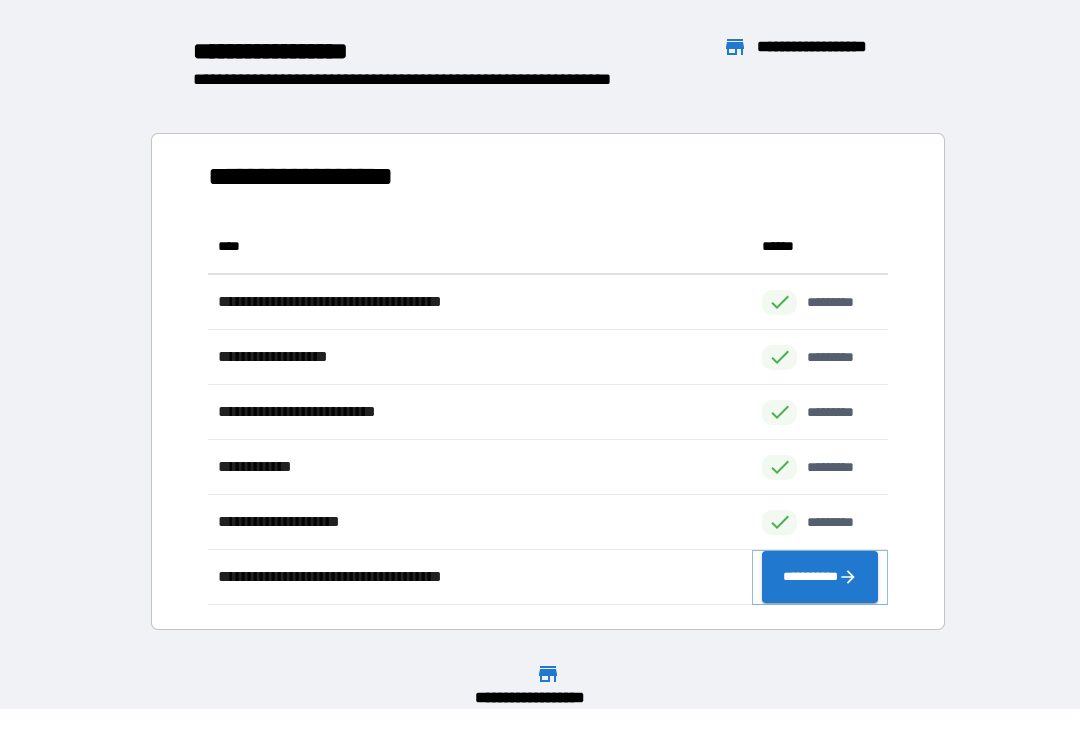 click on "**********" at bounding box center (820, 577) 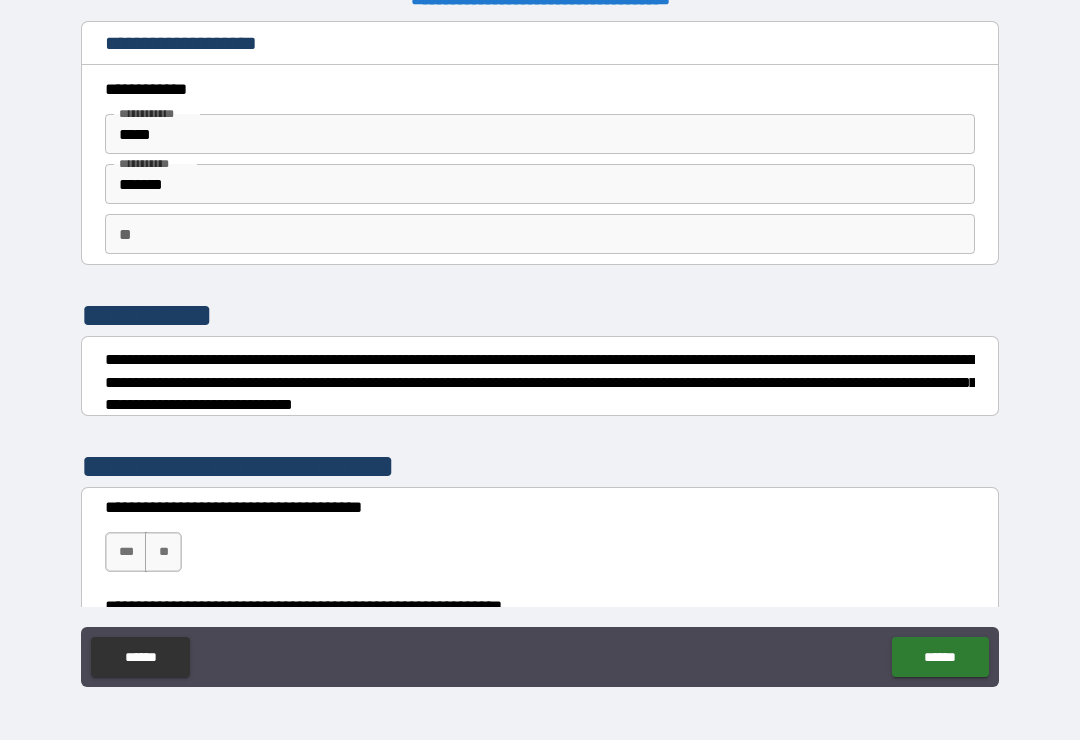 click on "**" at bounding box center [163, 552] 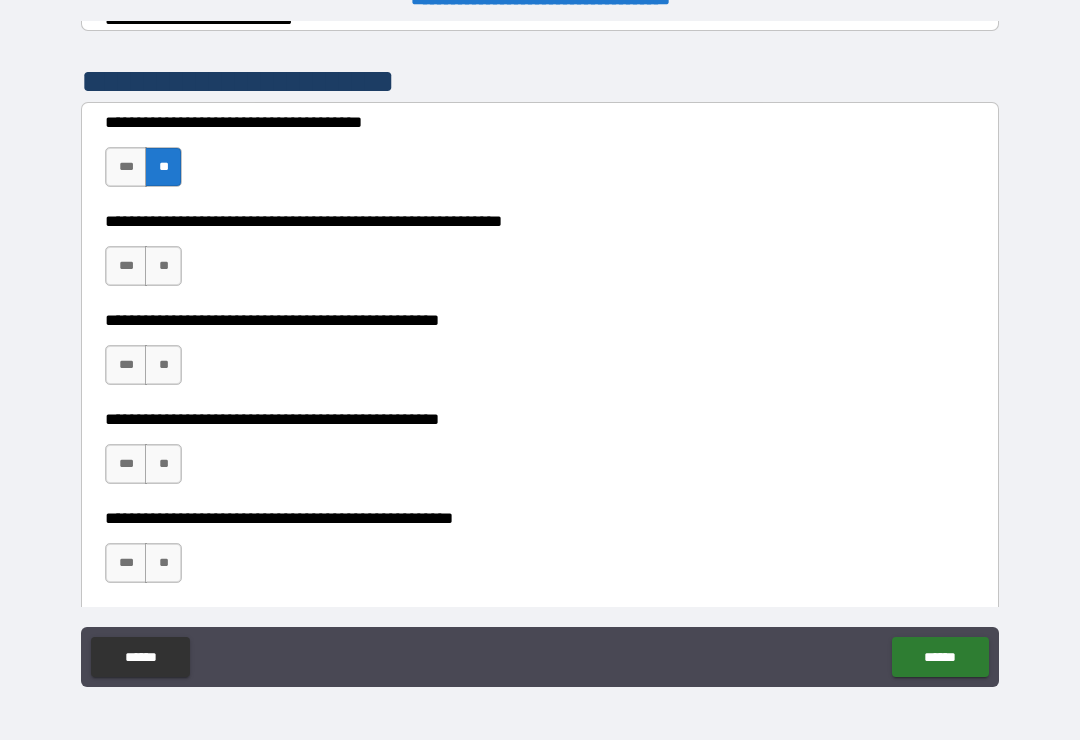 scroll, scrollTop: 390, scrollLeft: 0, axis: vertical 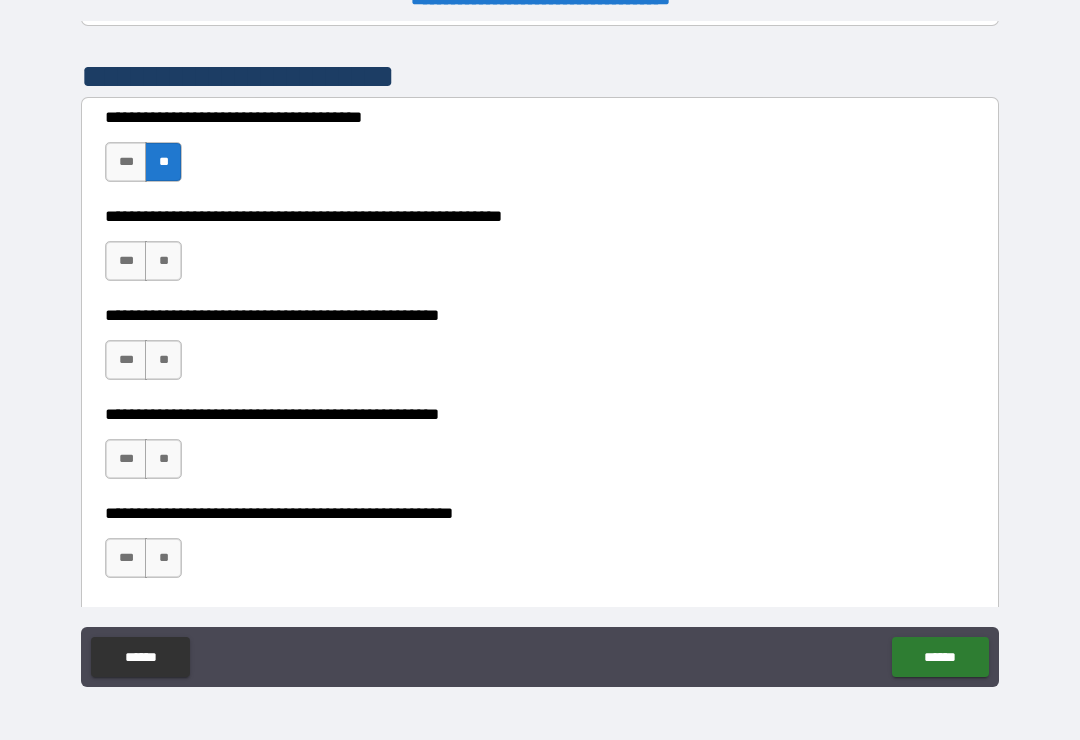 click on "**" at bounding box center (163, 360) 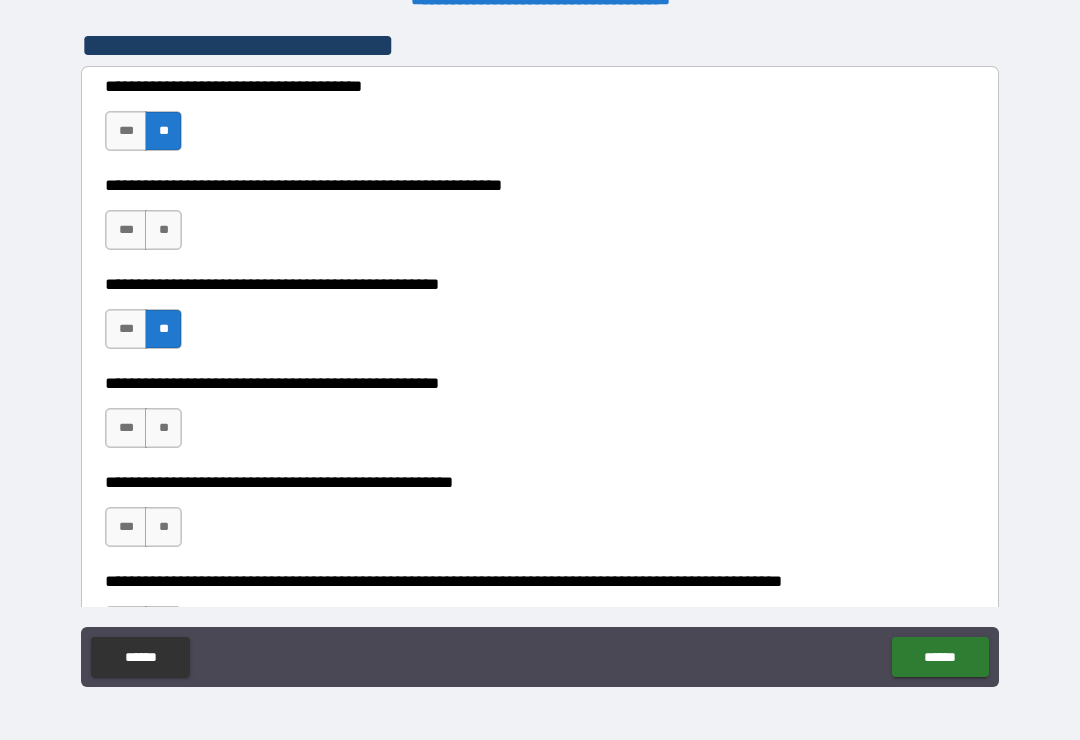 scroll, scrollTop: 454, scrollLeft: 0, axis: vertical 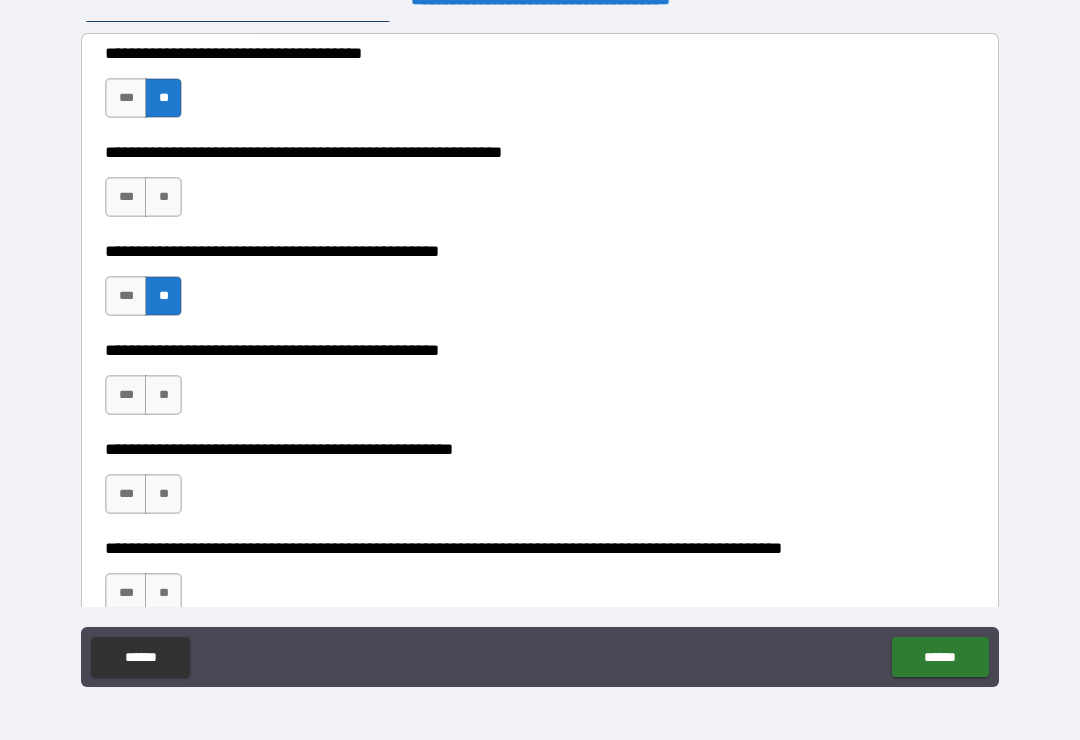 click on "**" at bounding box center [163, 395] 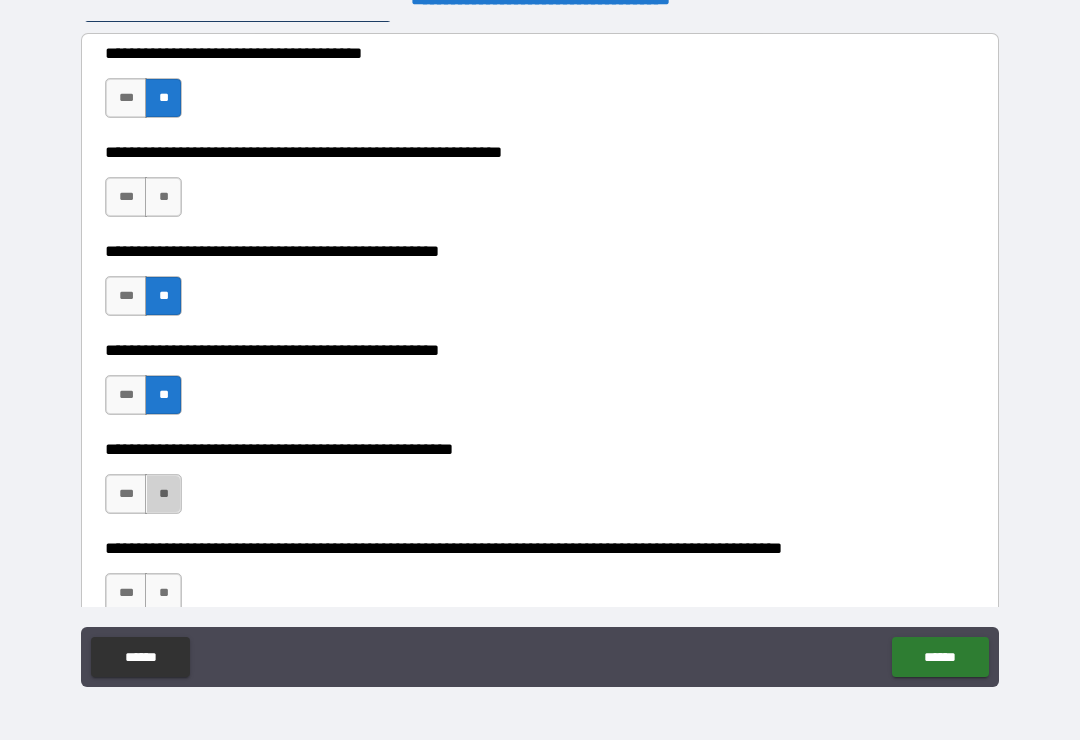 click on "**" at bounding box center (163, 494) 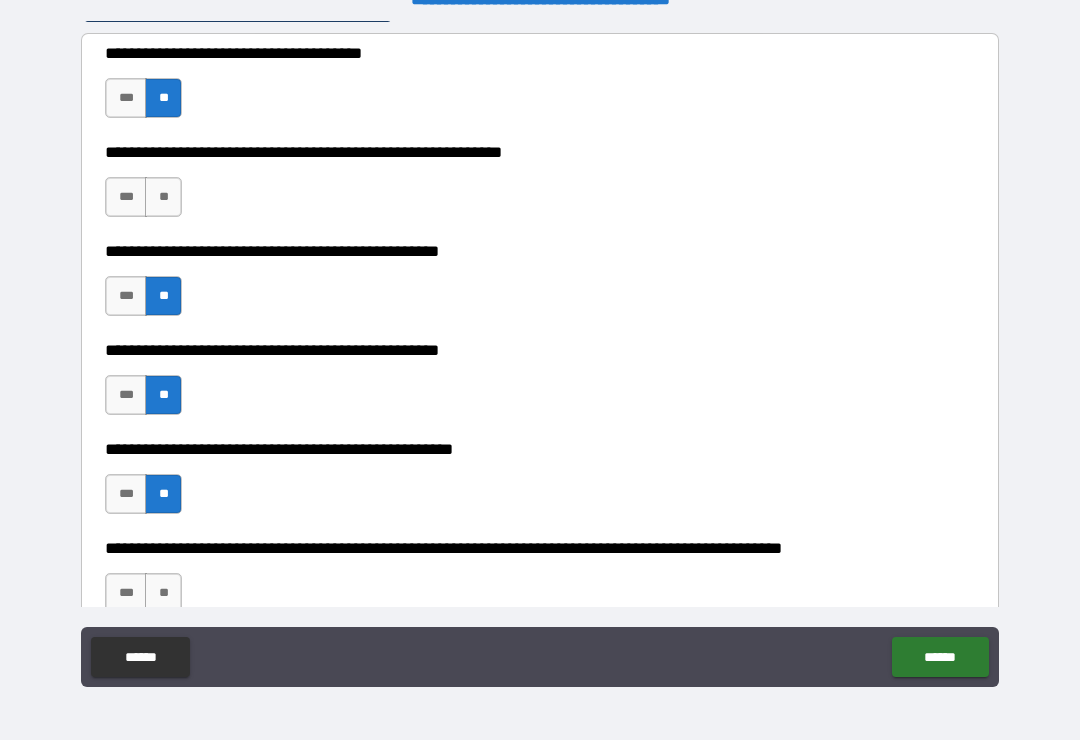 scroll, scrollTop: 596, scrollLeft: 0, axis: vertical 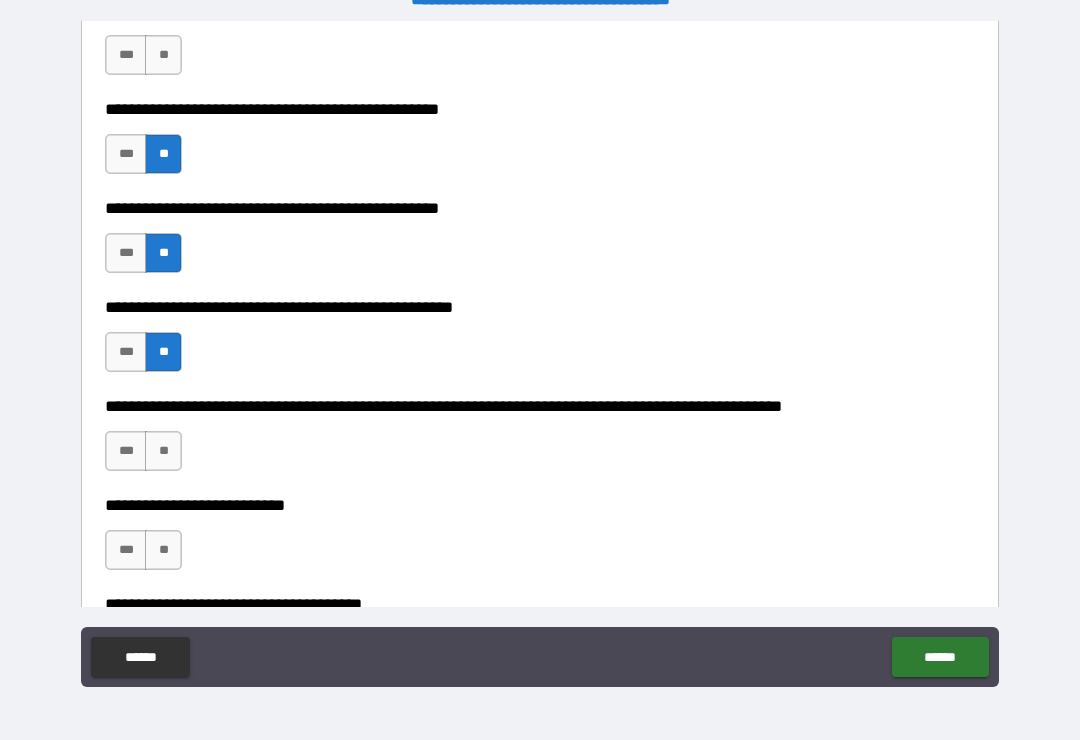 click on "**" at bounding box center [163, 451] 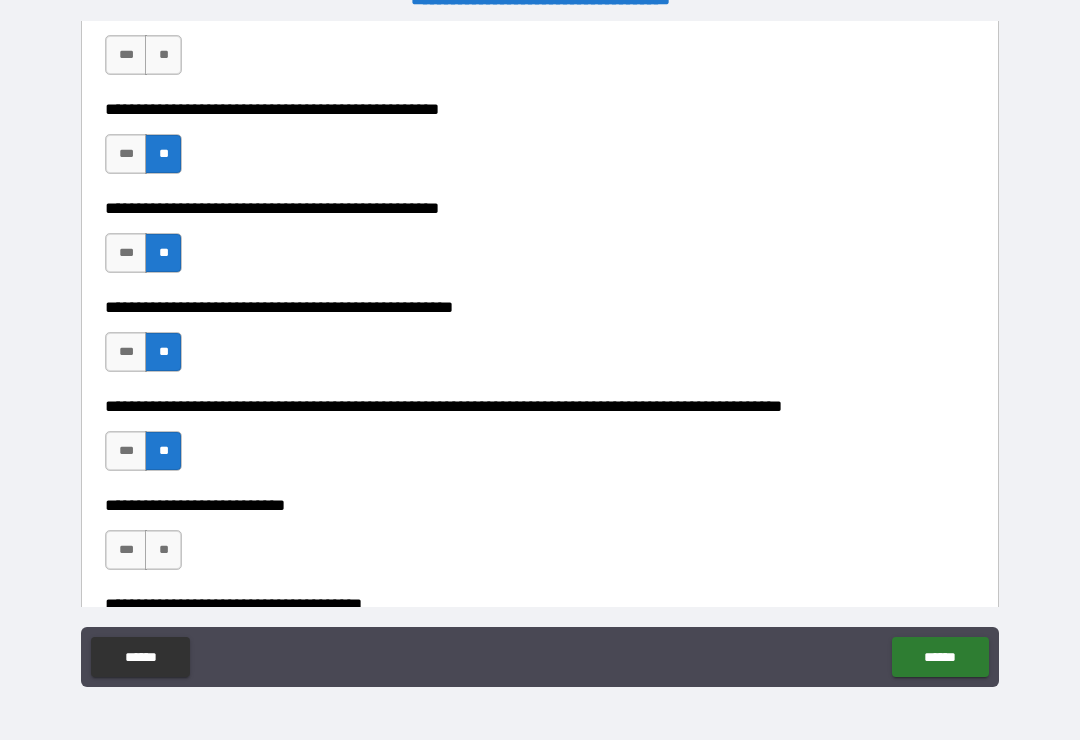 click on "**" at bounding box center [163, 550] 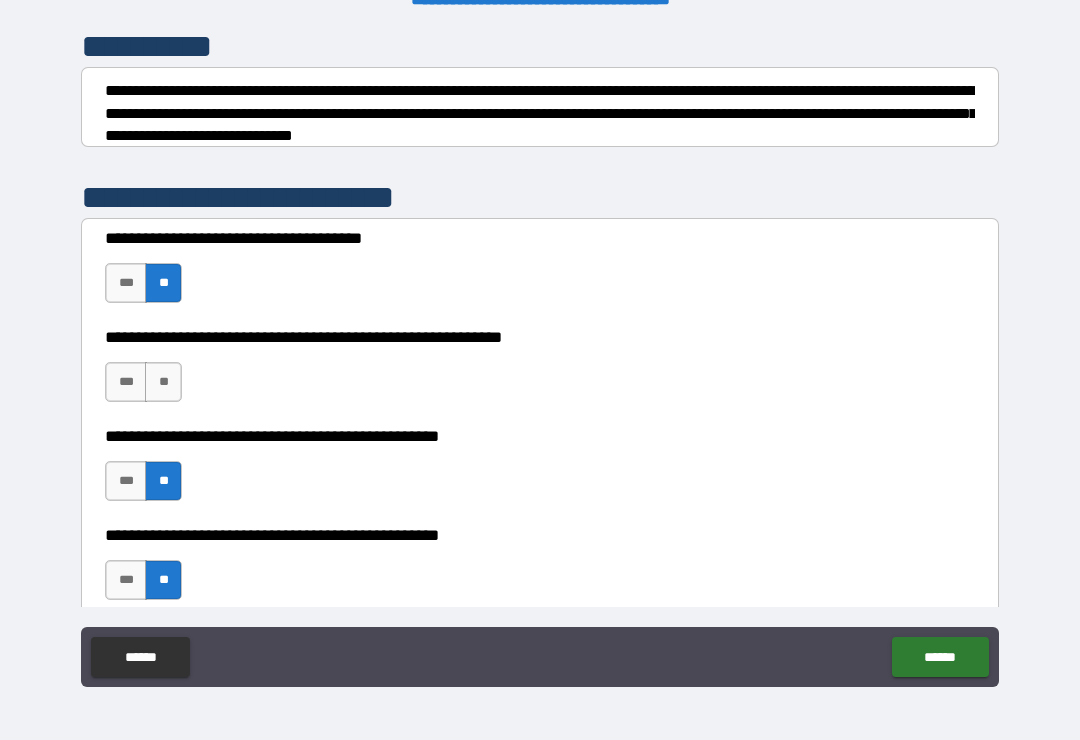 scroll, scrollTop: 268, scrollLeft: 0, axis: vertical 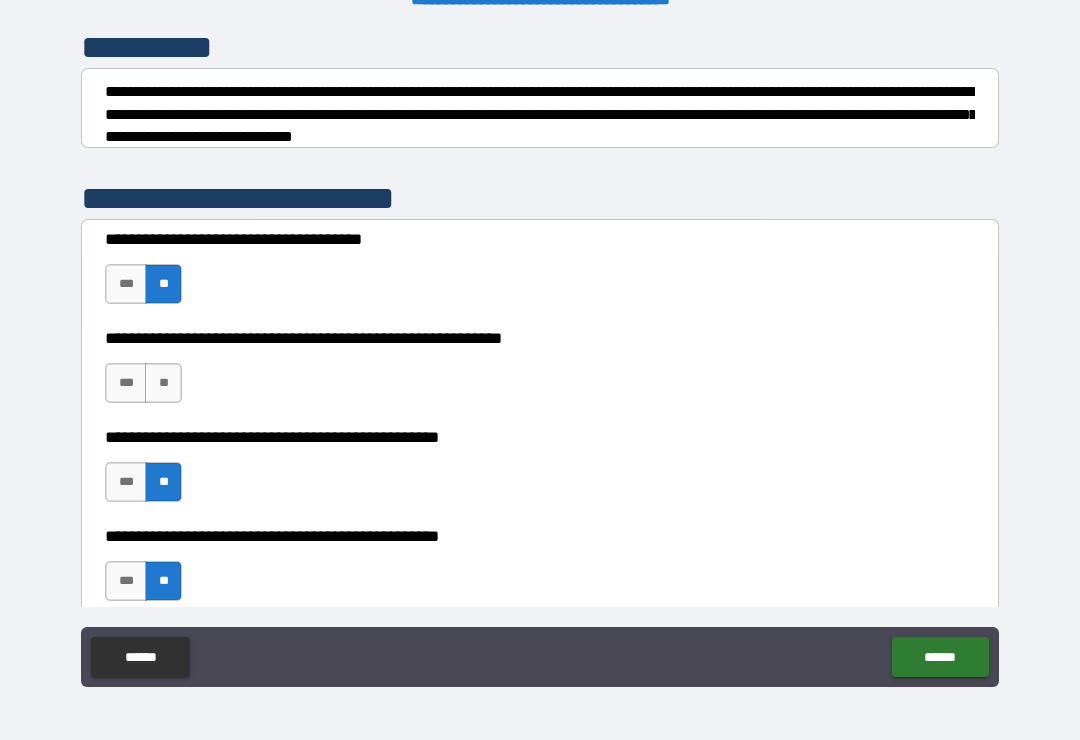 click on "***" at bounding box center (126, 383) 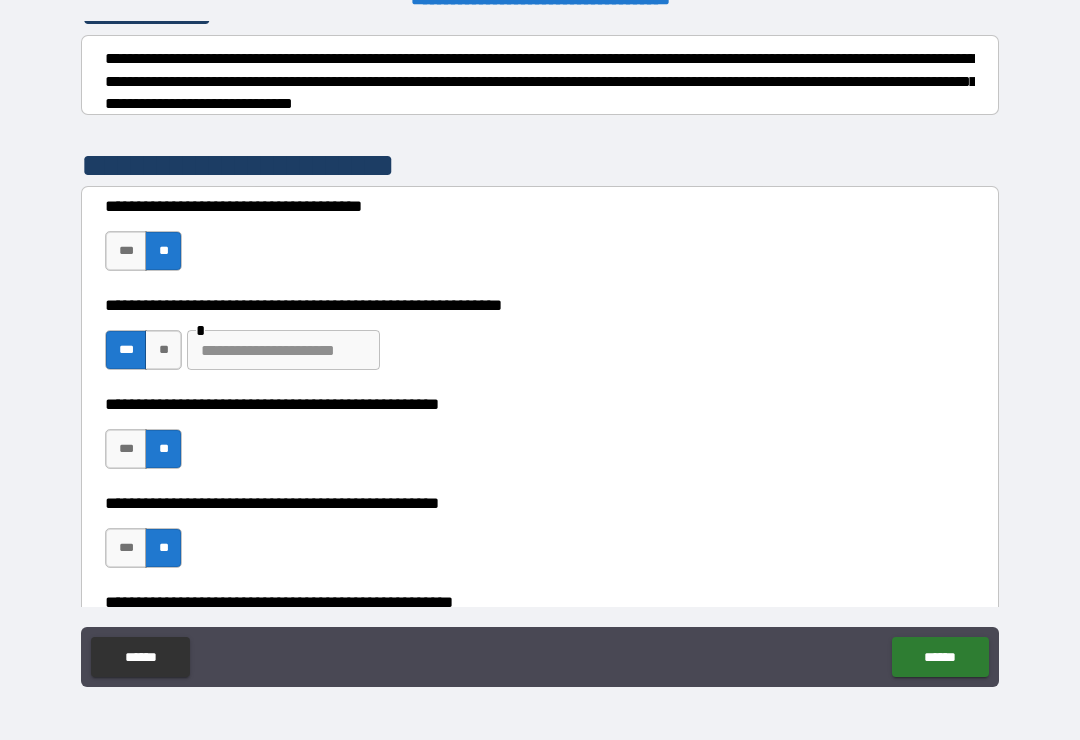 scroll, scrollTop: 307, scrollLeft: 0, axis: vertical 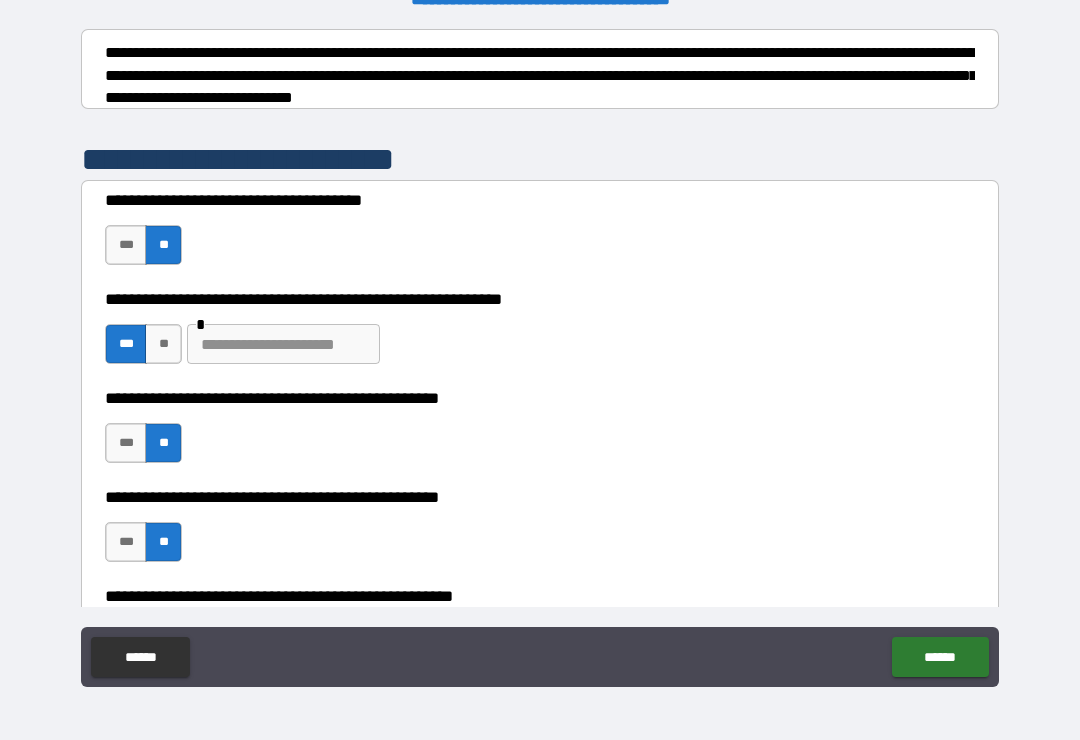 click on "**" at bounding box center [163, 344] 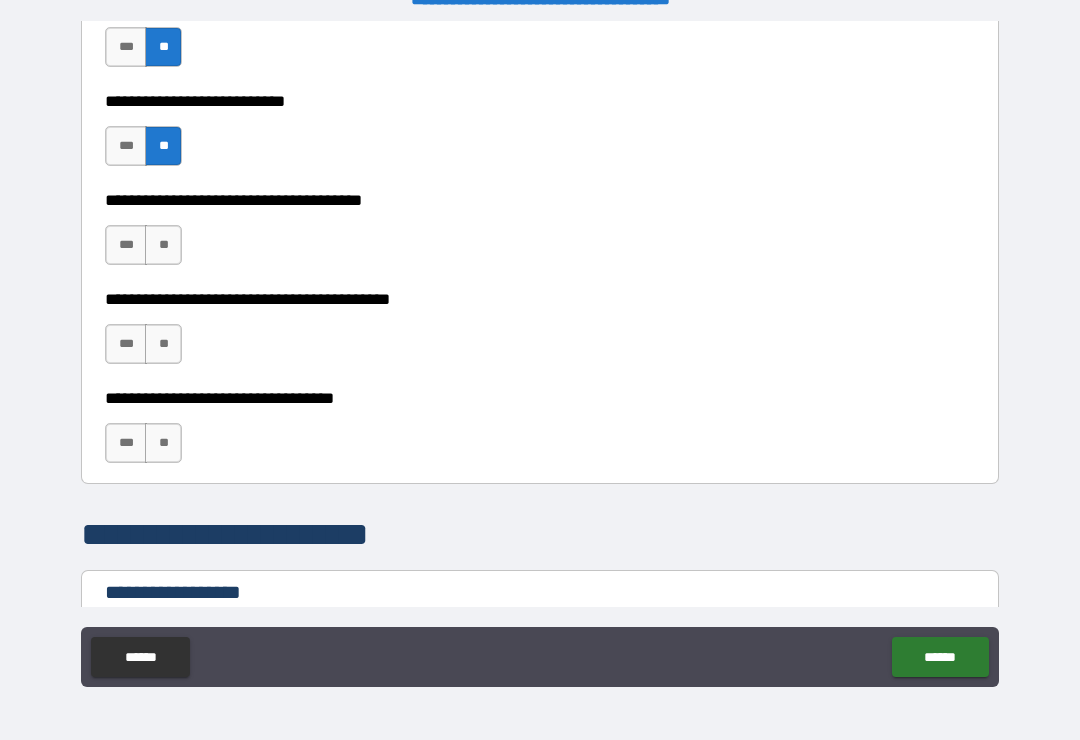 scroll, scrollTop: 1008, scrollLeft: 0, axis: vertical 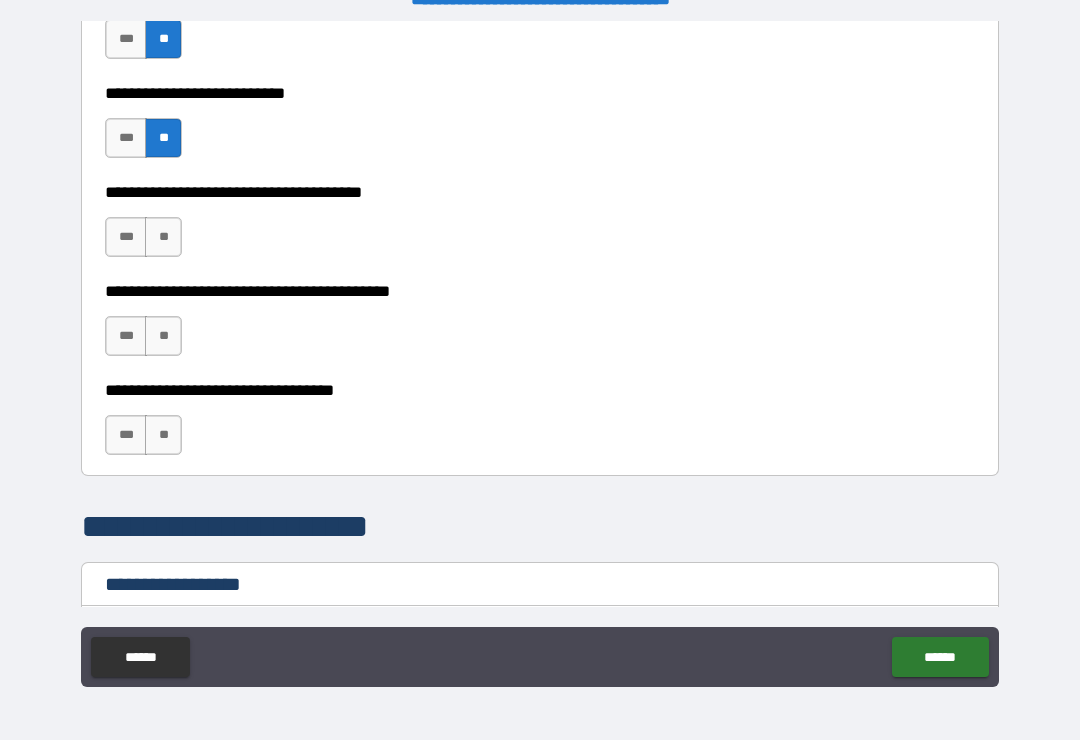 click on "**" at bounding box center (163, 237) 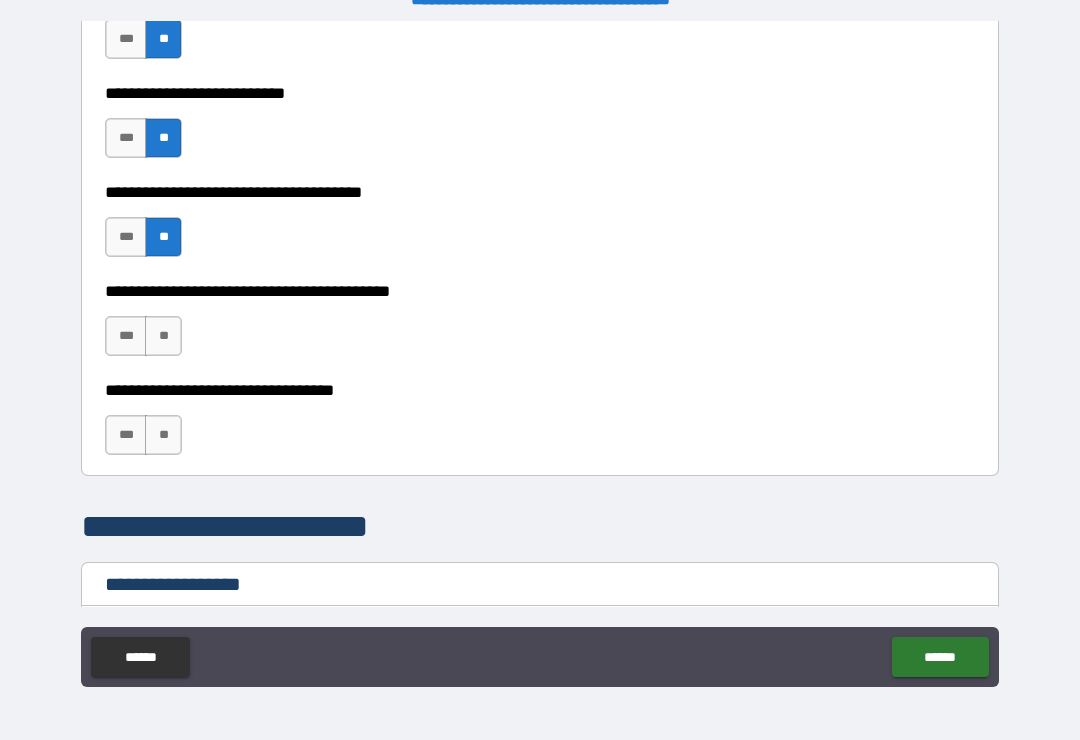 click on "**" at bounding box center (163, 336) 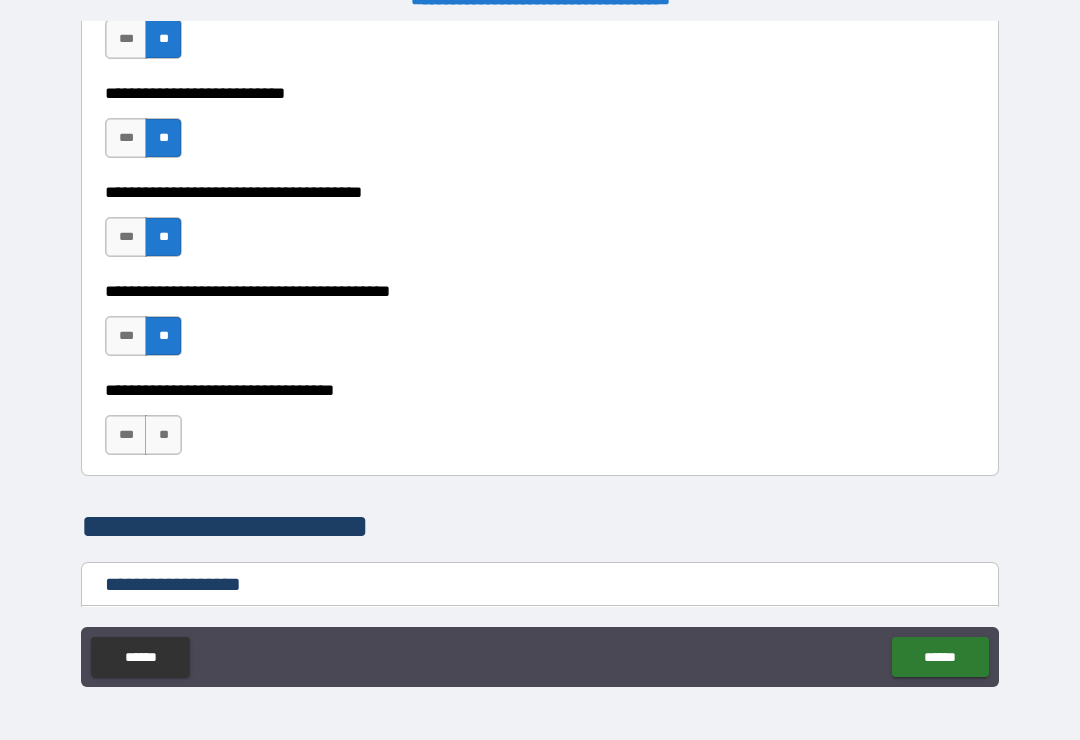 click on "**" at bounding box center (163, 435) 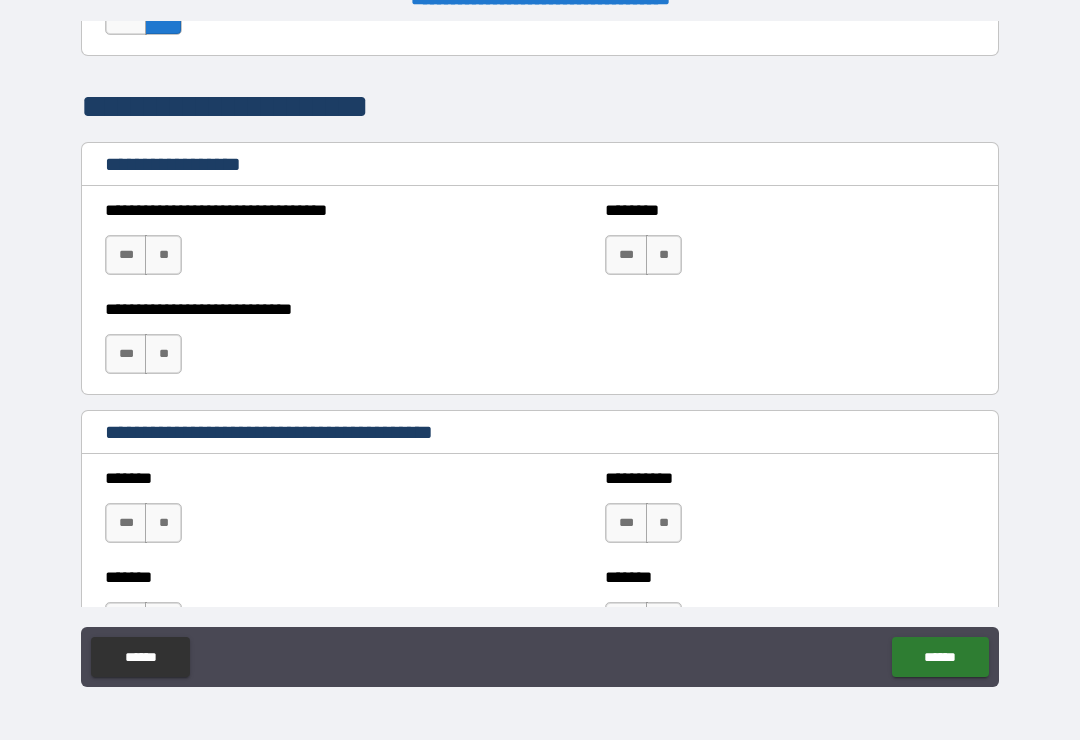 scroll, scrollTop: 1475, scrollLeft: 0, axis: vertical 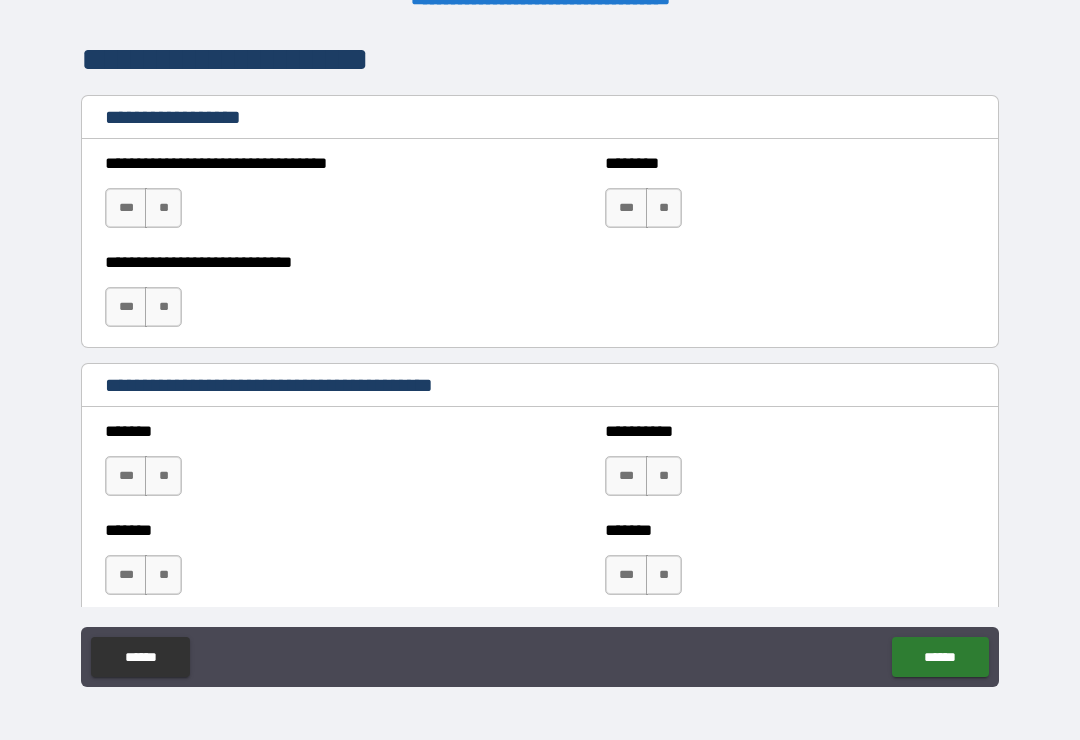 click on "**" at bounding box center (664, 208) 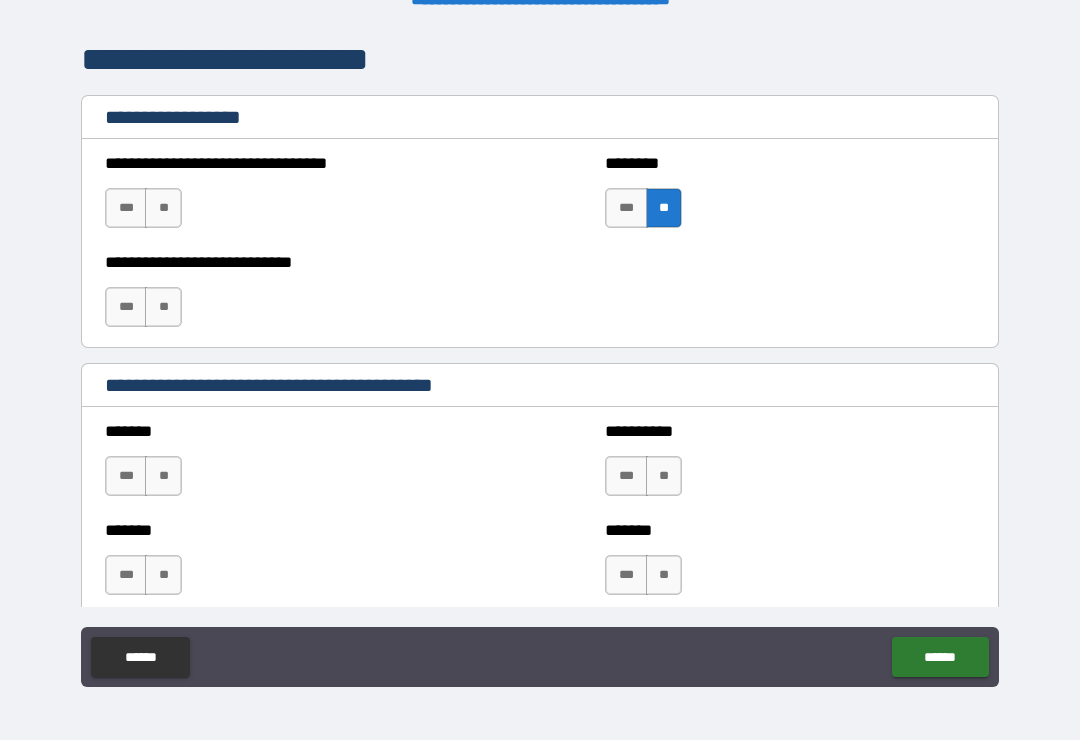 click on "**" at bounding box center [163, 208] 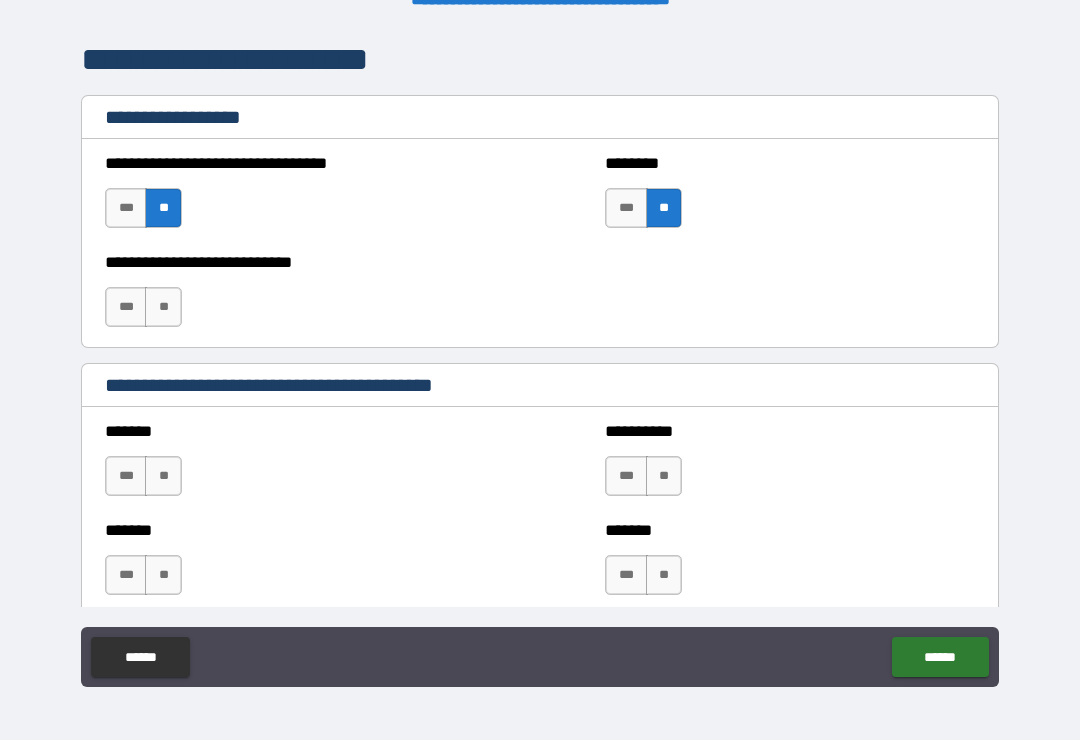 click on "**" at bounding box center (163, 307) 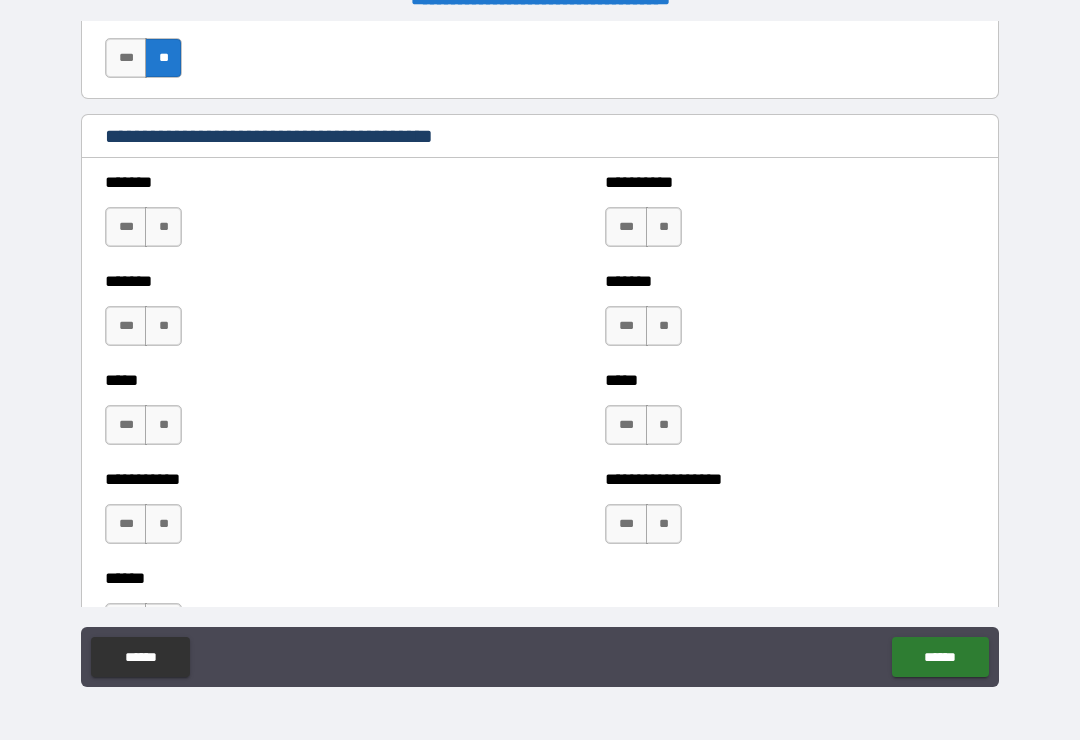 scroll, scrollTop: 1726, scrollLeft: 0, axis: vertical 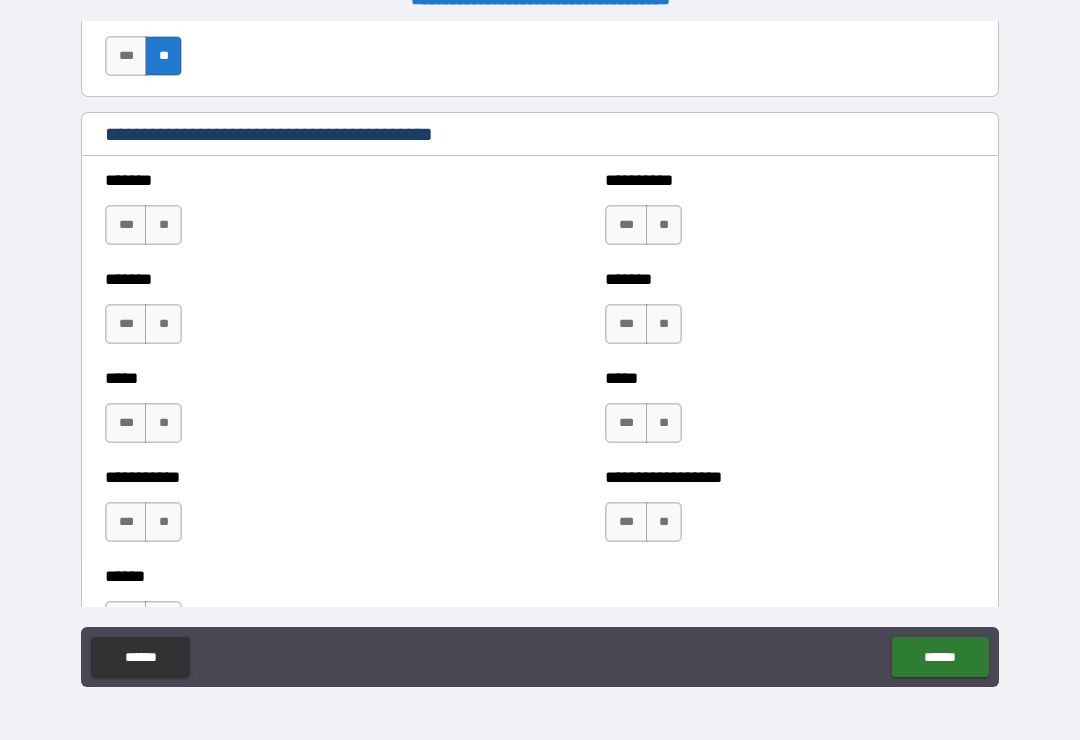 click on "**" at bounding box center (664, 225) 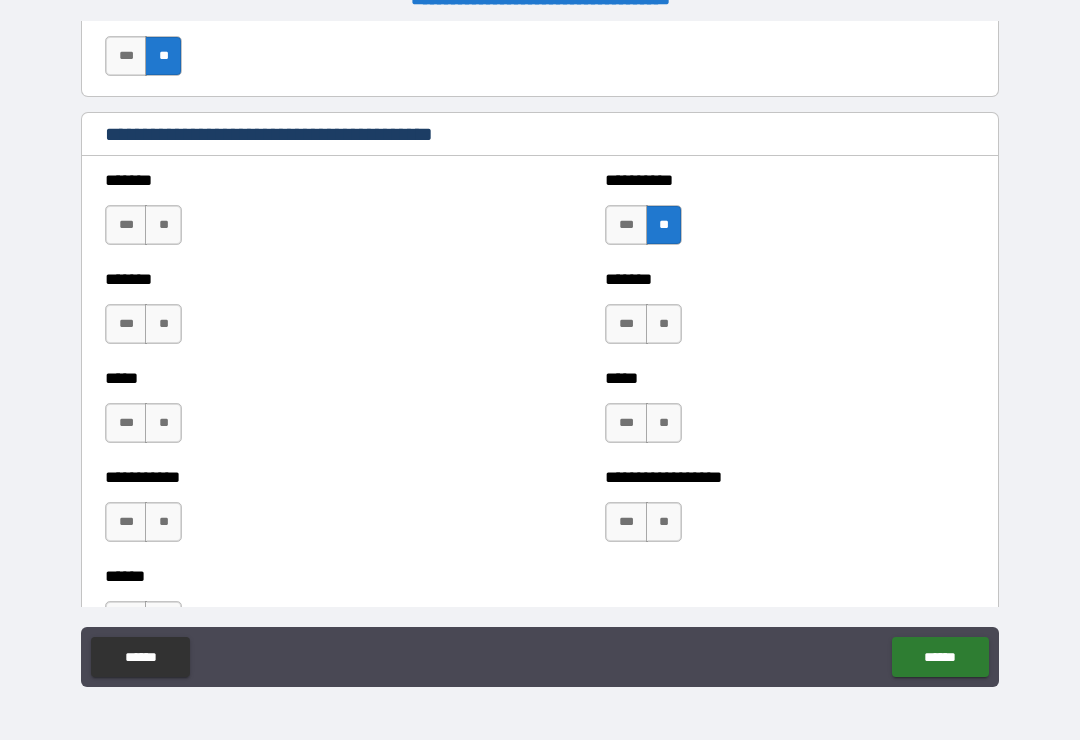 click on "**" at bounding box center [664, 324] 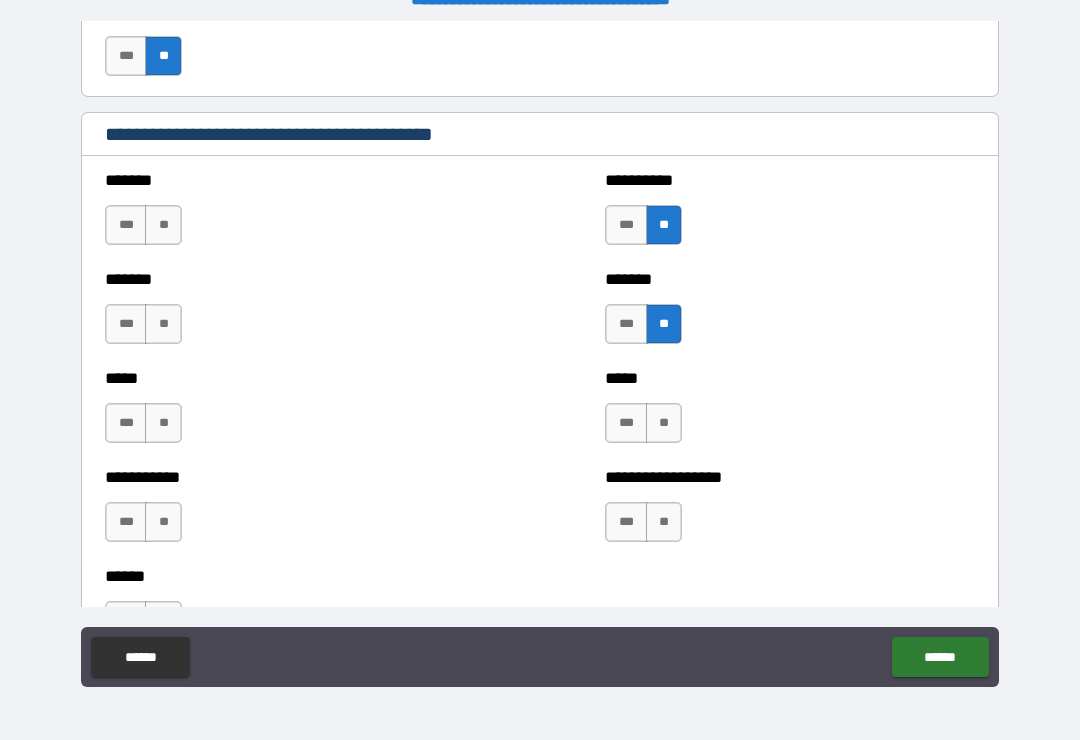 click on "**" at bounding box center (664, 423) 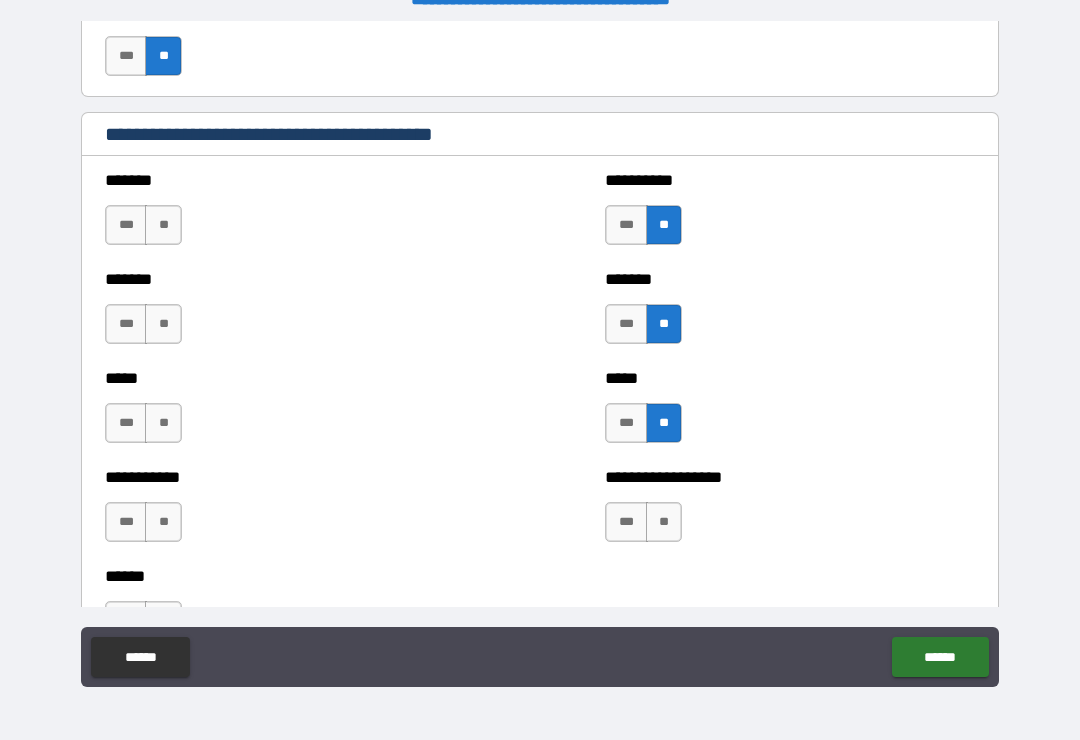 click on "**" at bounding box center (664, 522) 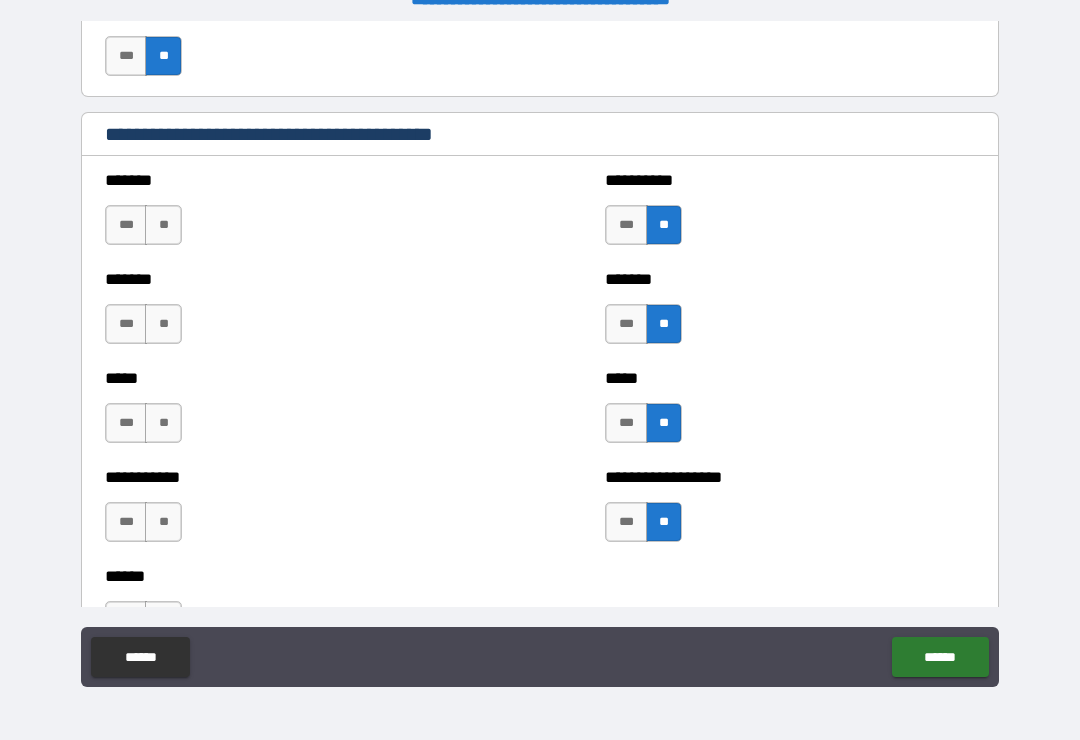 click on "**" at bounding box center [163, 522] 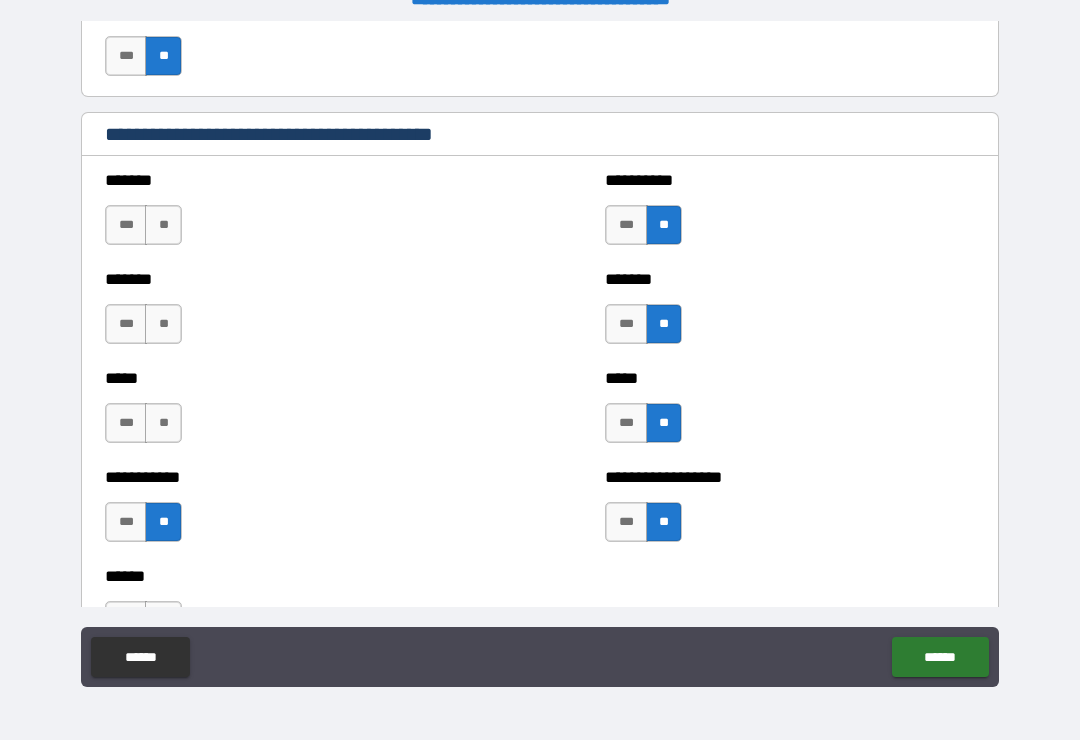 click on "**" at bounding box center (163, 423) 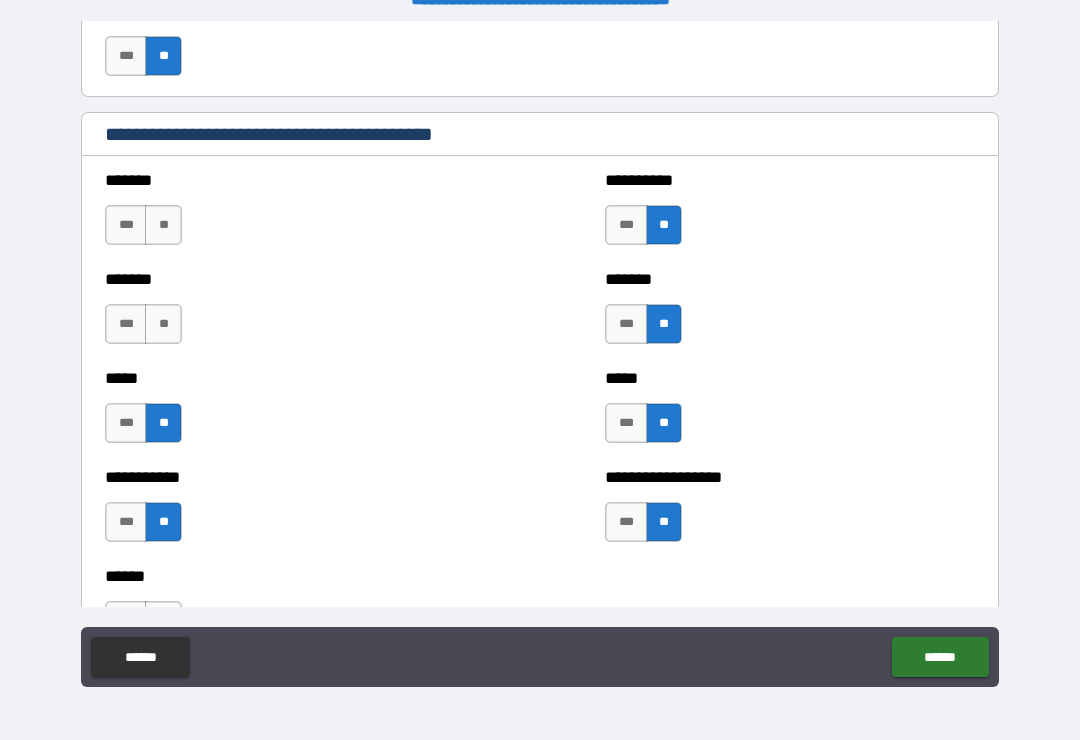 click on "**" at bounding box center [163, 324] 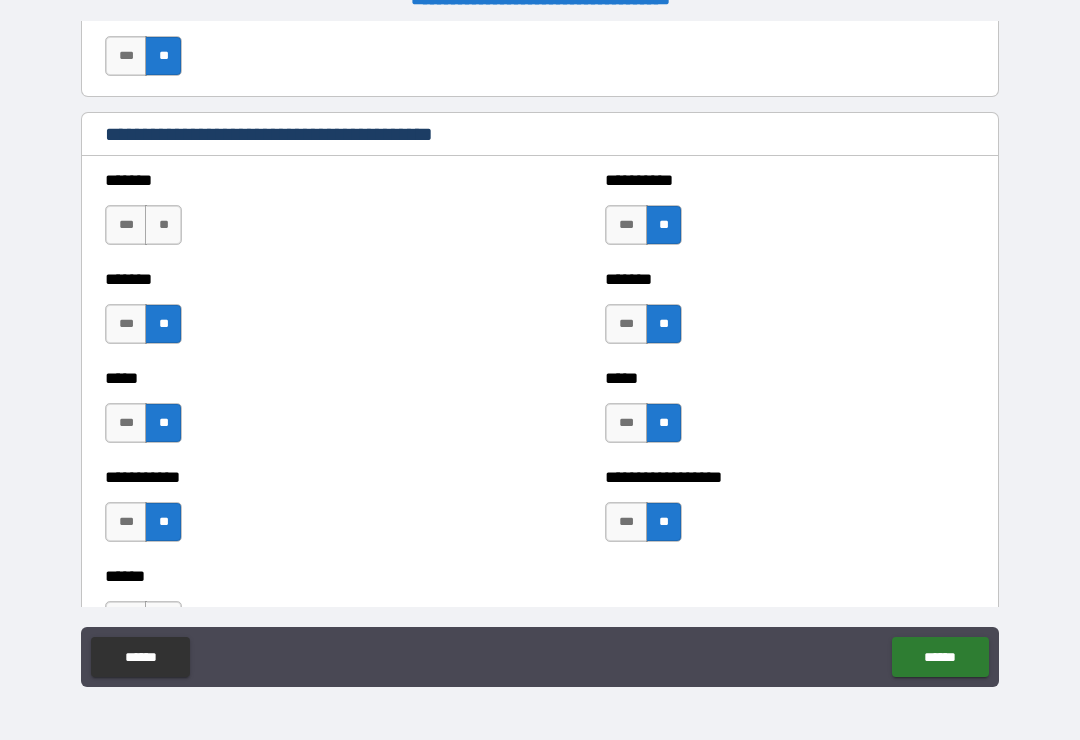 click on "**" at bounding box center [163, 225] 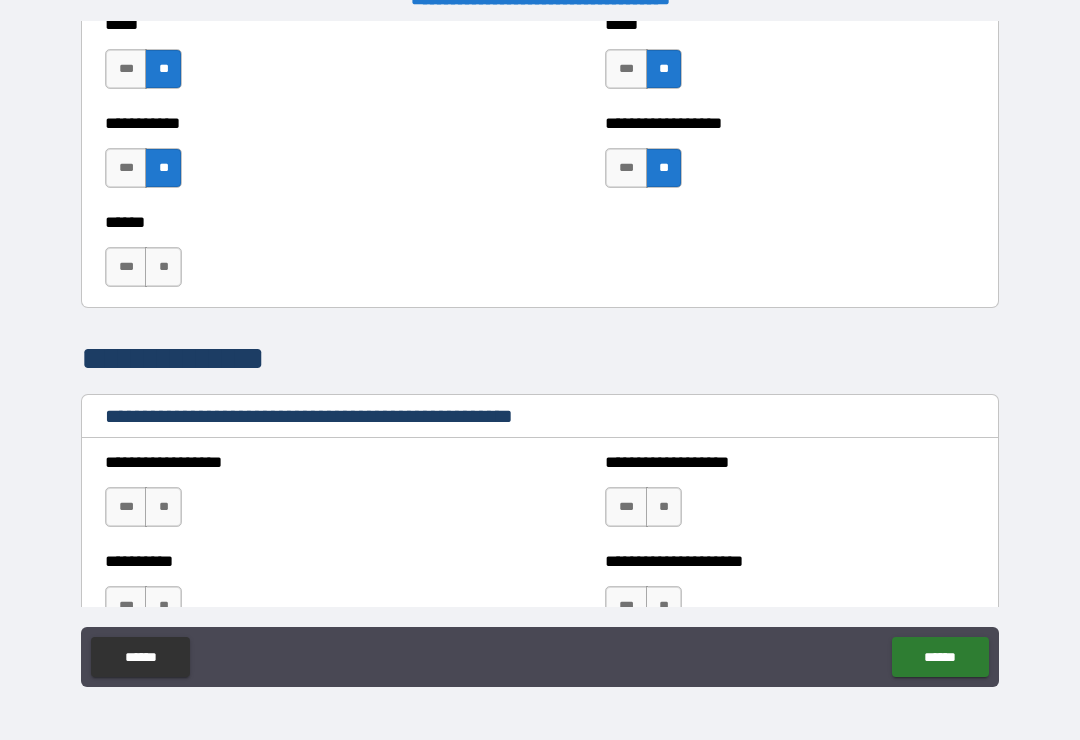 scroll, scrollTop: 2083, scrollLeft: 0, axis: vertical 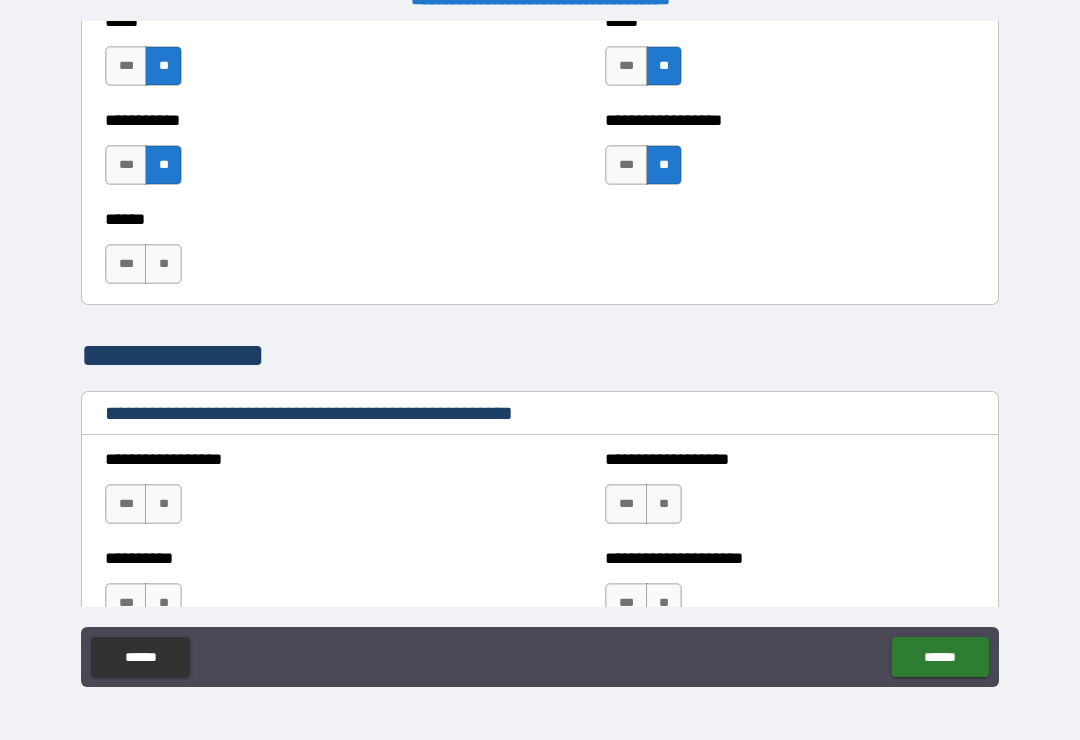 click on "**" at bounding box center (163, 264) 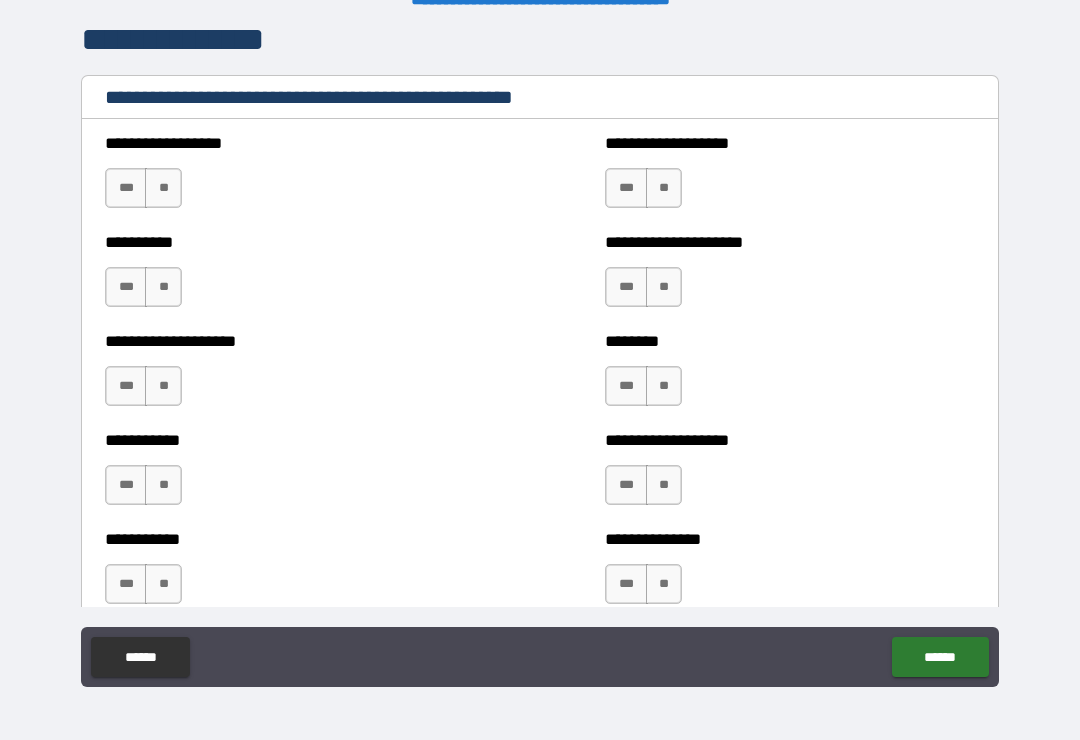 scroll, scrollTop: 2402, scrollLeft: 0, axis: vertical 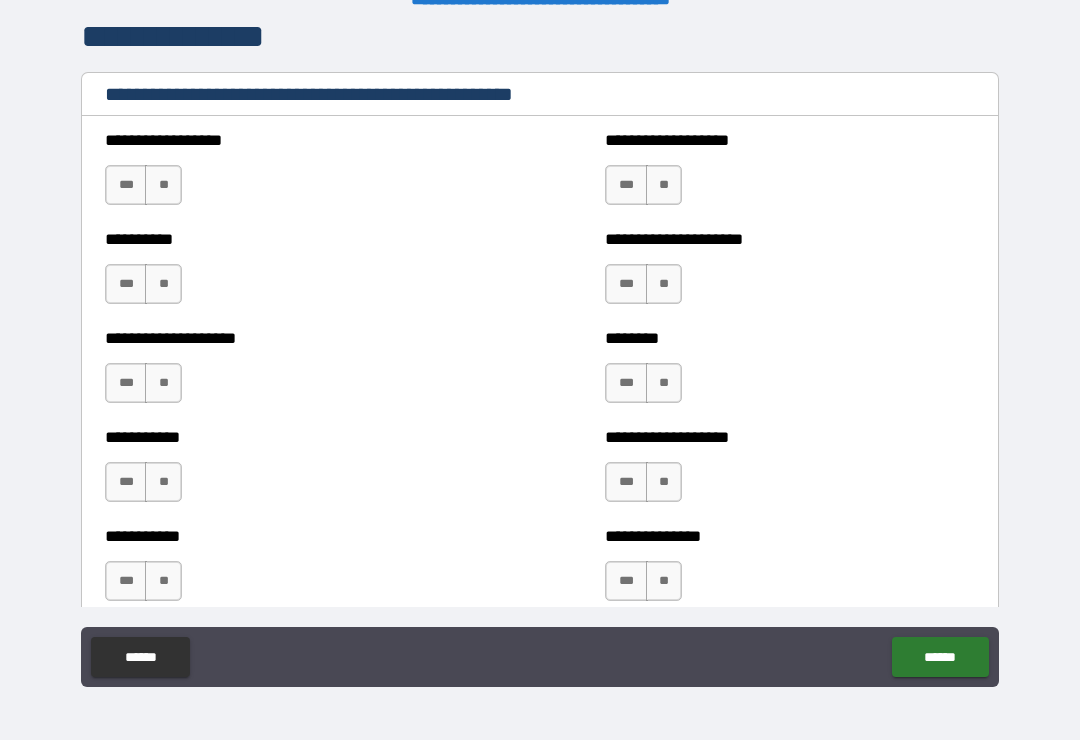 click on "**" at bounding box center [163, 185] 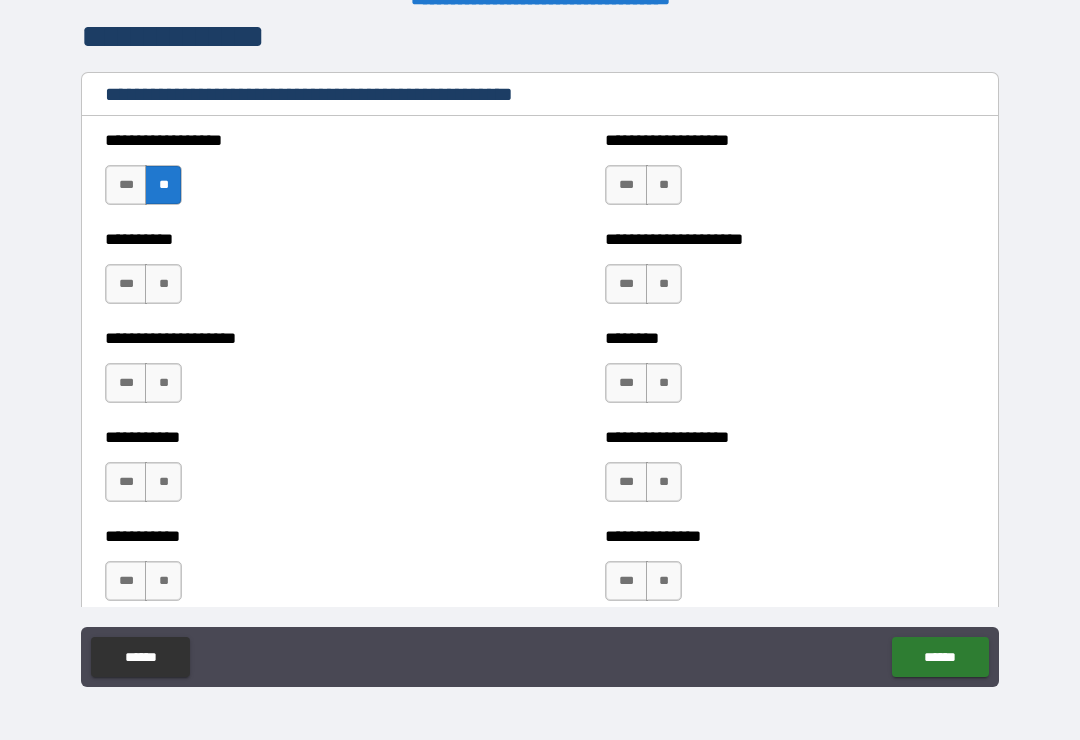 click on "**" at bounding box center [163, 284] 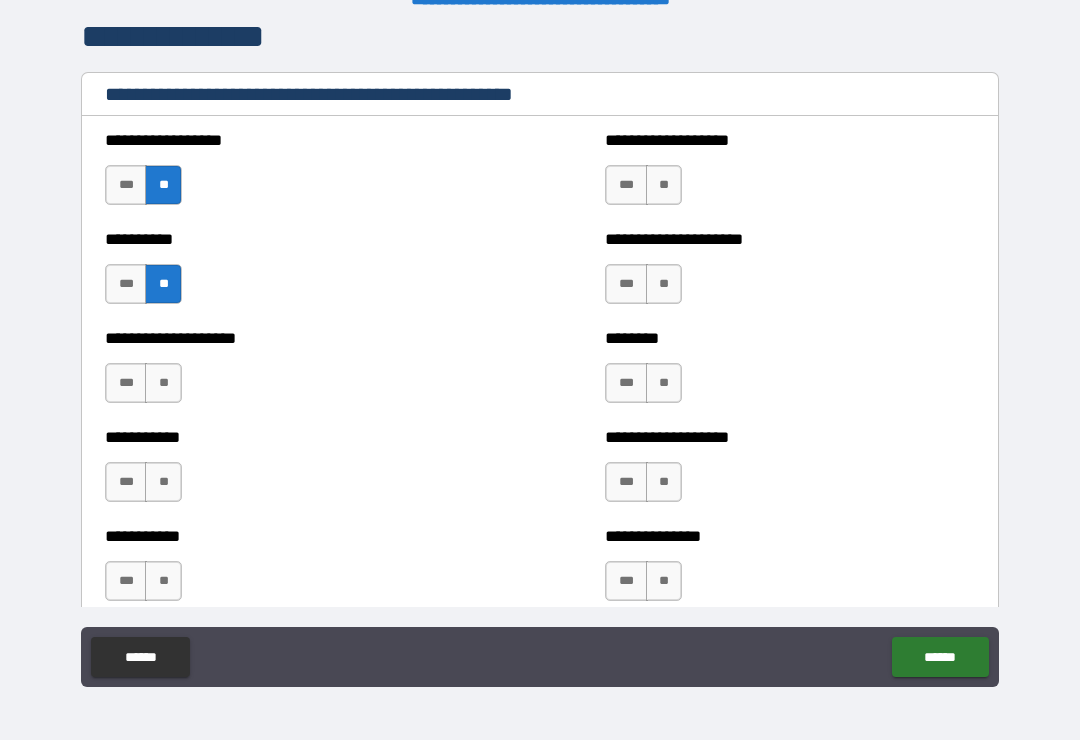 click on "**" at bounding box center (163, 383) 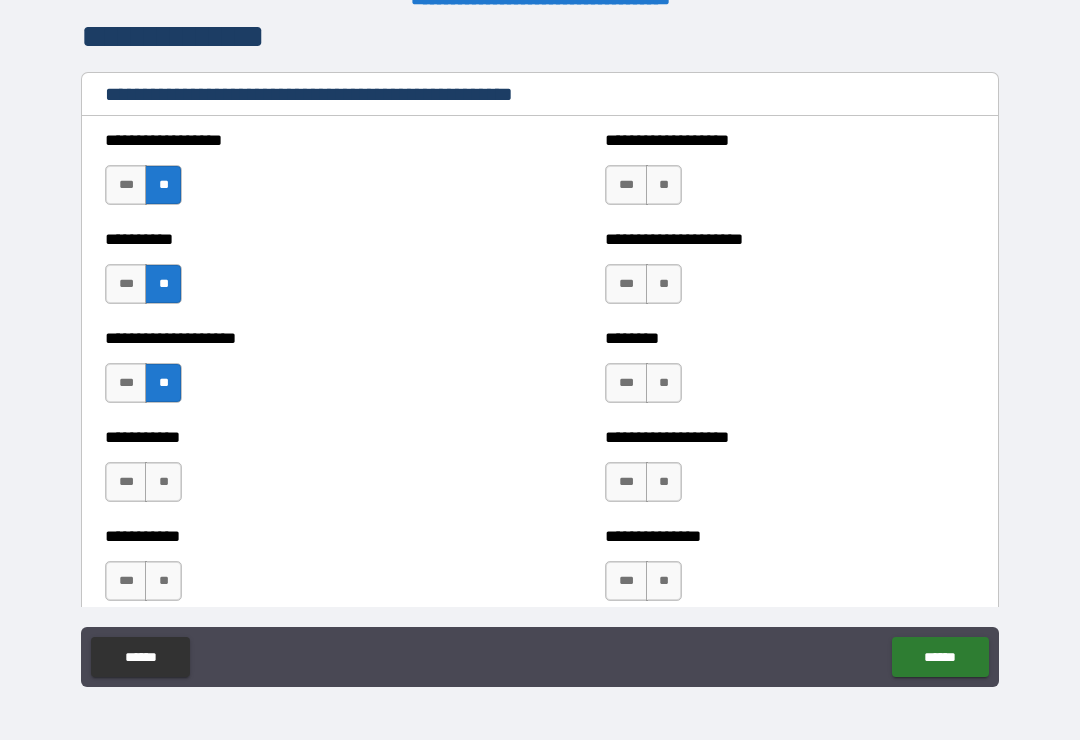 click on "**" at bounding box center (163, 482) 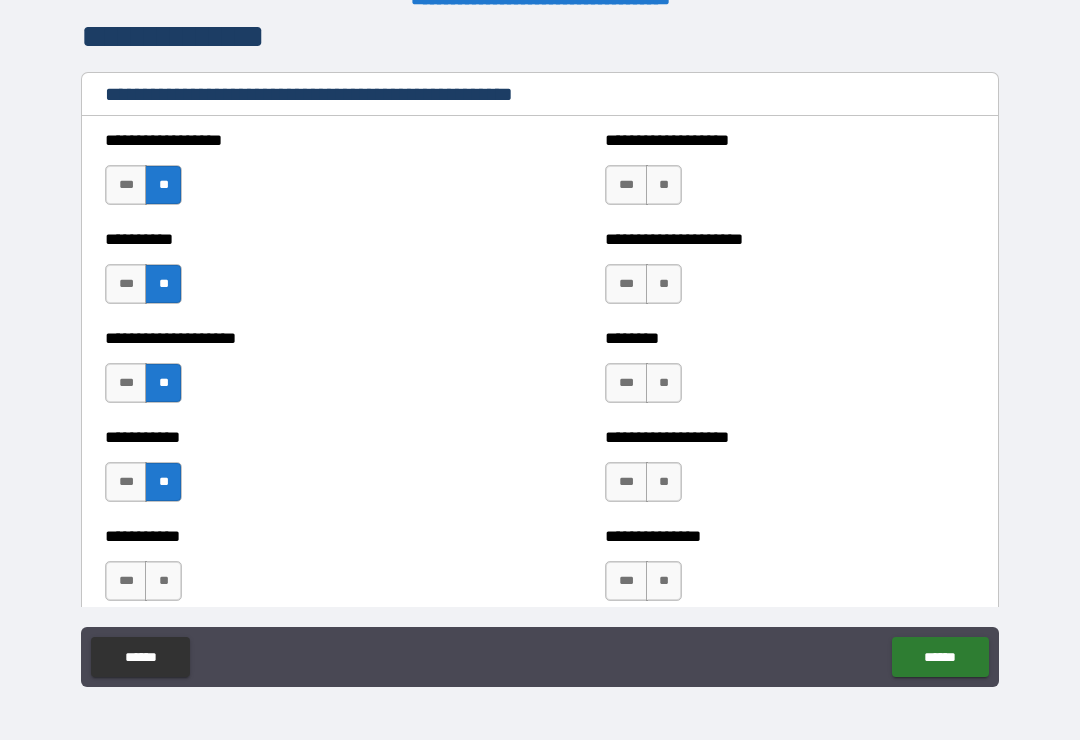 click on "**" at bounding box center [163, 581] 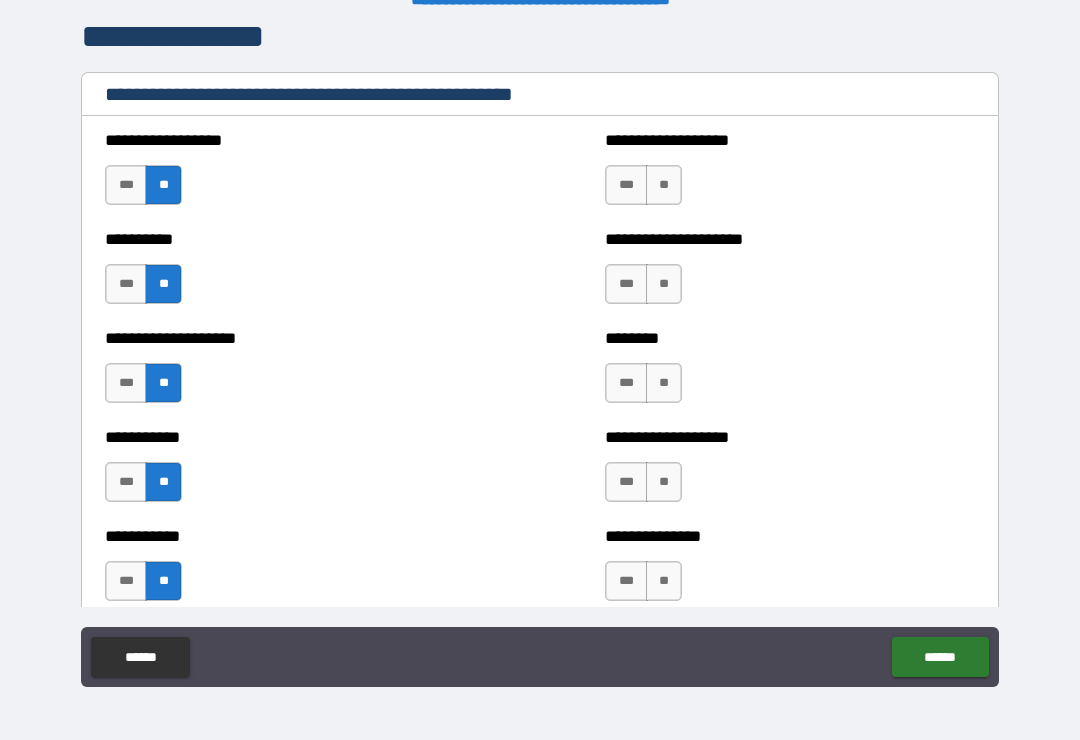 click on "**" at bounding box center [664, 185] 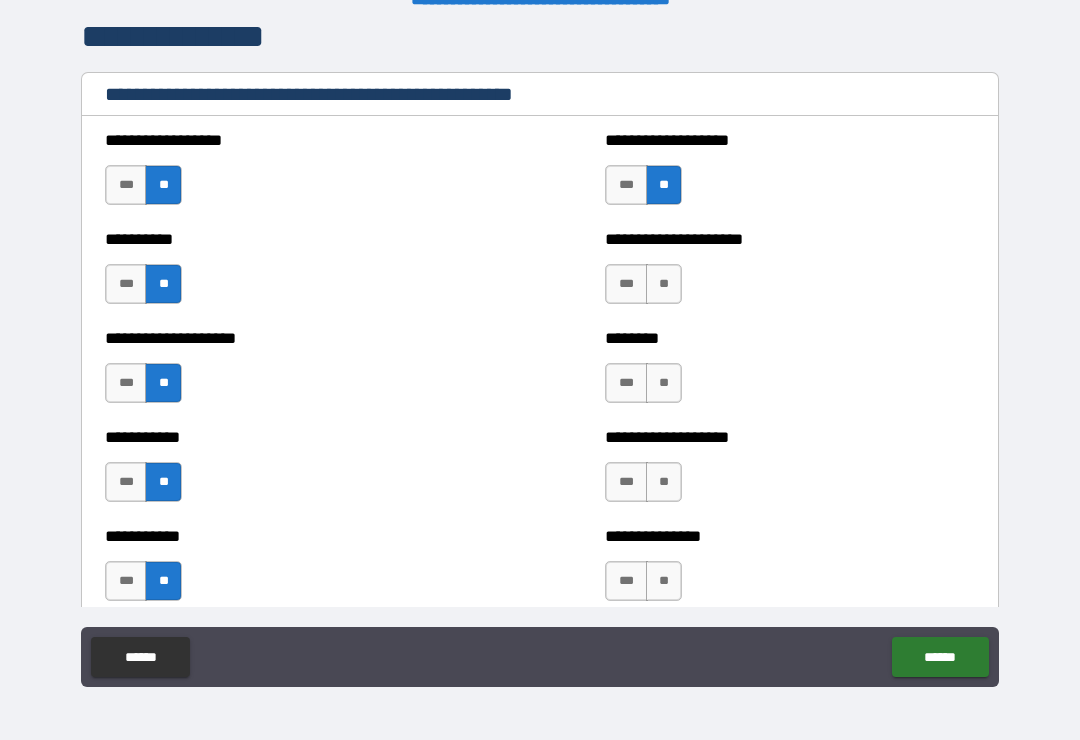 click on "**" at bounding box center (664, 284) 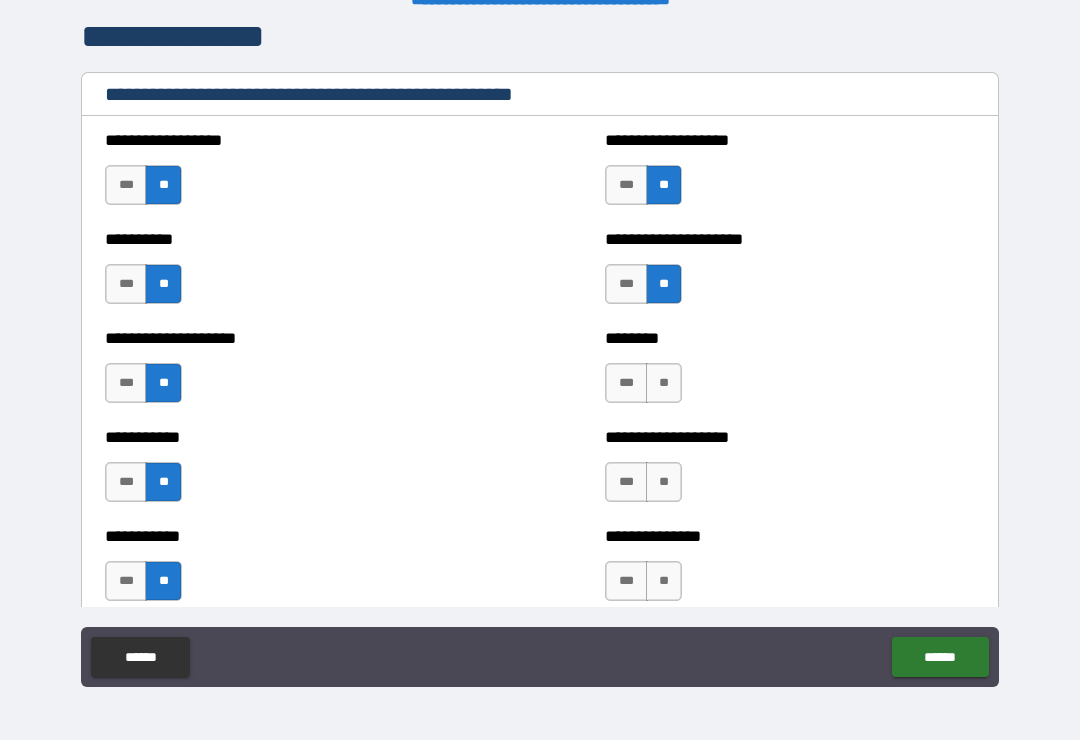 click on "**" at bounding box center (664, 383) 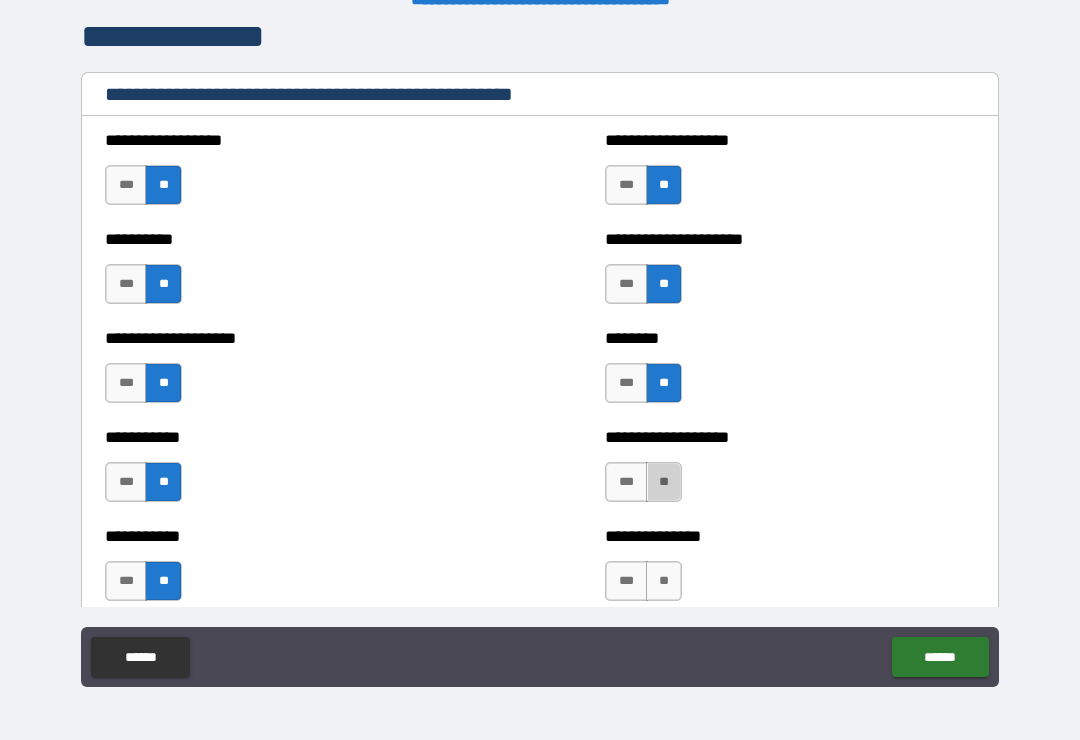 click on "**" at bounding box center [664, 482] 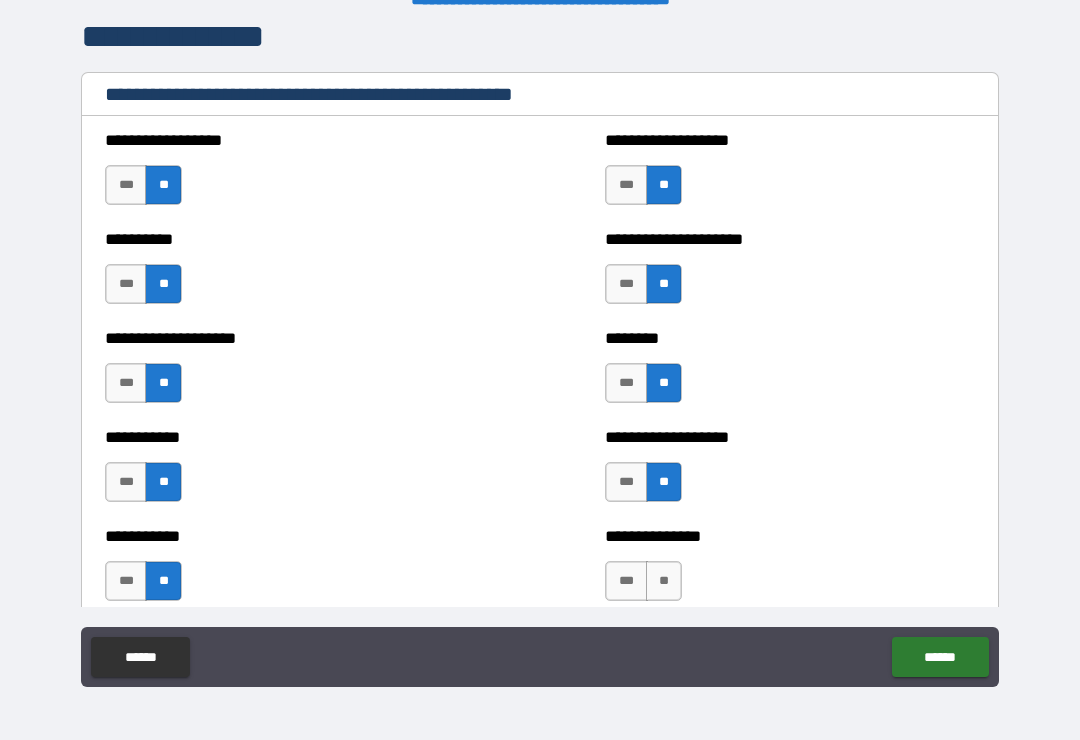 click on "**" at bounding box center (664, 581) 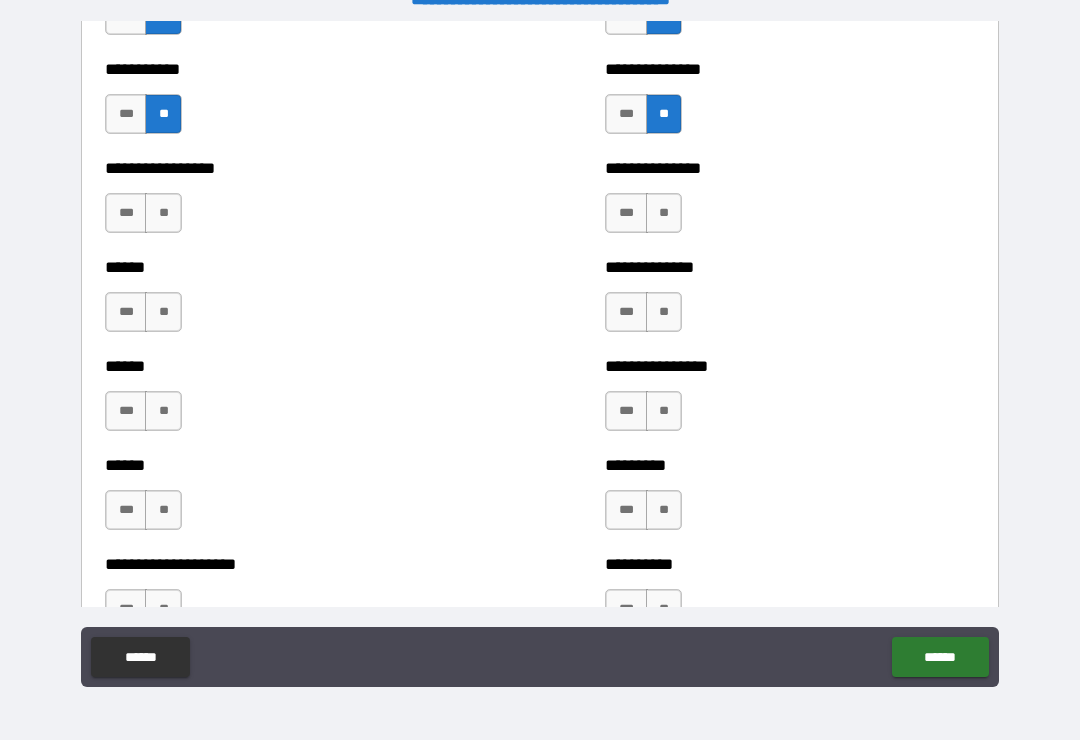 scroll, scrollTop: 2873, scrollLeft: 0, axis: vertical 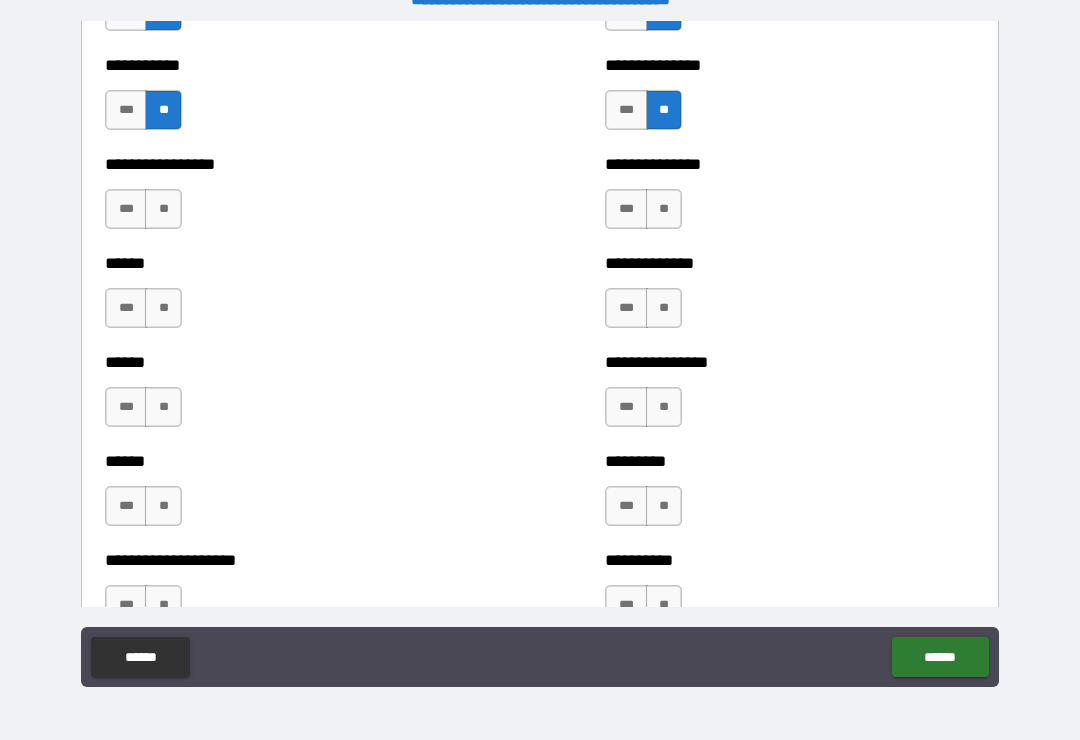 click on "**" at bounding box center (664, 209) 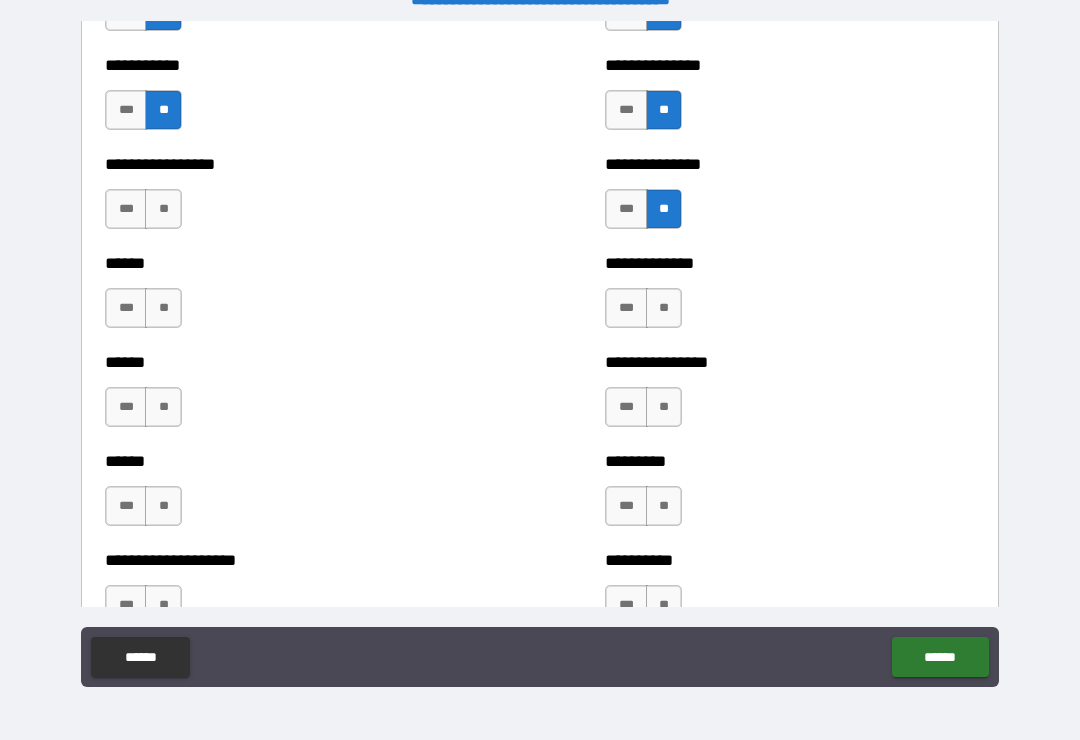 click on "**" at bounding box center [664, 308] 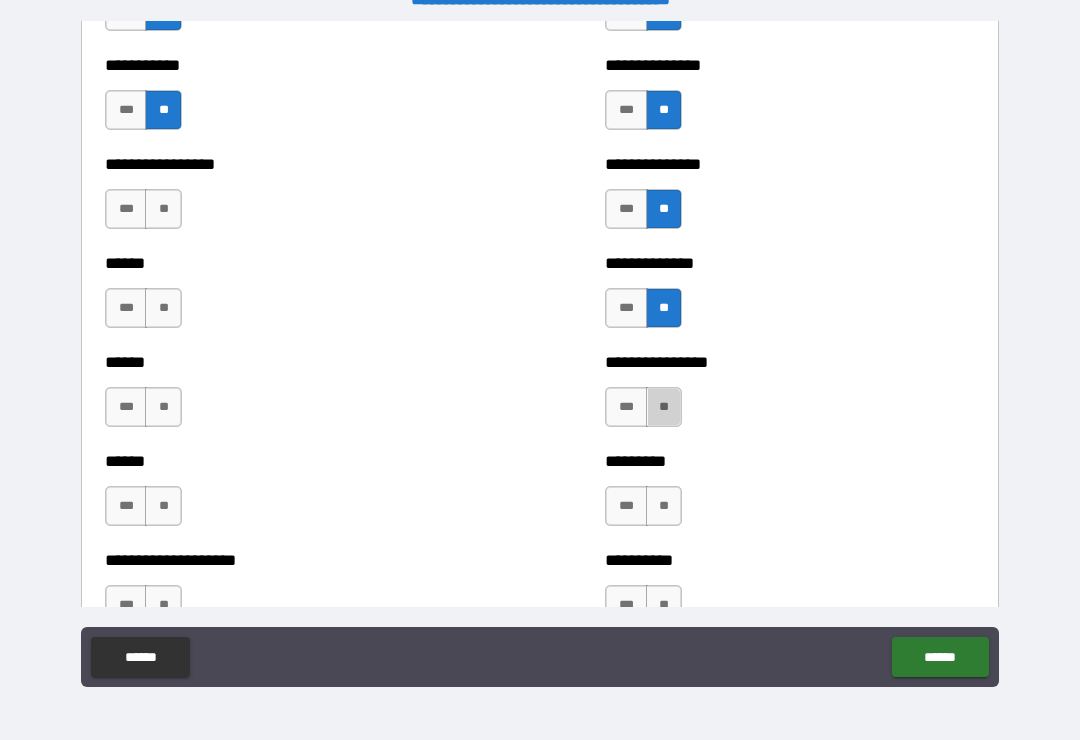 click on "**" at bounding box center (664, 407) 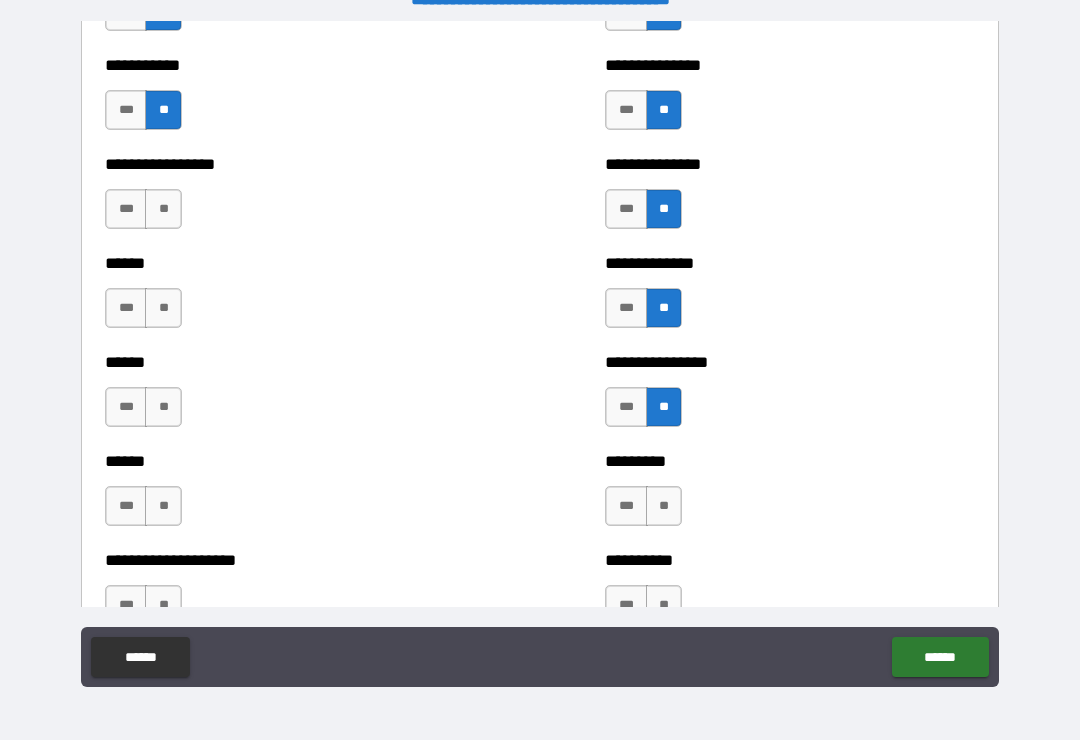 click on "**" at bounding box center [664, 506] 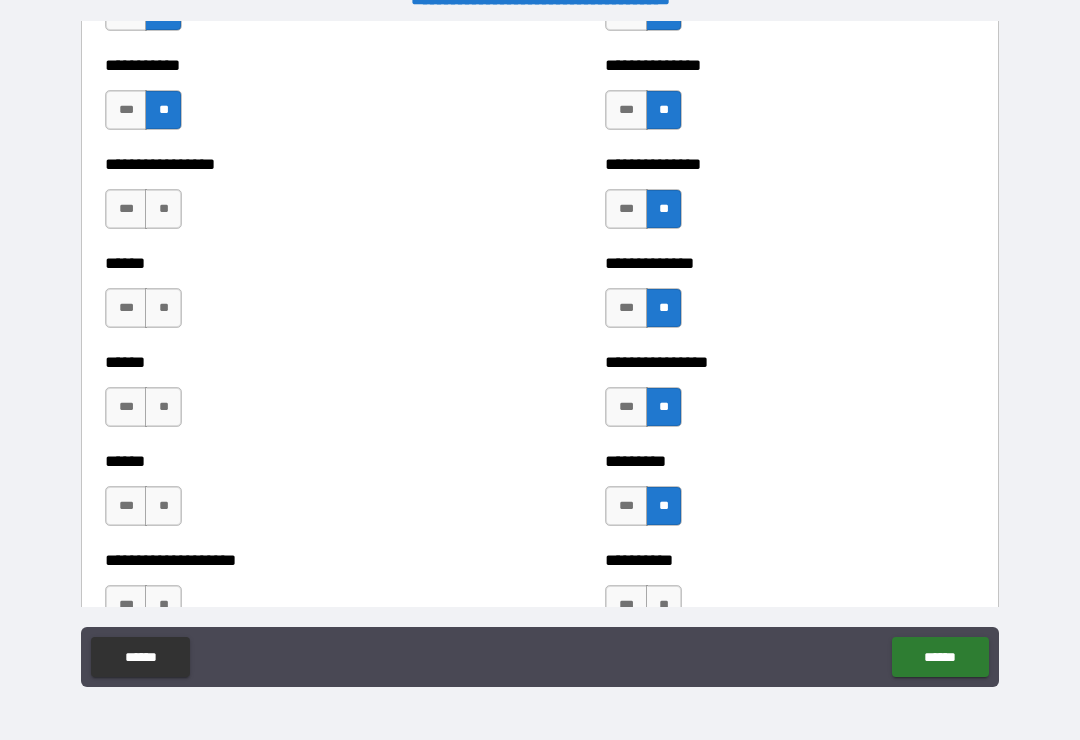 click on "**" at bounding box center (163, 209) 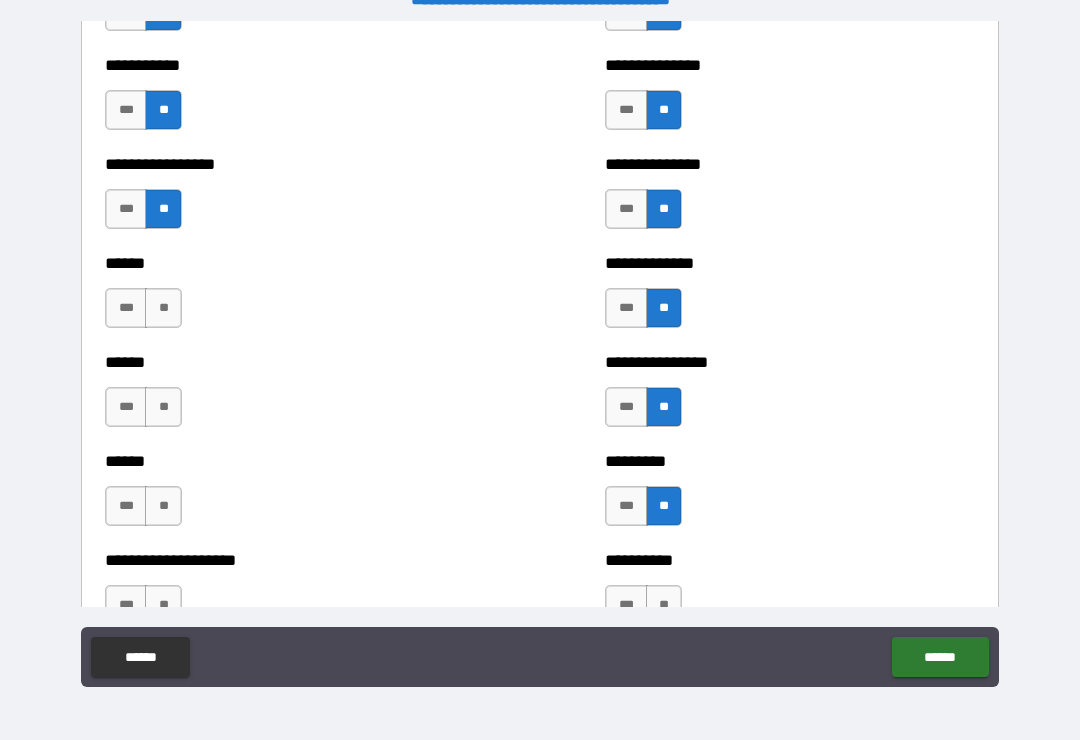 click on "**" at bounding box center [163, 308] 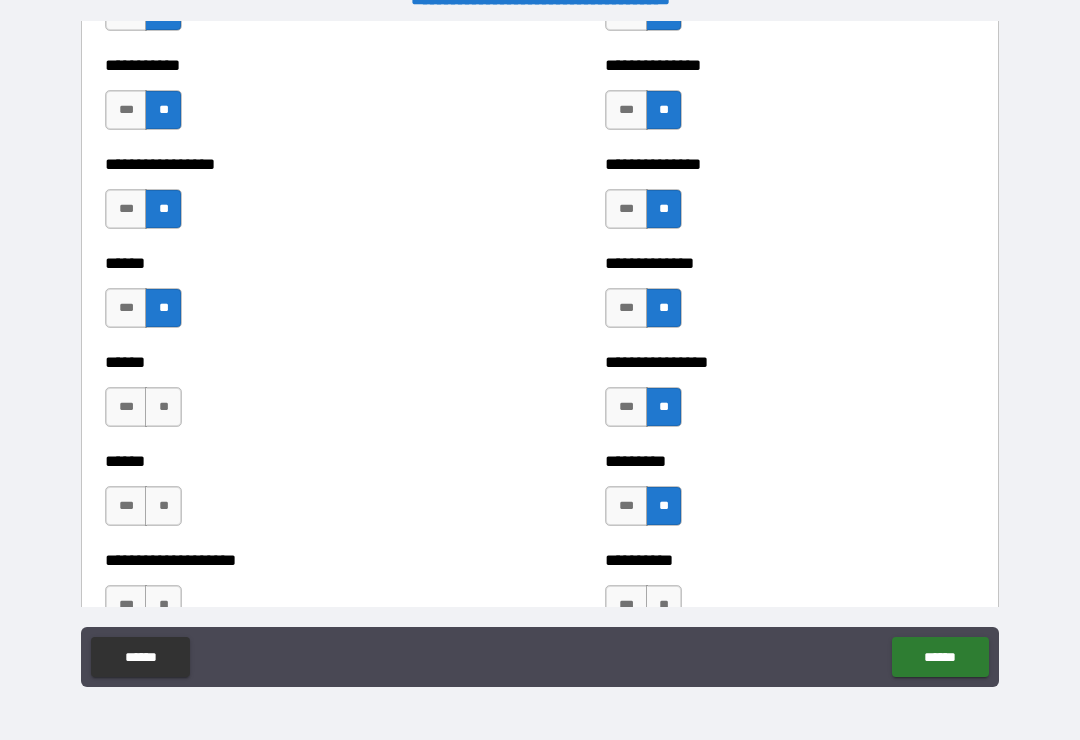 click on "**" at bounding box center [163, 407] 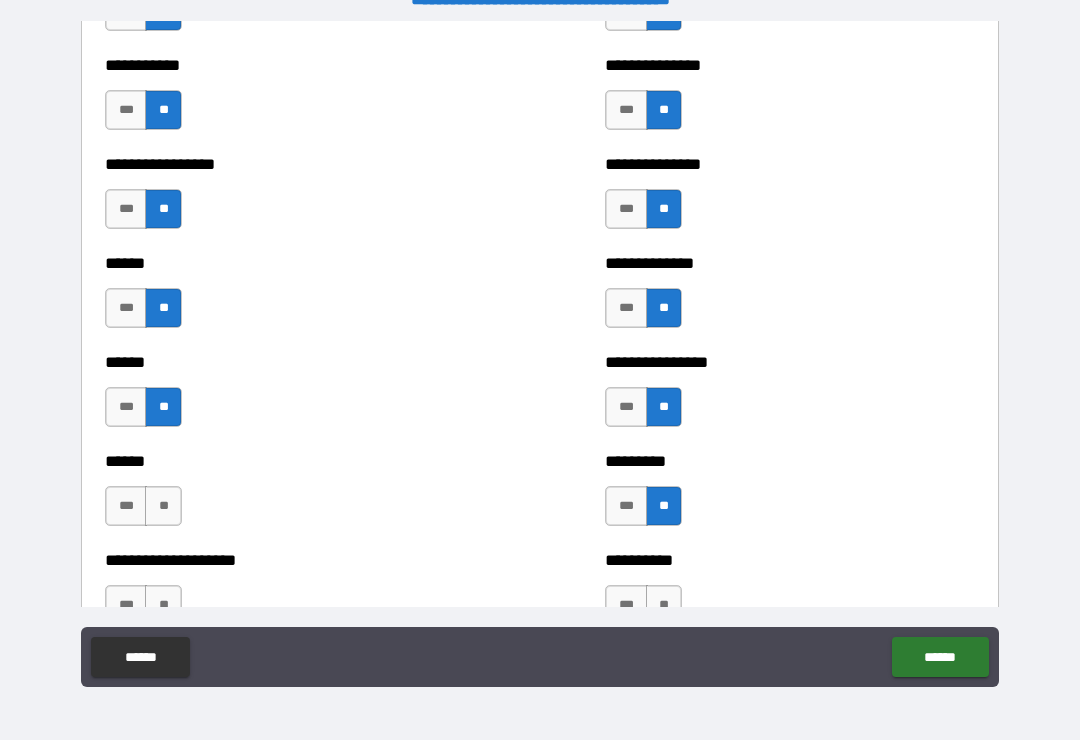 click on "**" at bounding box center [163, 506] 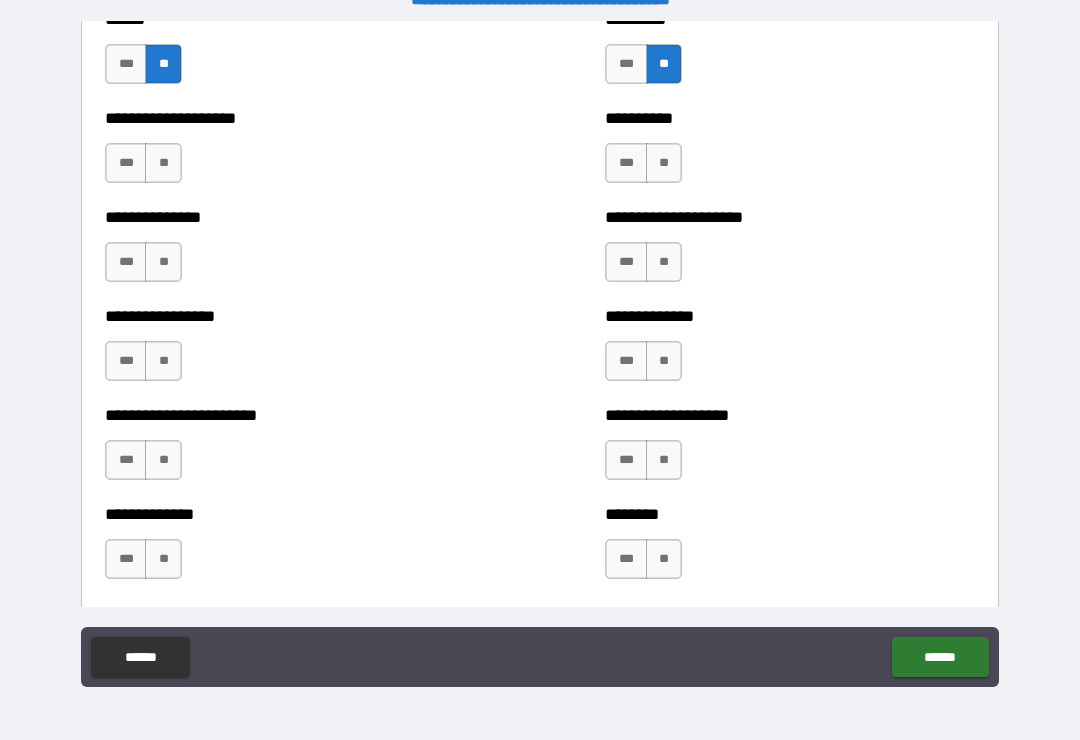 scroll, scrollTop: 3316, scrollLeft: 0, axis: vertical 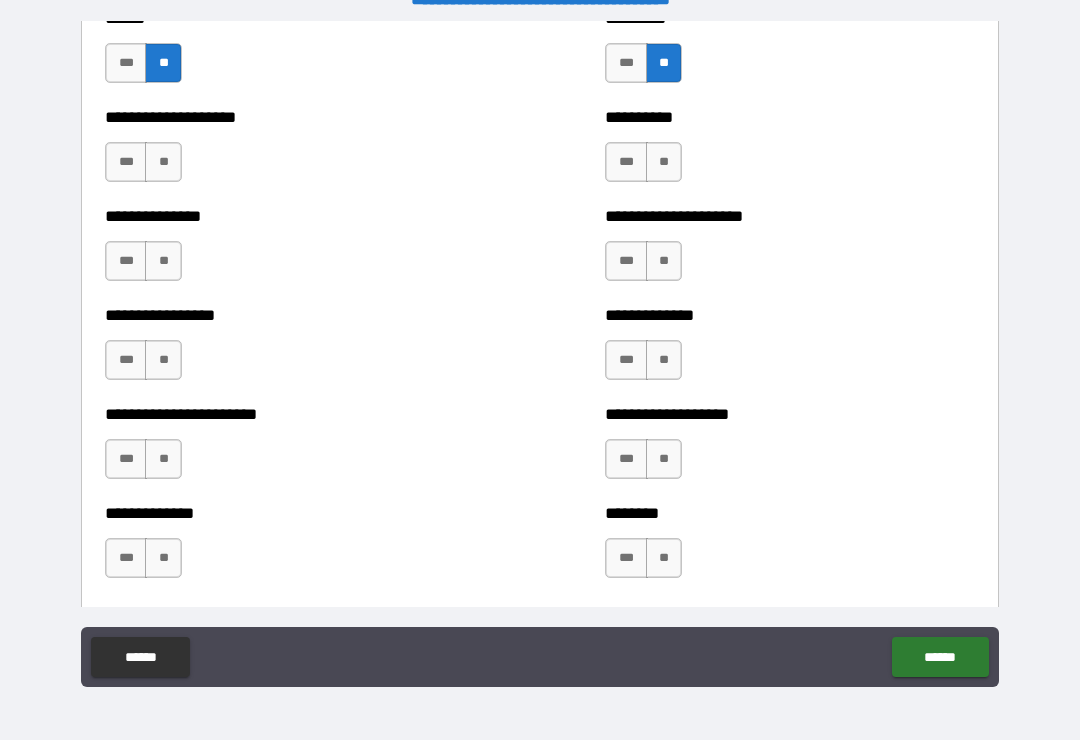 click on "**" at bounding box center (664, 162) 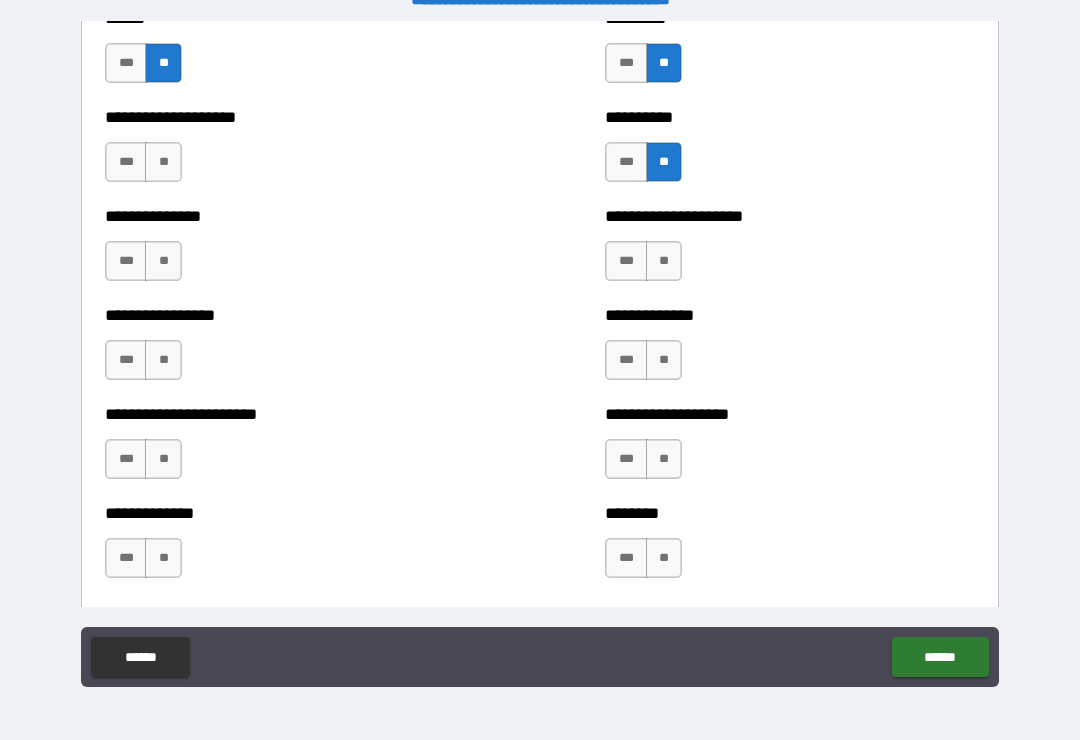 click on "**" at bounding box center (664, 261) 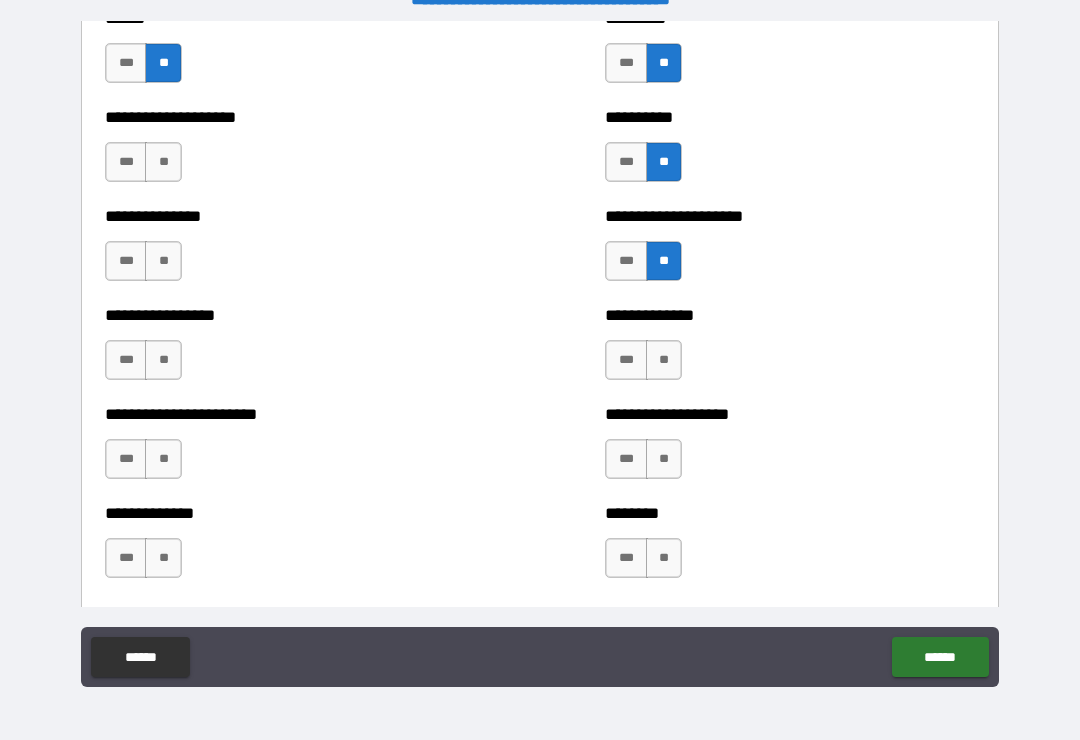 click on "**" at bounding box center [664, 360] 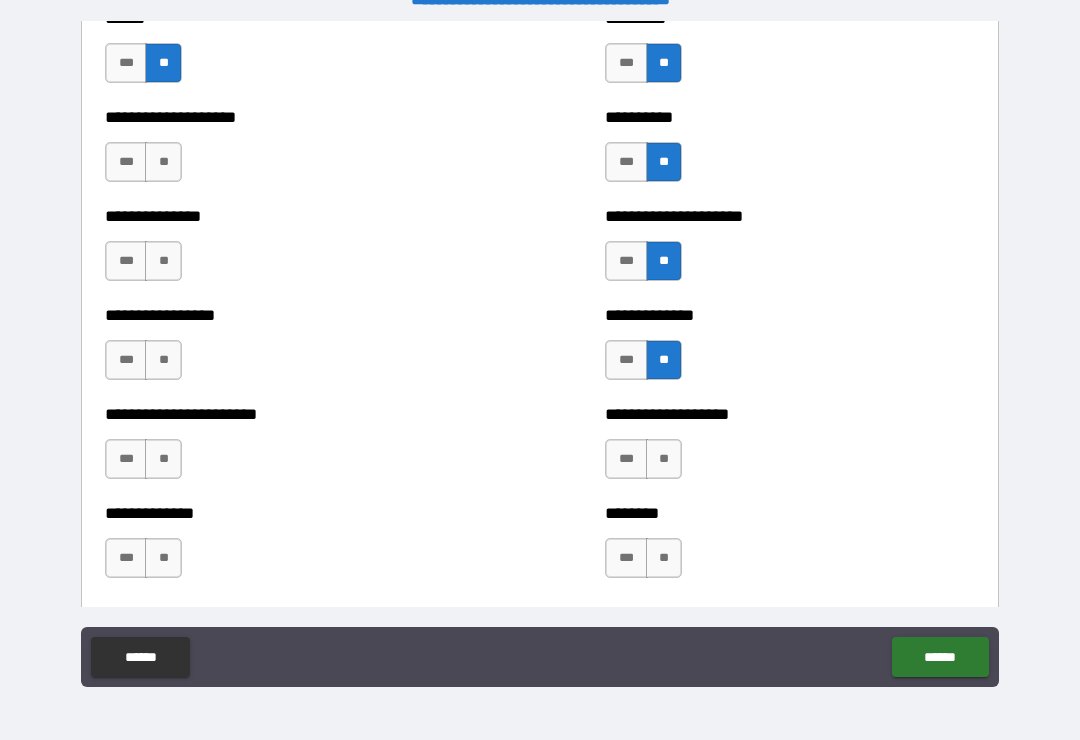 click on "**" at bounding box center (664, 459) 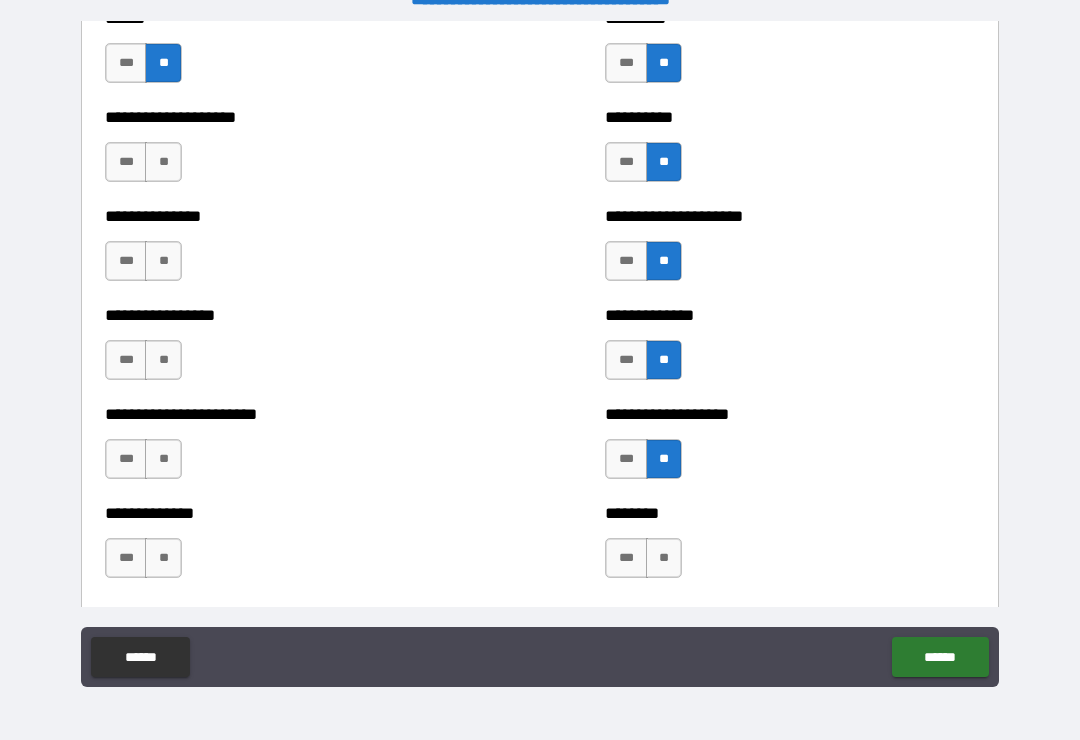 click on "**" at bounding box center (664, 558) 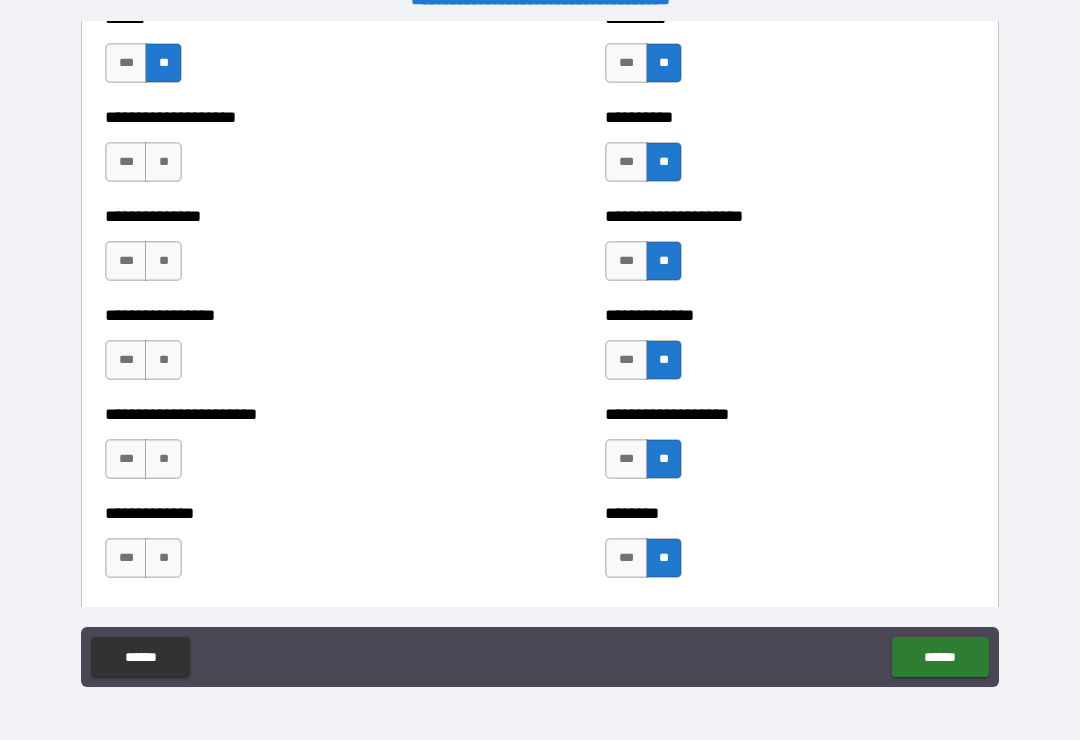 click on "**" at bounding box center [163, 162] 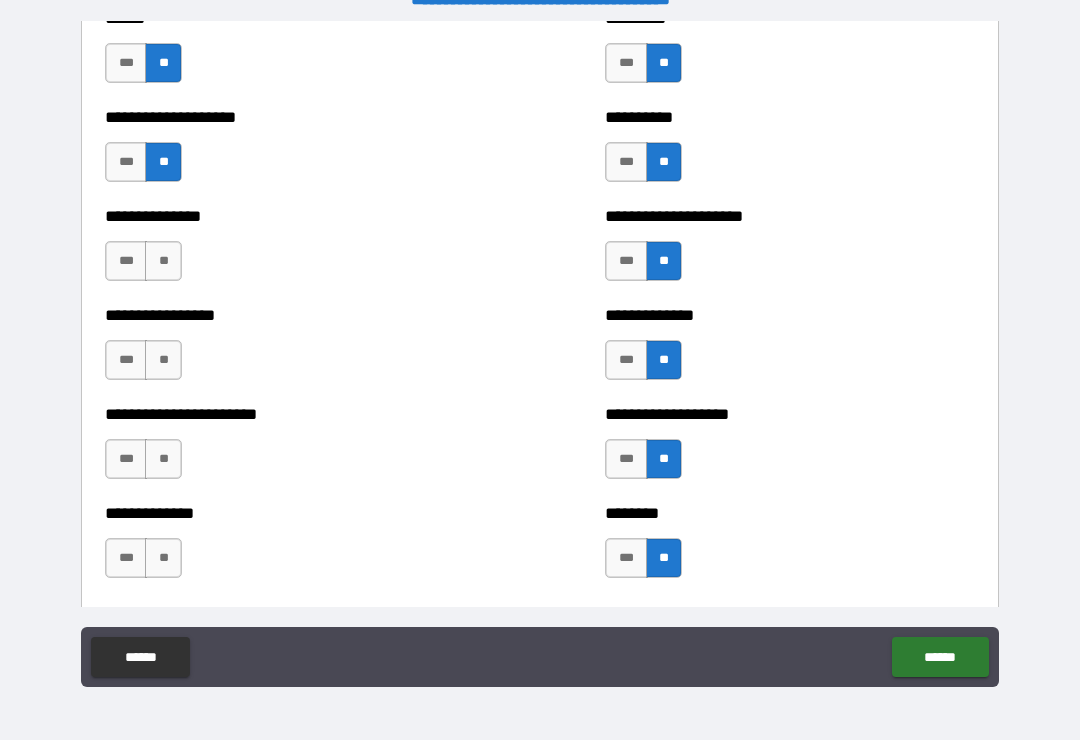 click on "**" at bounding box center [163, 261] 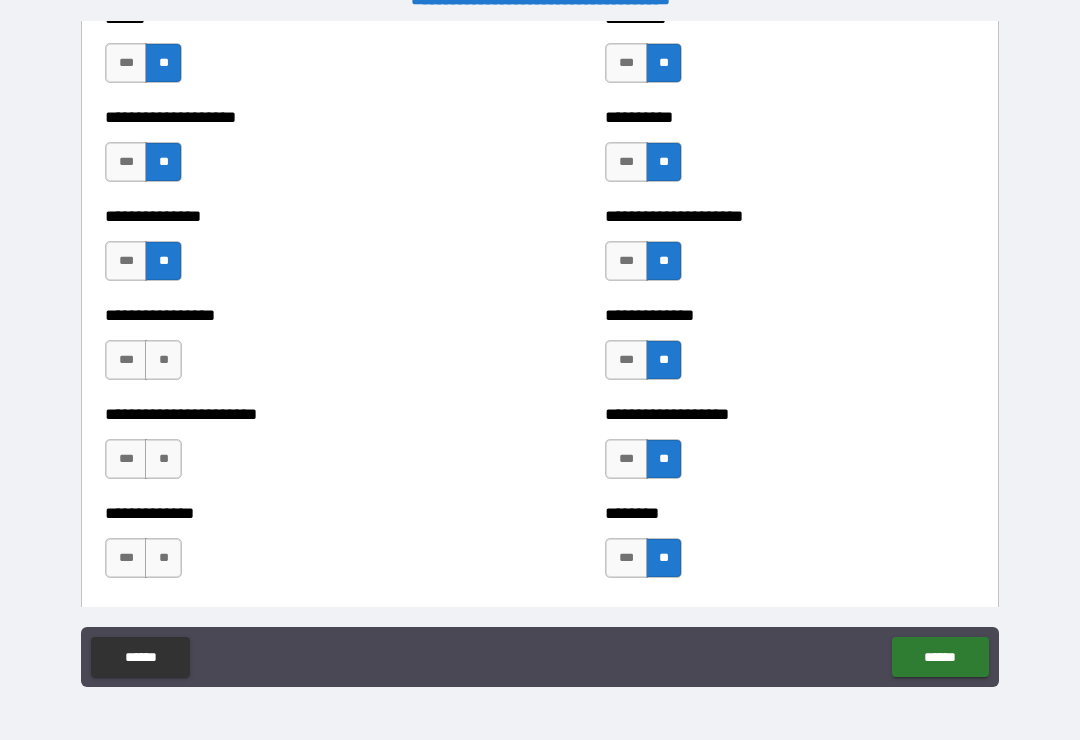 click on "**" at bounding box center (163, 360) 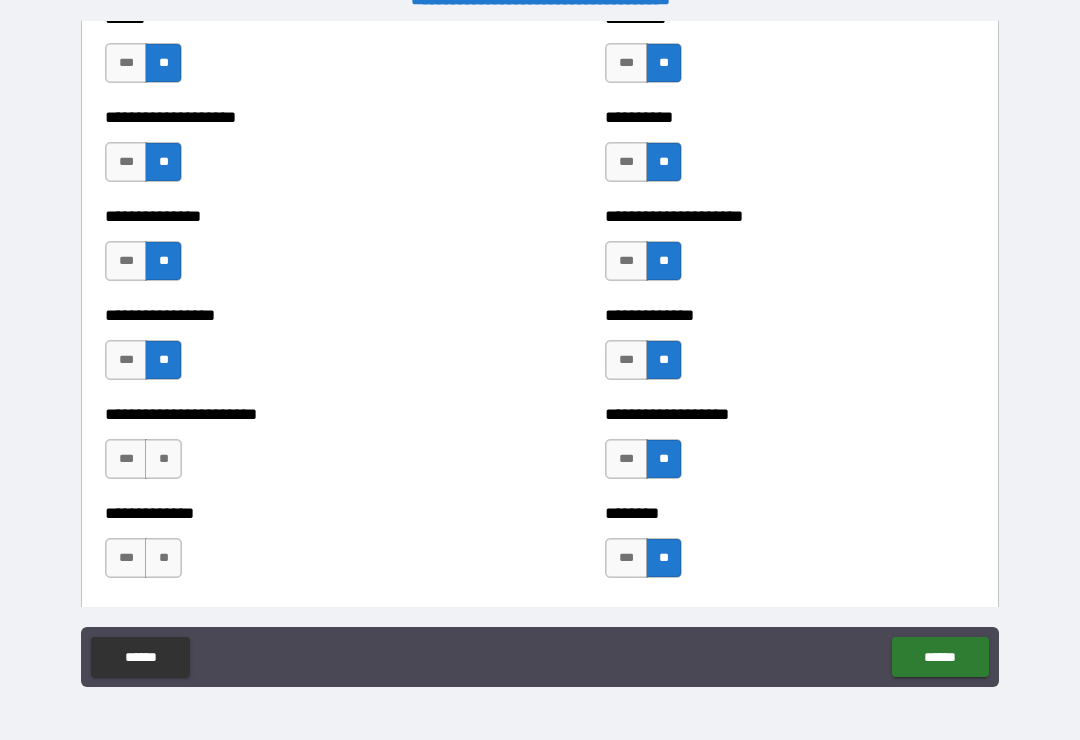 click on "**" at bounding box center (163, 459) 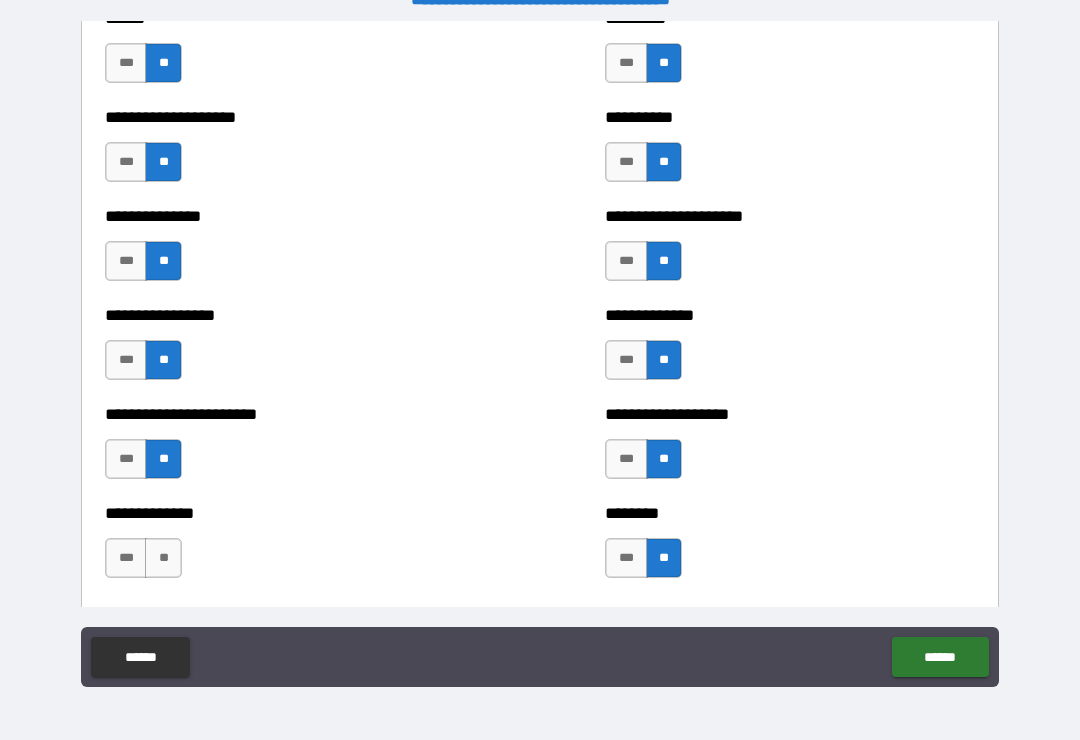 click on "**" at bounding box center [163, 558] 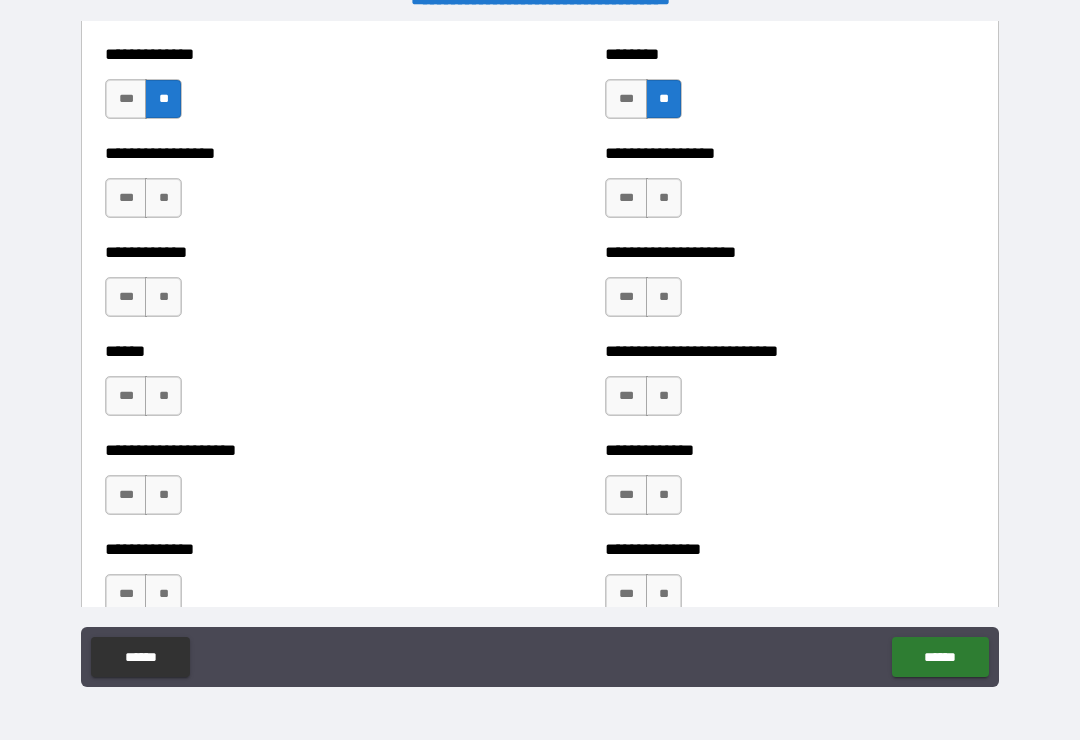 scroll, scrollTop: 3799, scrollLeft: 0, axis: vertical 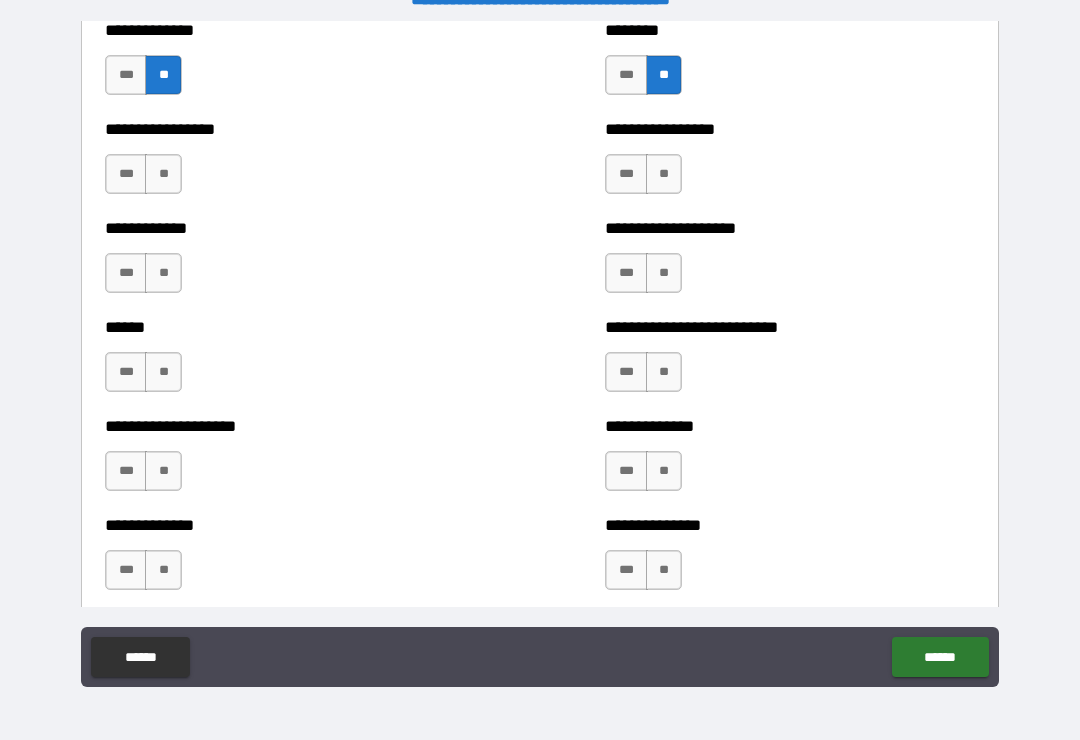 click on "**" at bounding box center [664, 174] 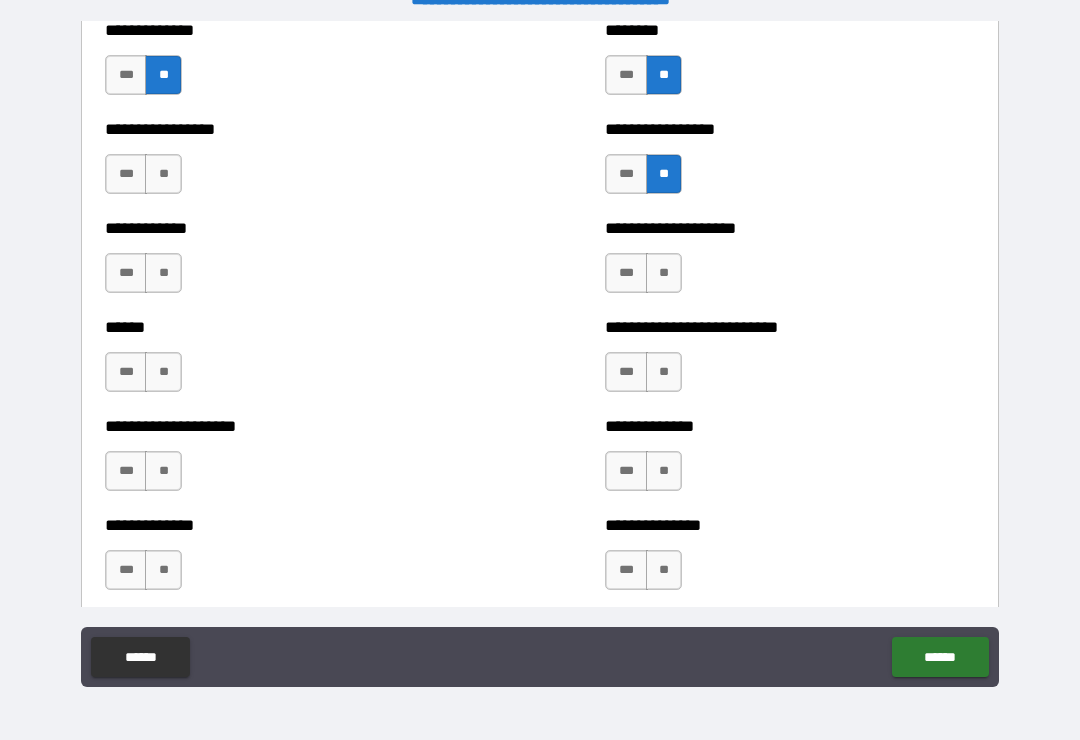 click on "**" at bounding box center [664, 273] 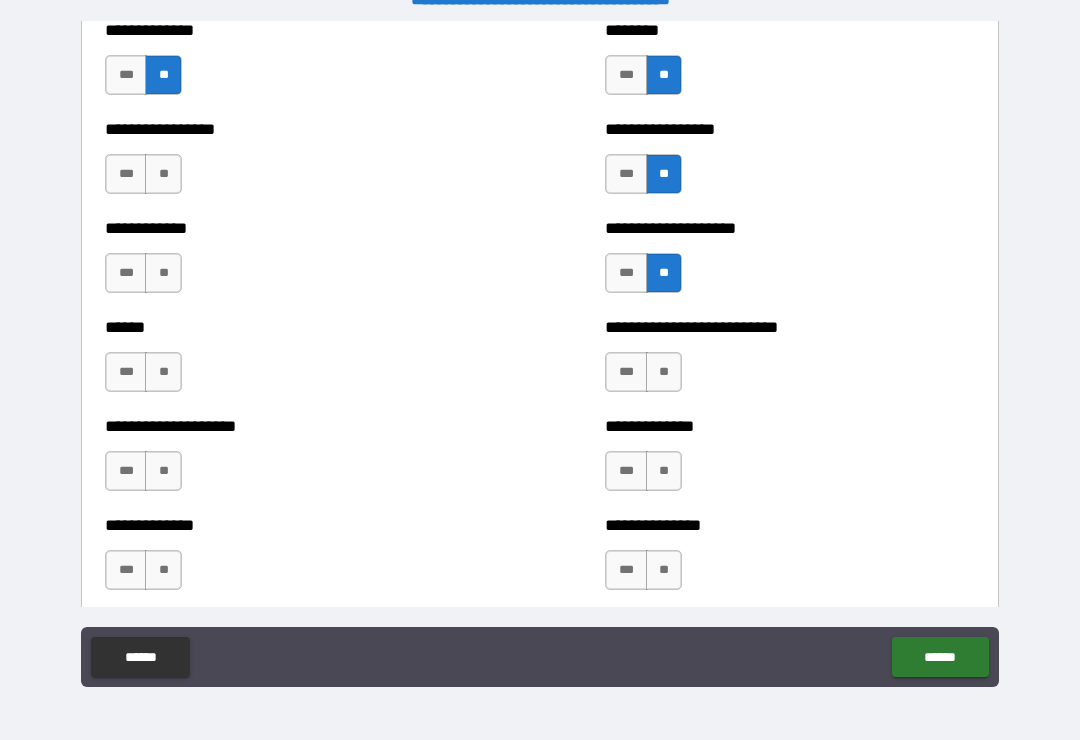 click on "**" at bounding box center (664, 372) 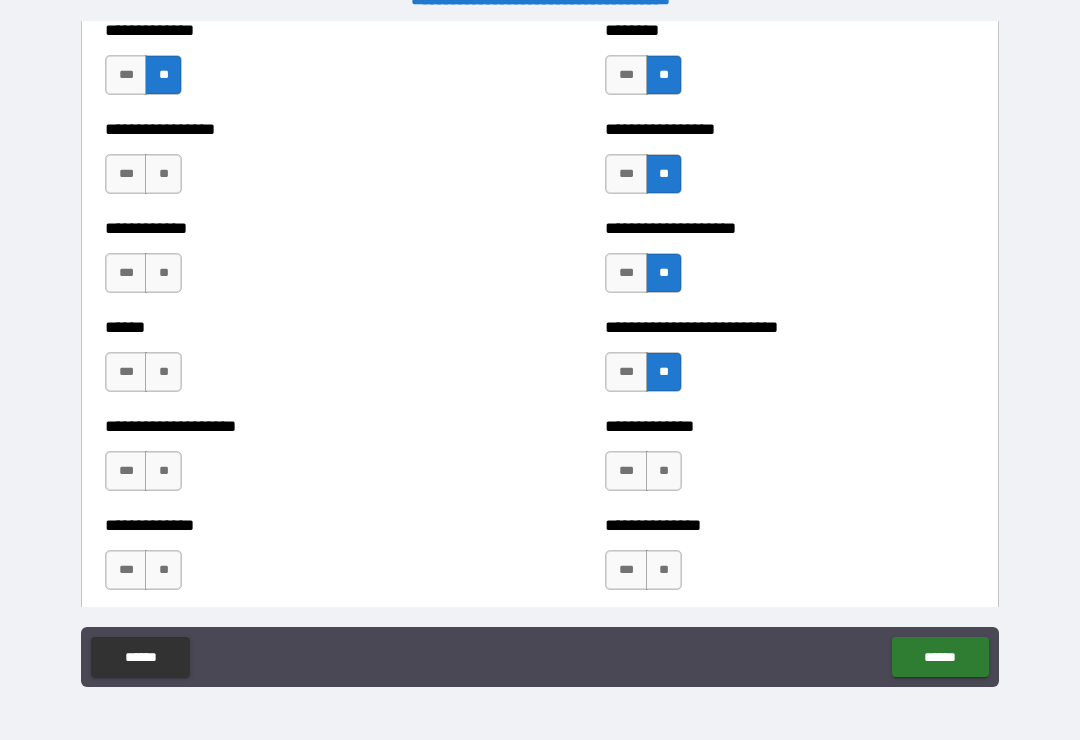 click on "**" at bounding box center (664, 471) 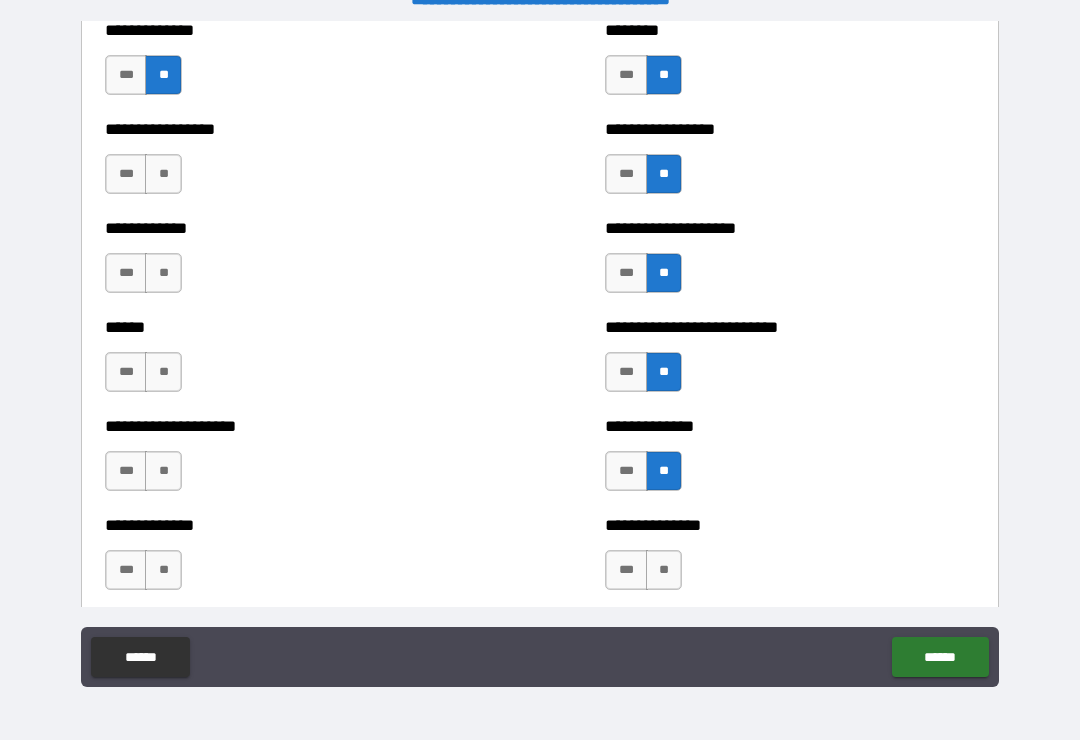click on "**" at bounding box center (664, 570) 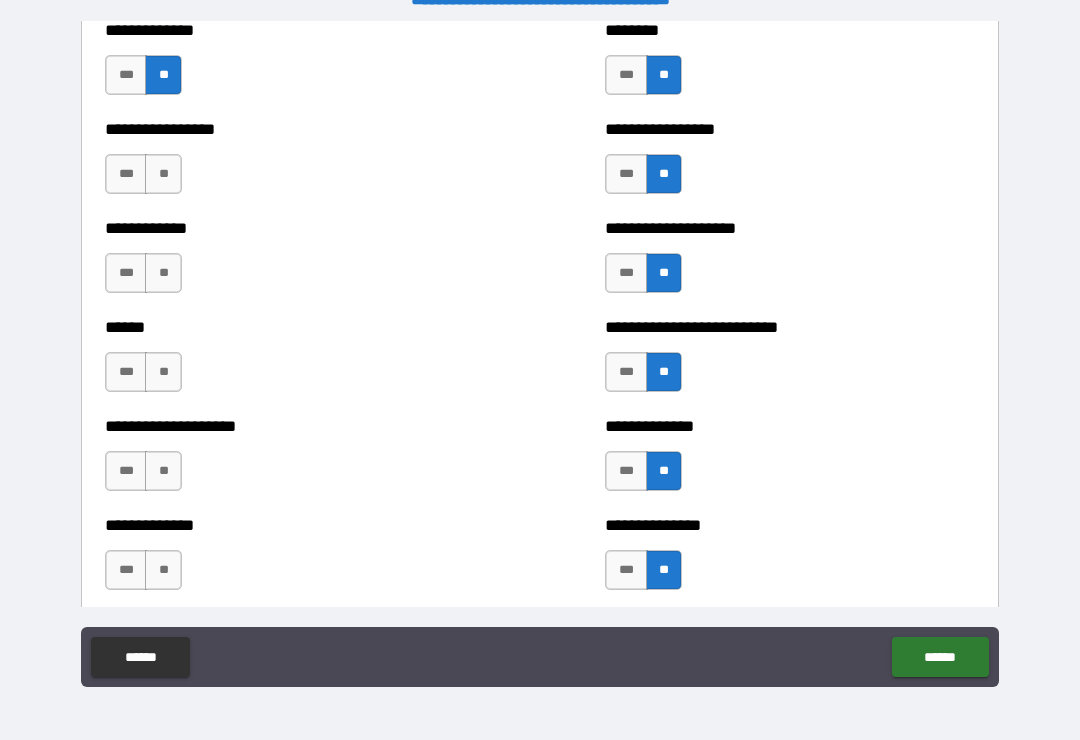 click on "**" at bounding box center (163, 174) 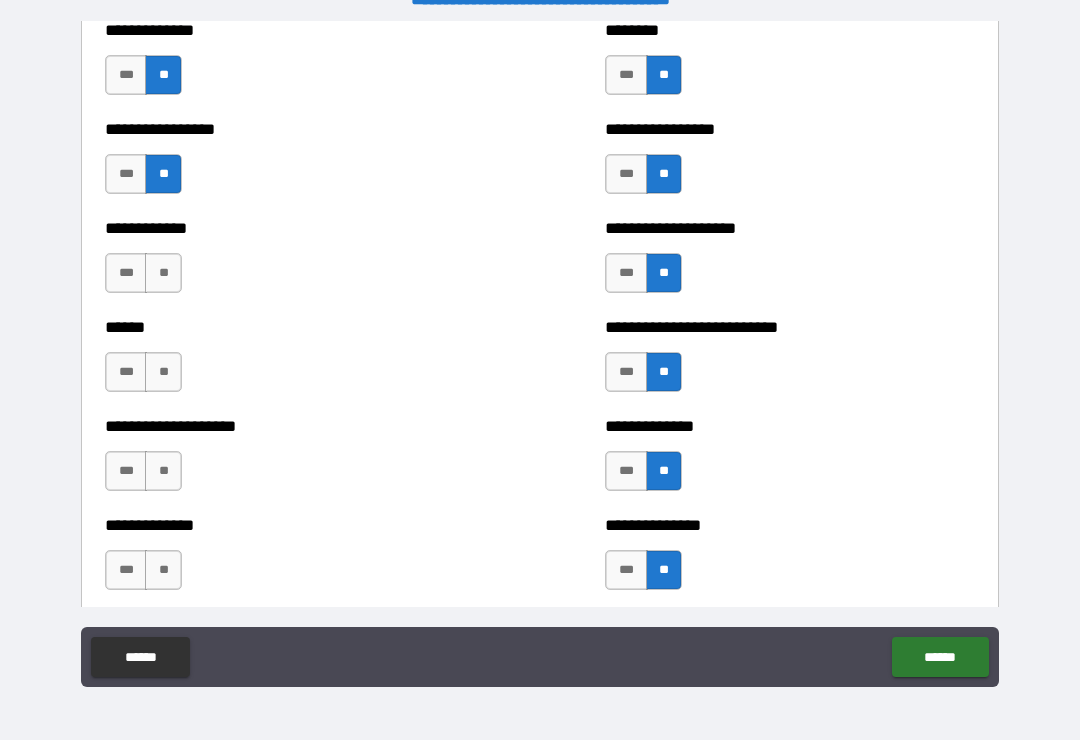 click on "**" at bounding box center [163, 273] 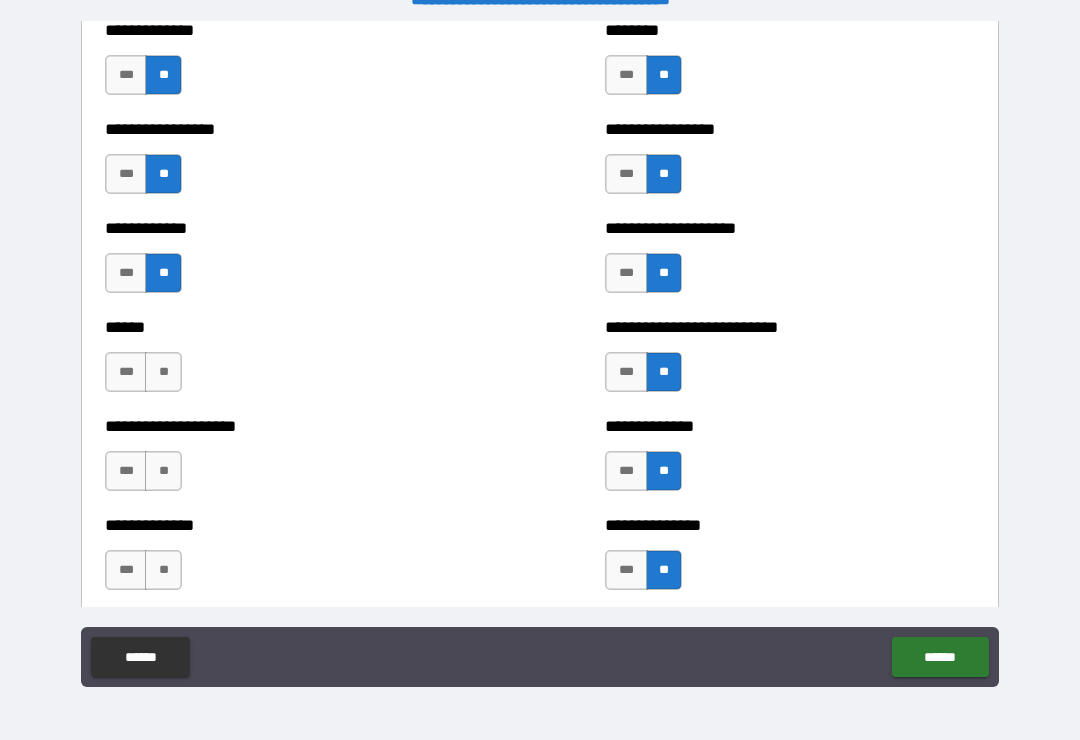 click on "**" at bounding box center [163, 372] 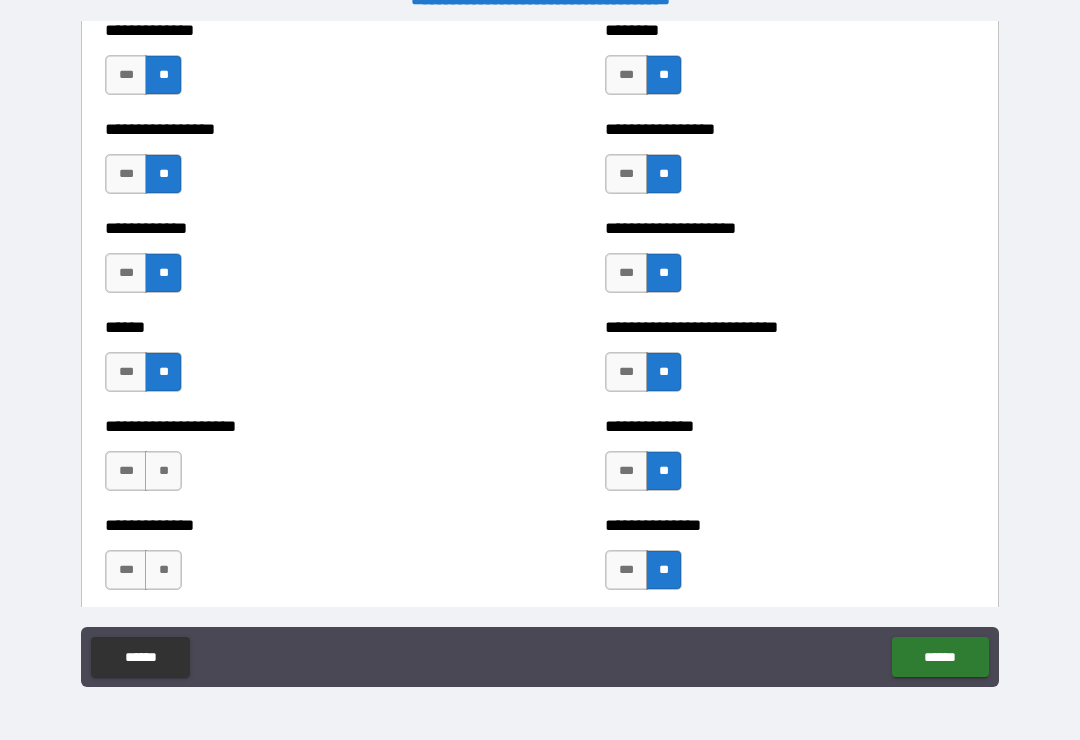 click on "**" at bounding box center [163, 471] 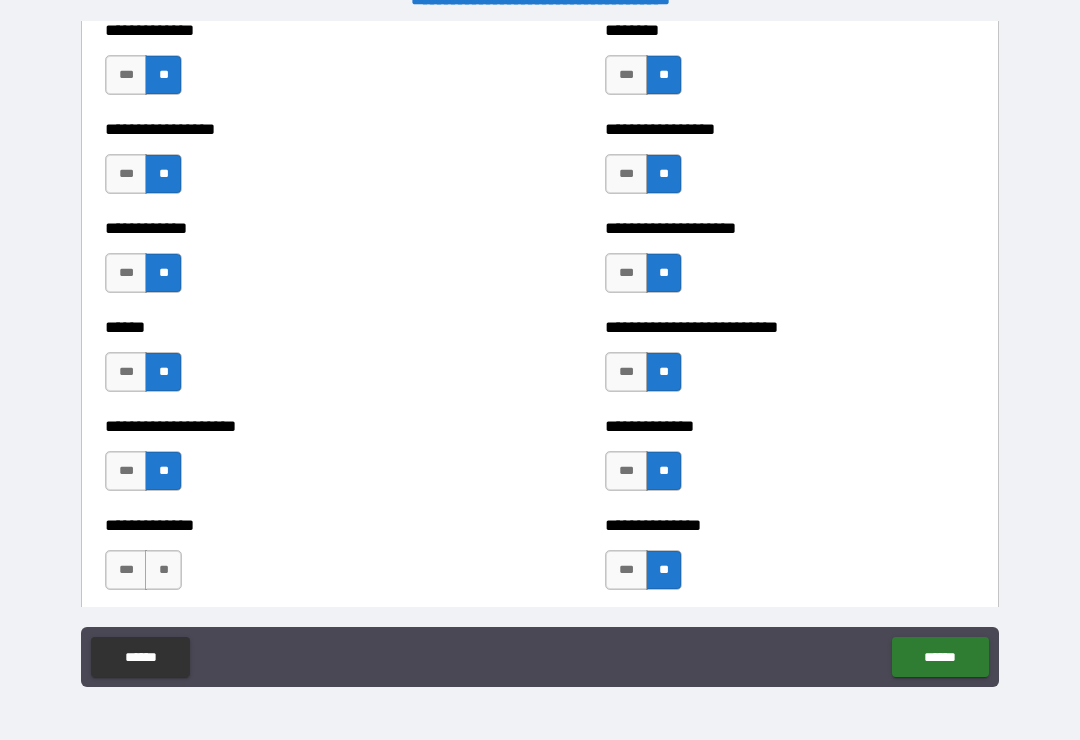 click on "**" at bounding box center [163, 570] 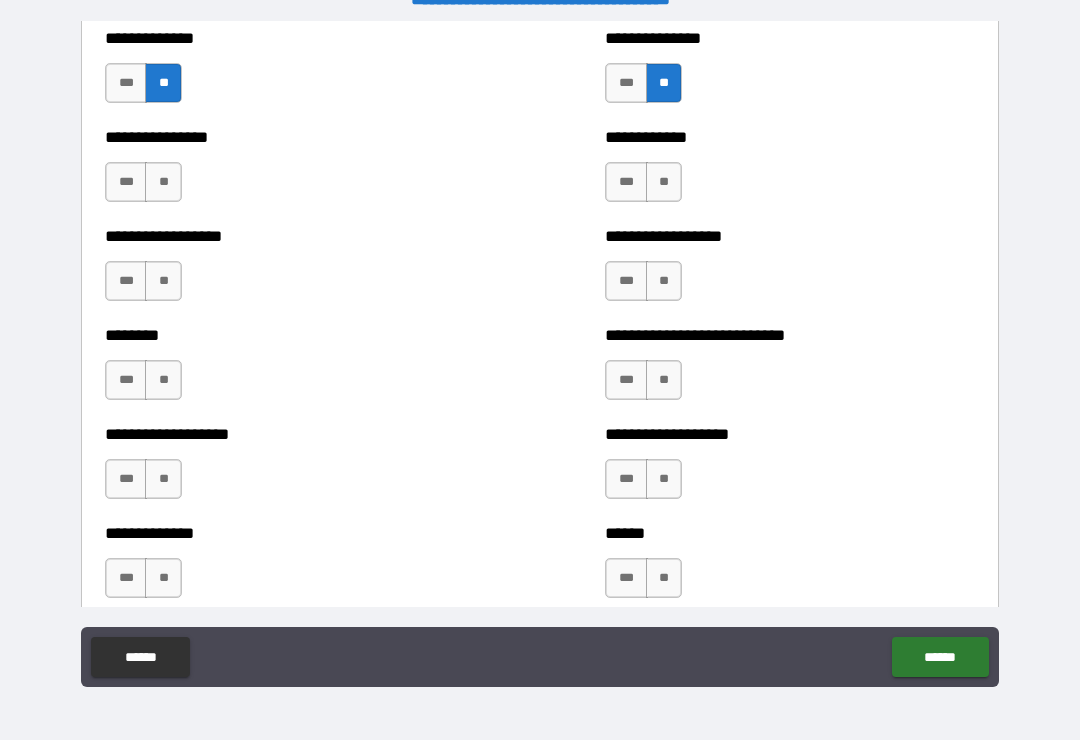 scroll, scrollTop: 4303, scrollLeft: 0, axis: vertical 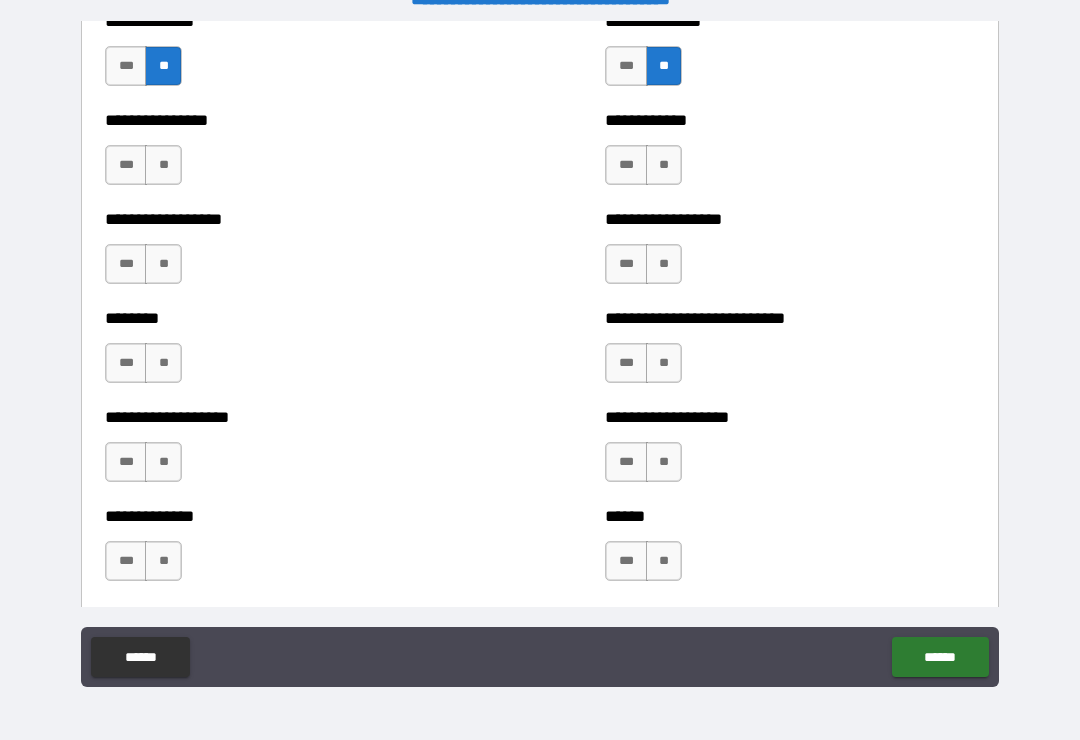 click on "**" at bounding box center (664, 165) 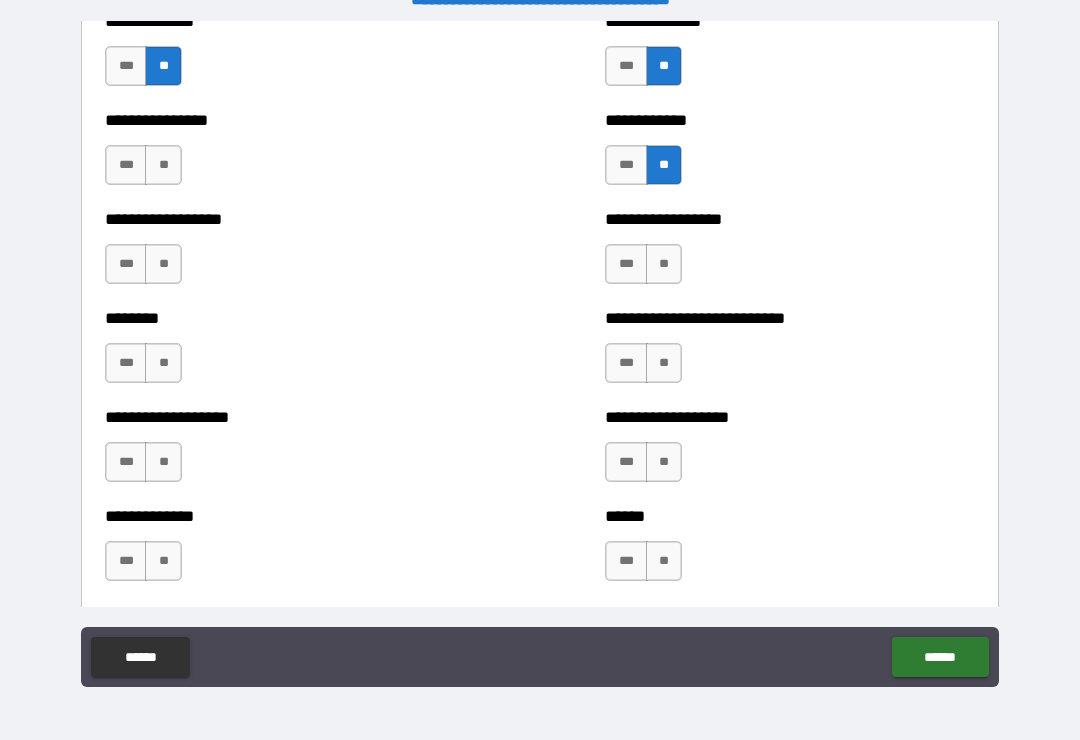 click on "**" at bounding box center (664, 264) 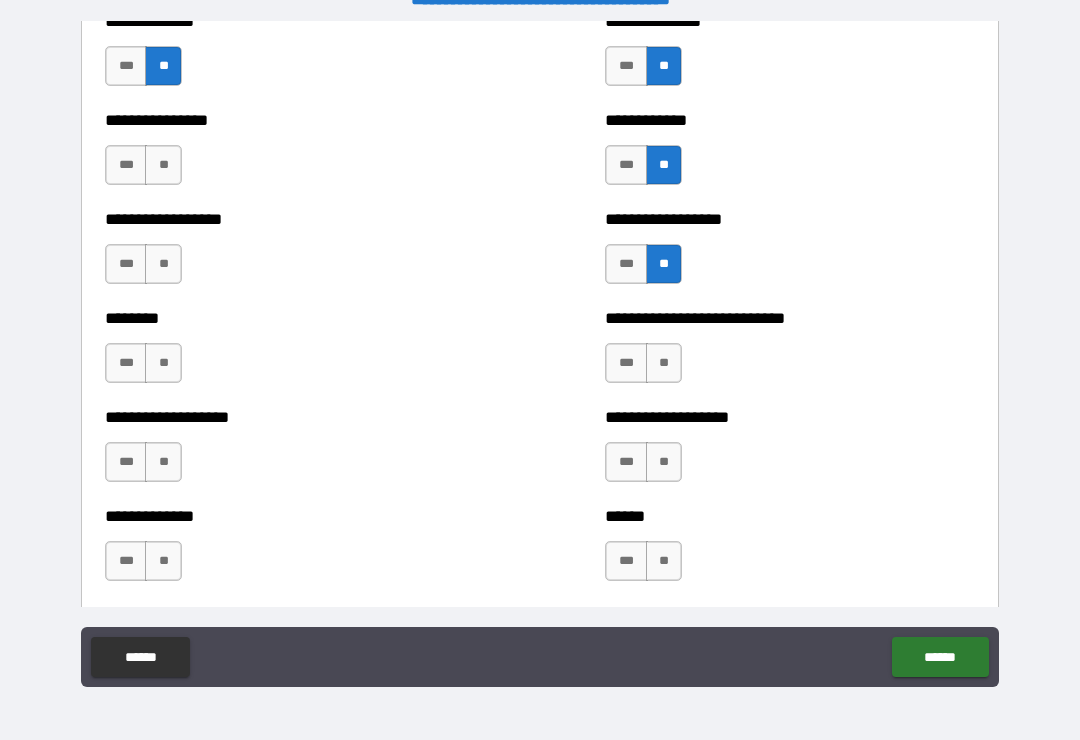 click on "**" at bounding box center (664, 363) 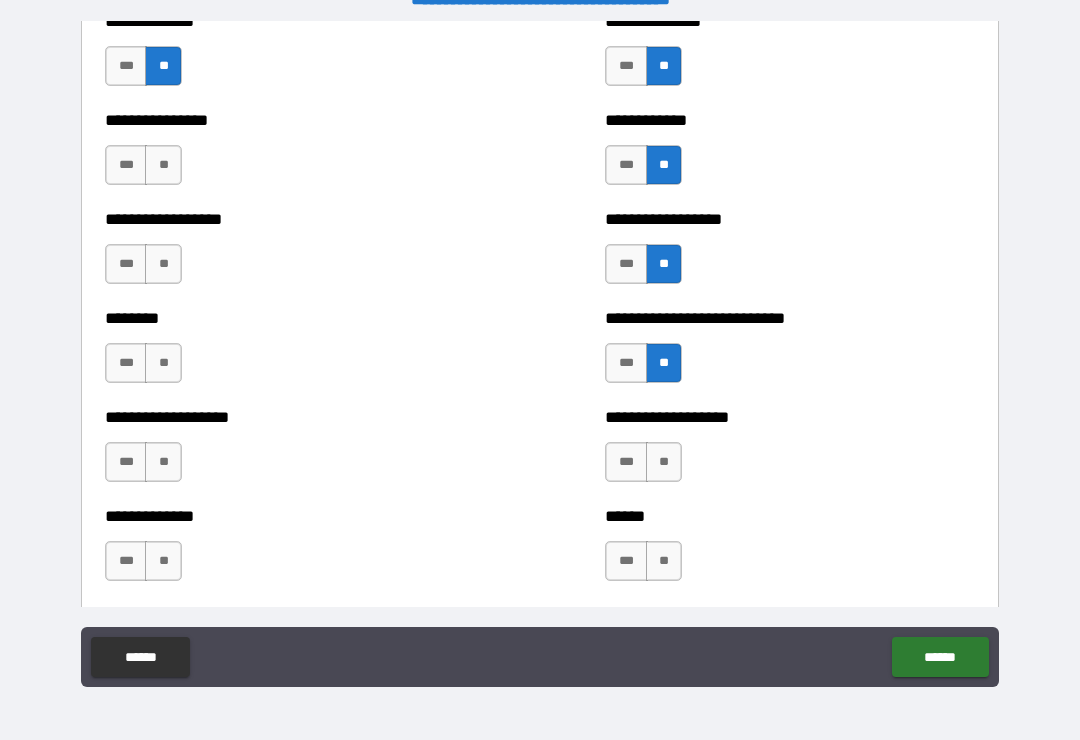 click on "**" at bounding box center [664, 462] 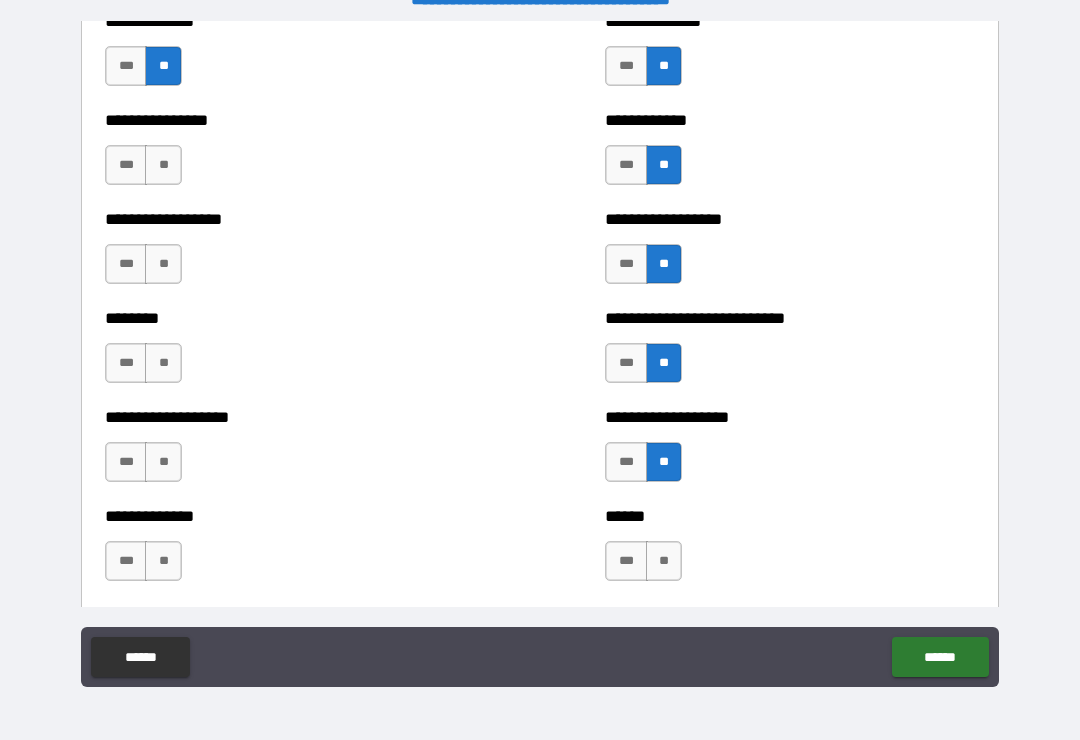 click on "**" at bounding box center (664, 561) 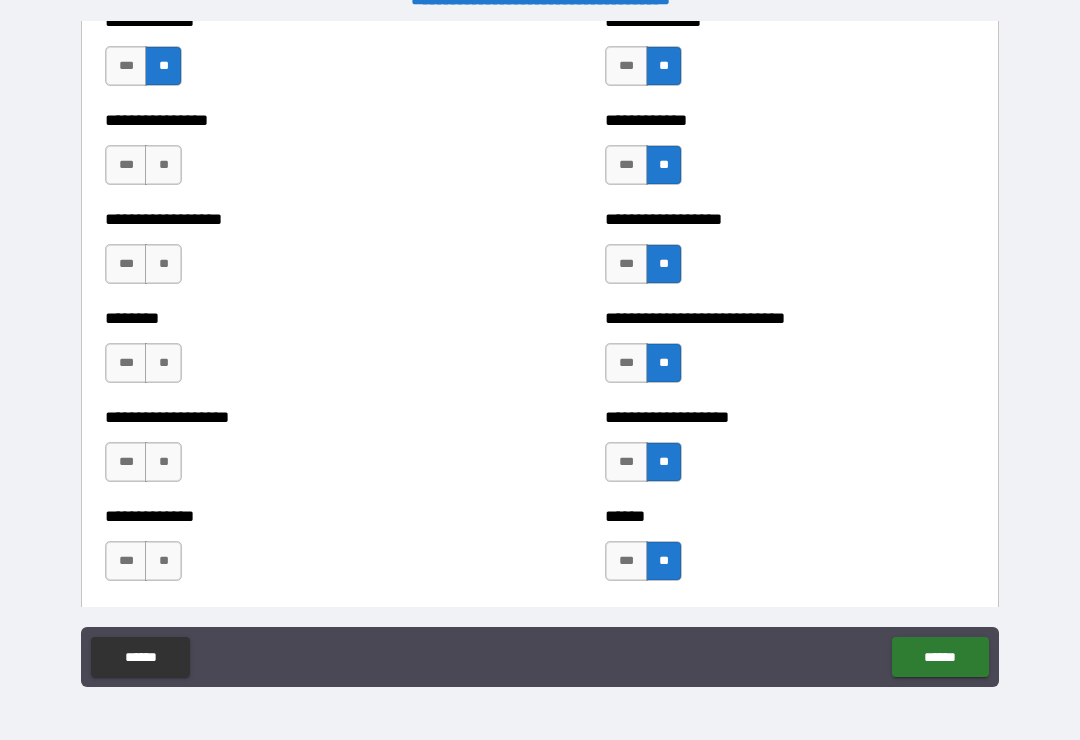 click on "**" at bounding box center [163, 561] 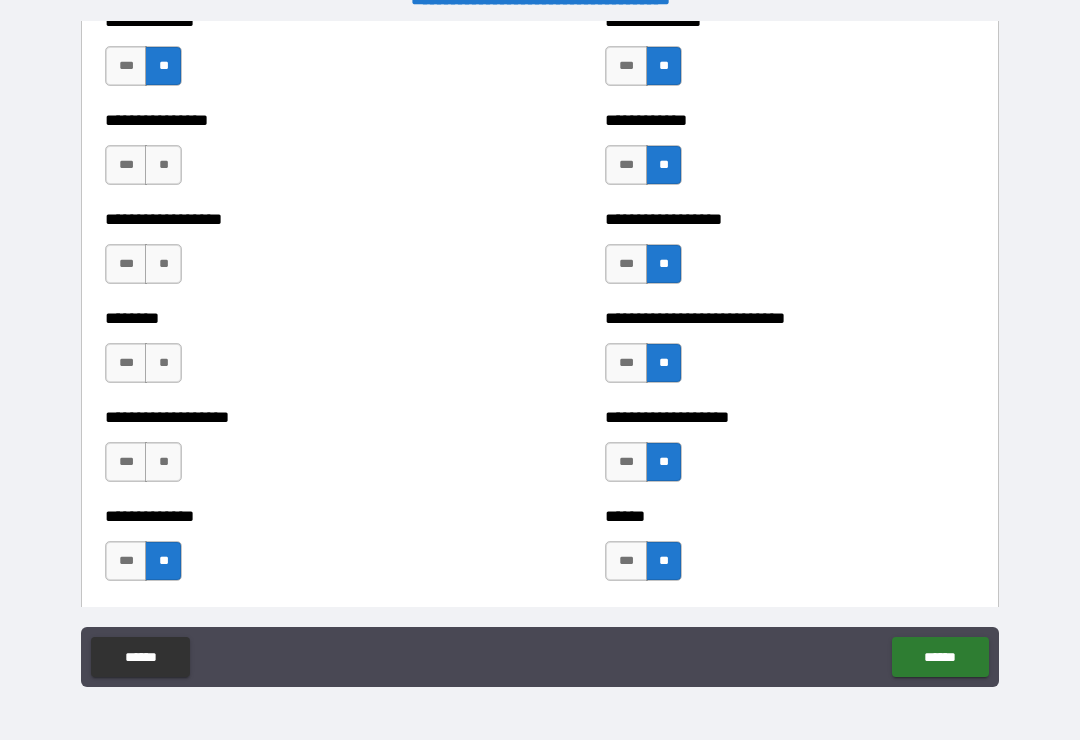 click on "**" at bounding box center (163, 462) 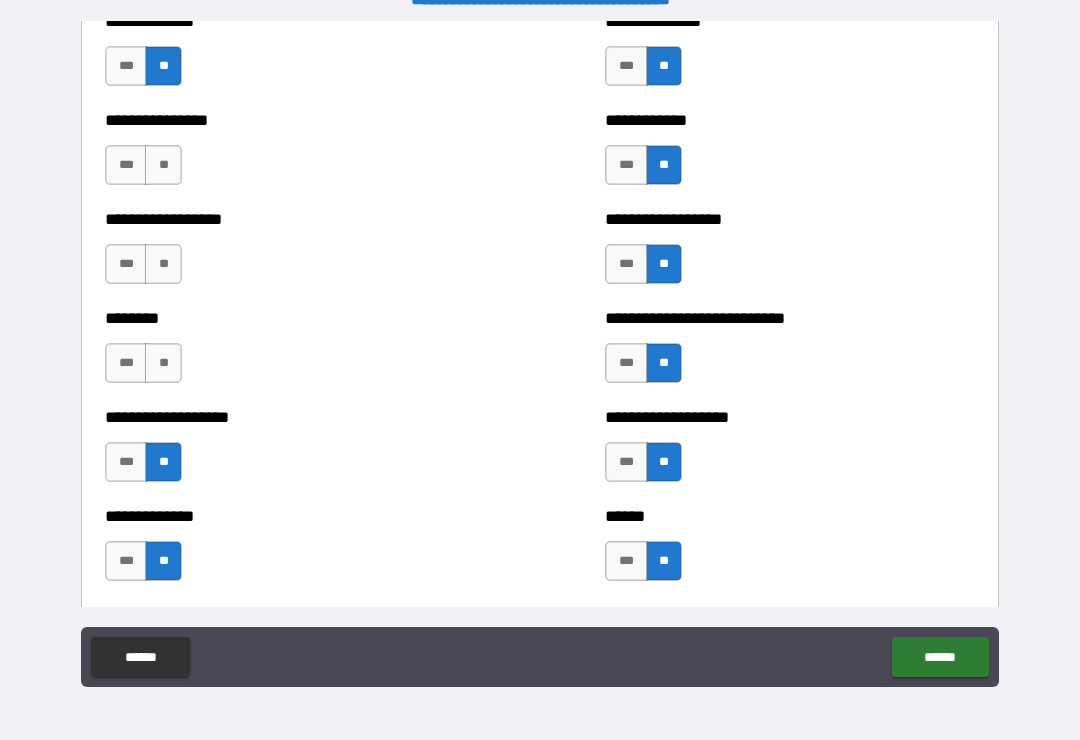 click on "**" at bounding box center [163, 363] 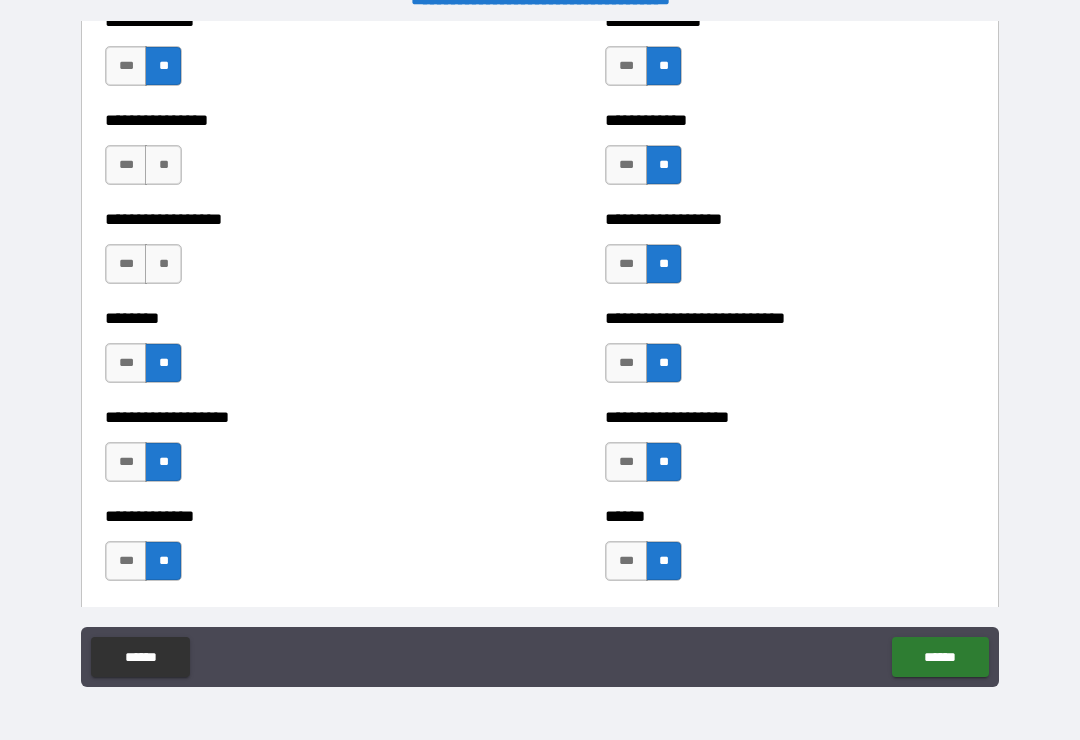 click on "**" at bounding box center (163, 264) 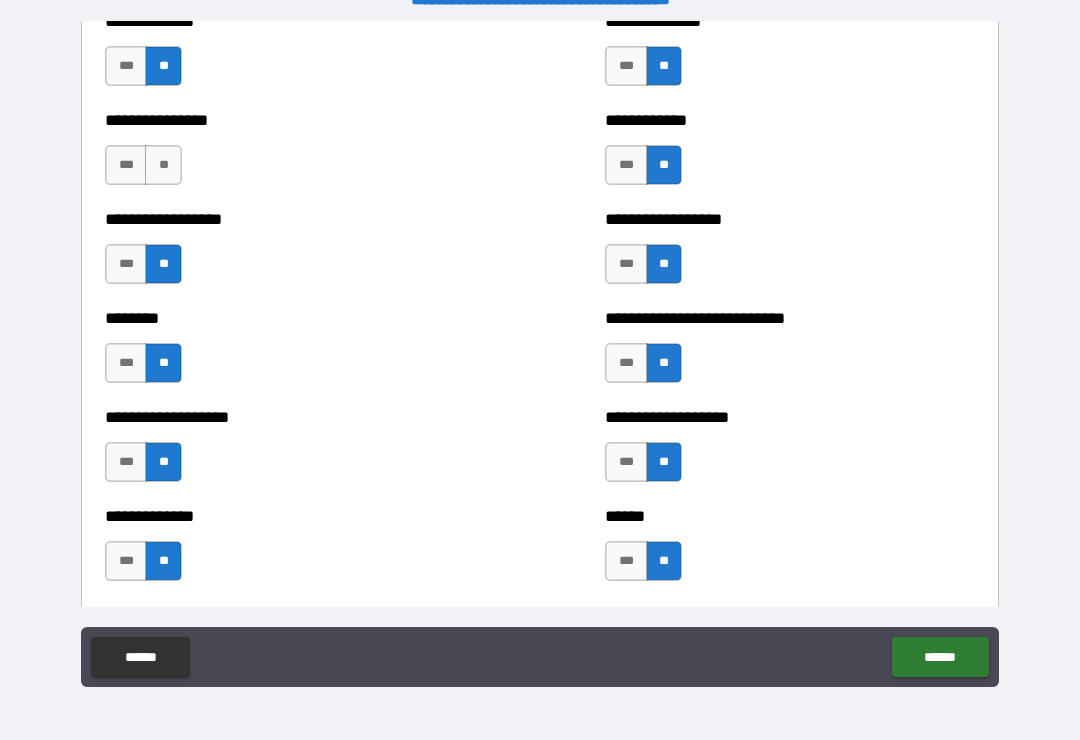 click on "**" at bounding box center [163, 165] 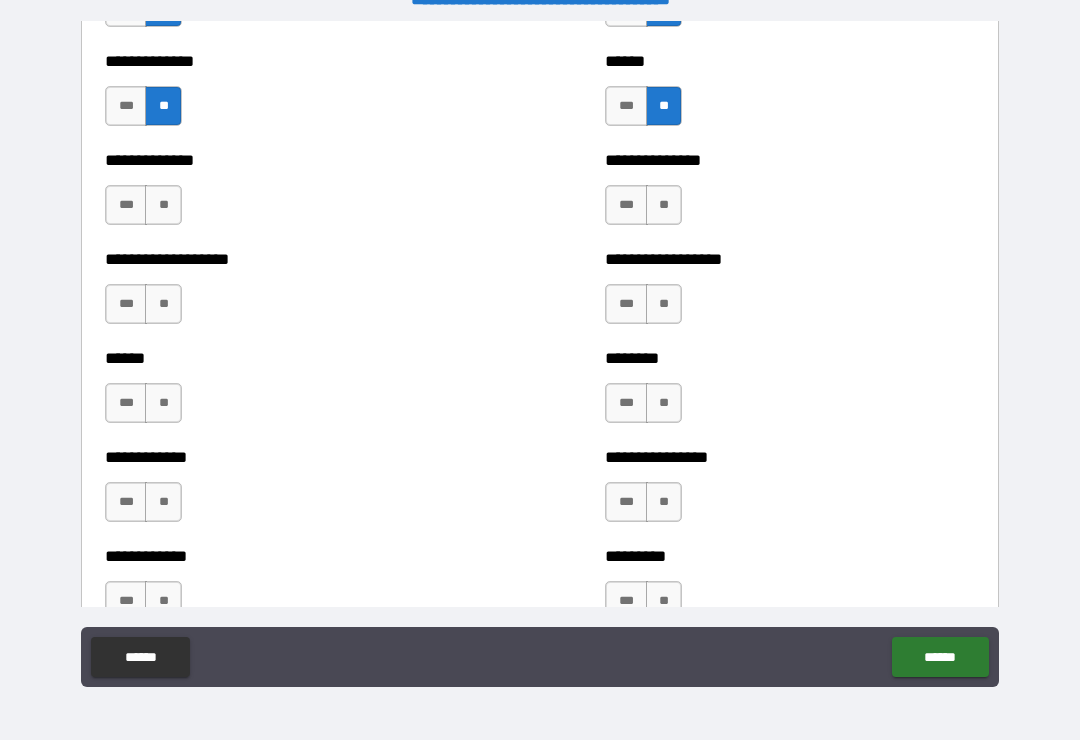 scroll, scrollTop: 4782, scrollLeft: 0, axis: vertical 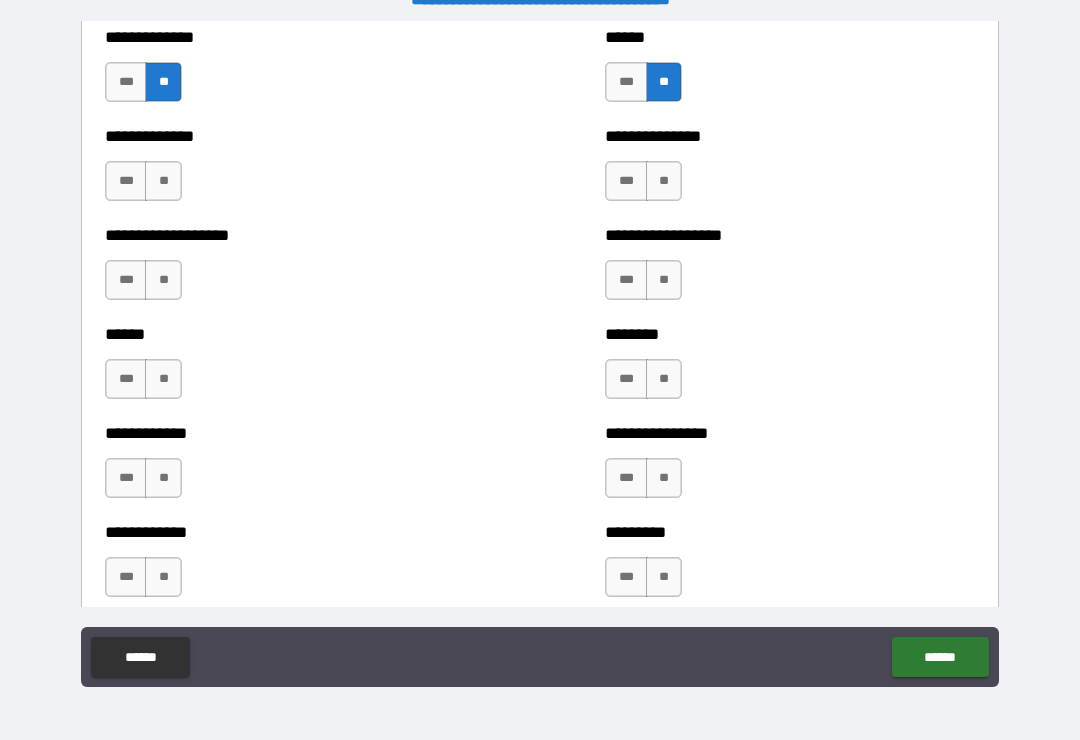 click on "**" at bounding box center [664, 181] 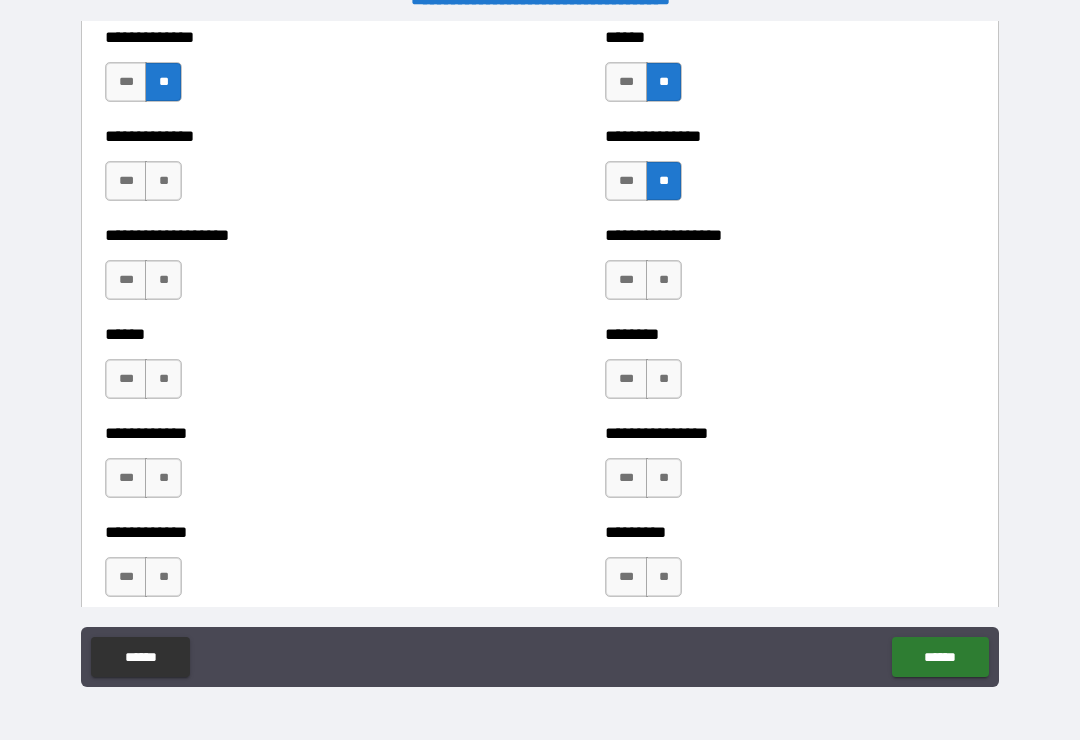 click on "**" at bounding box center [664, 280] 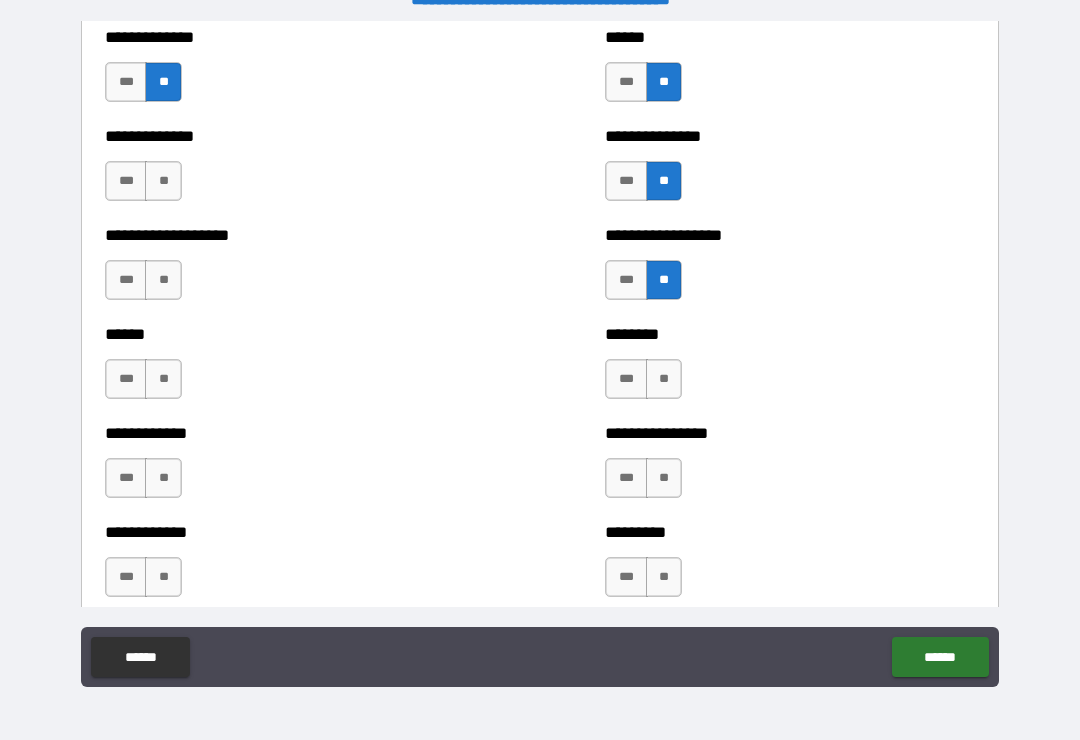 click on "**" at bounding box center (664, 379) 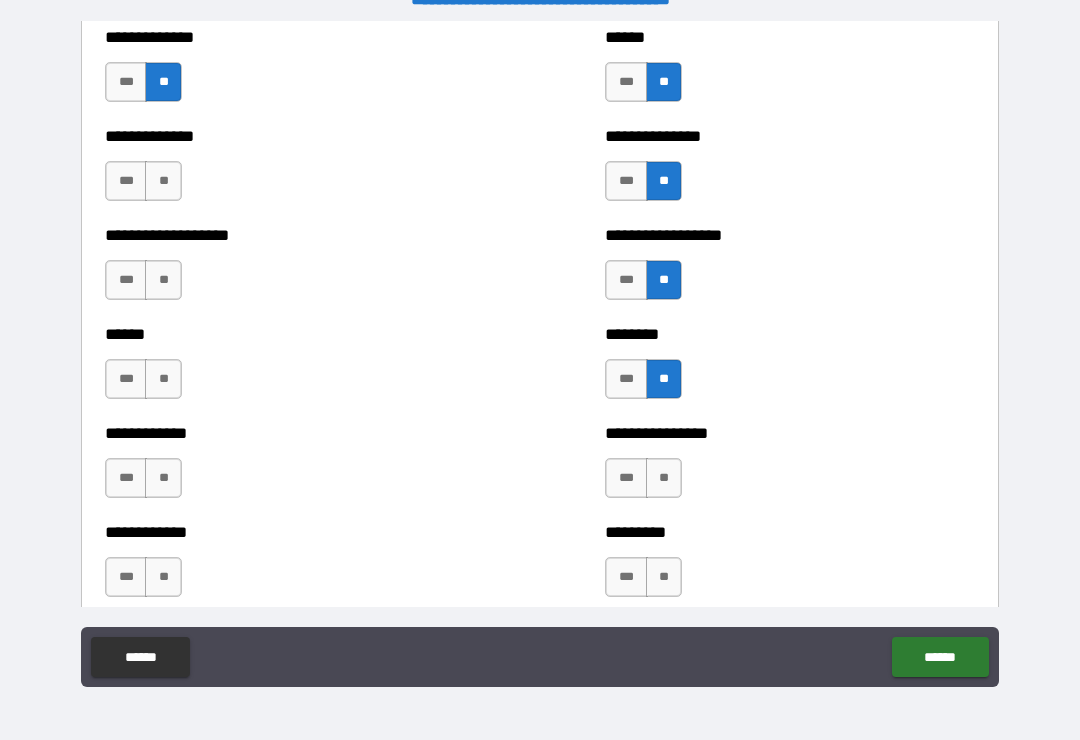 click on "**" at bounding box center (664, 478) 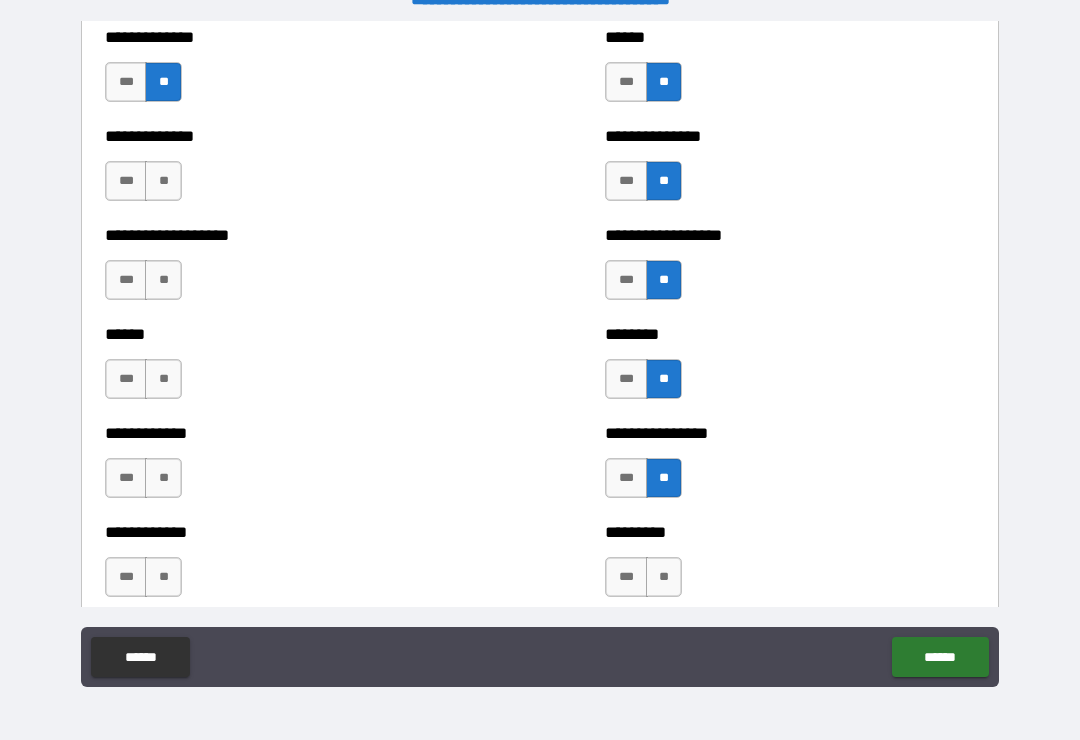 click on "**" at bounding box center (664, 577) 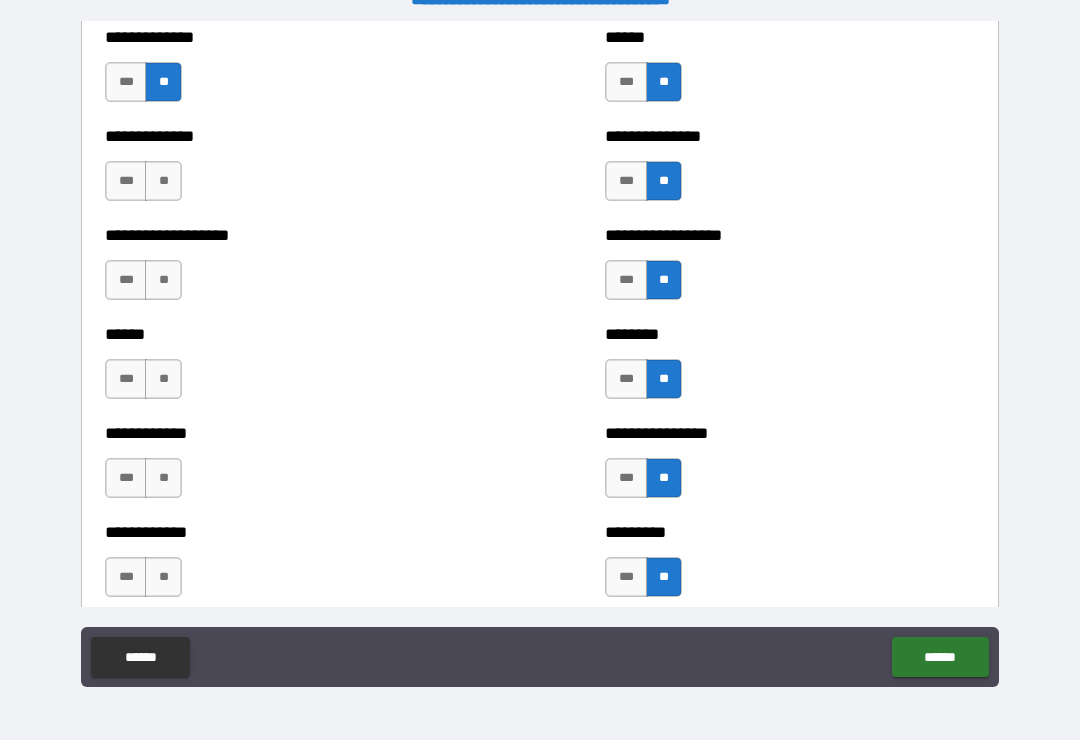 click on "**" at bounding box center (163, 577) 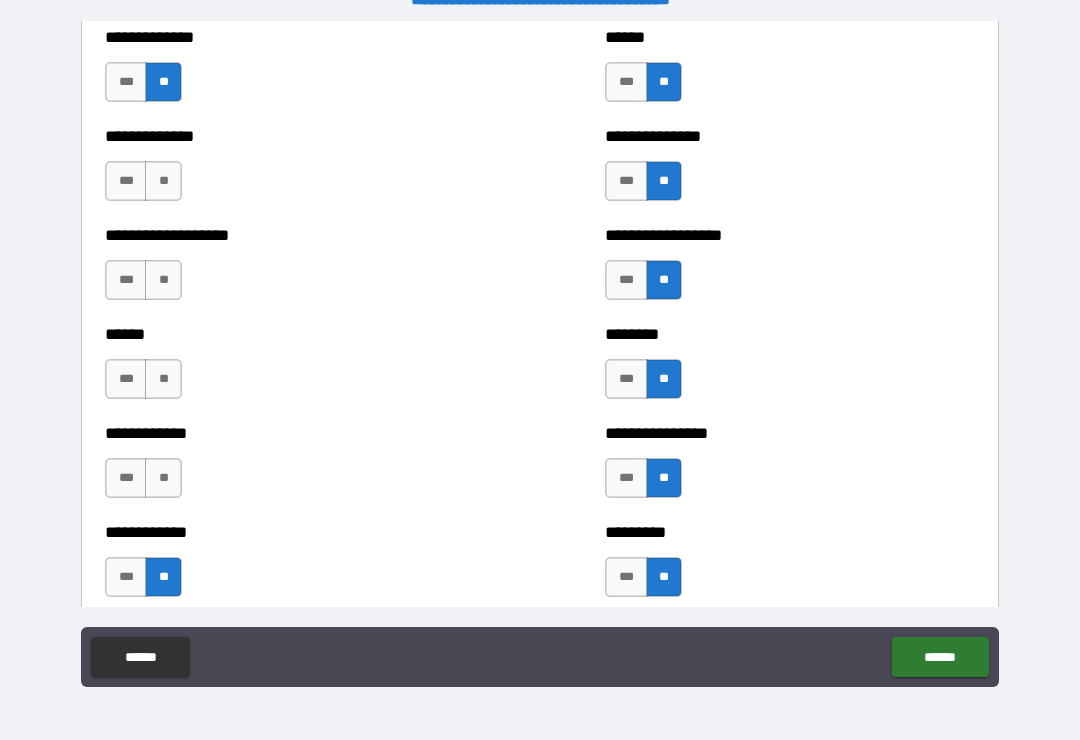 click on "**" at bounding box center (163, 478) 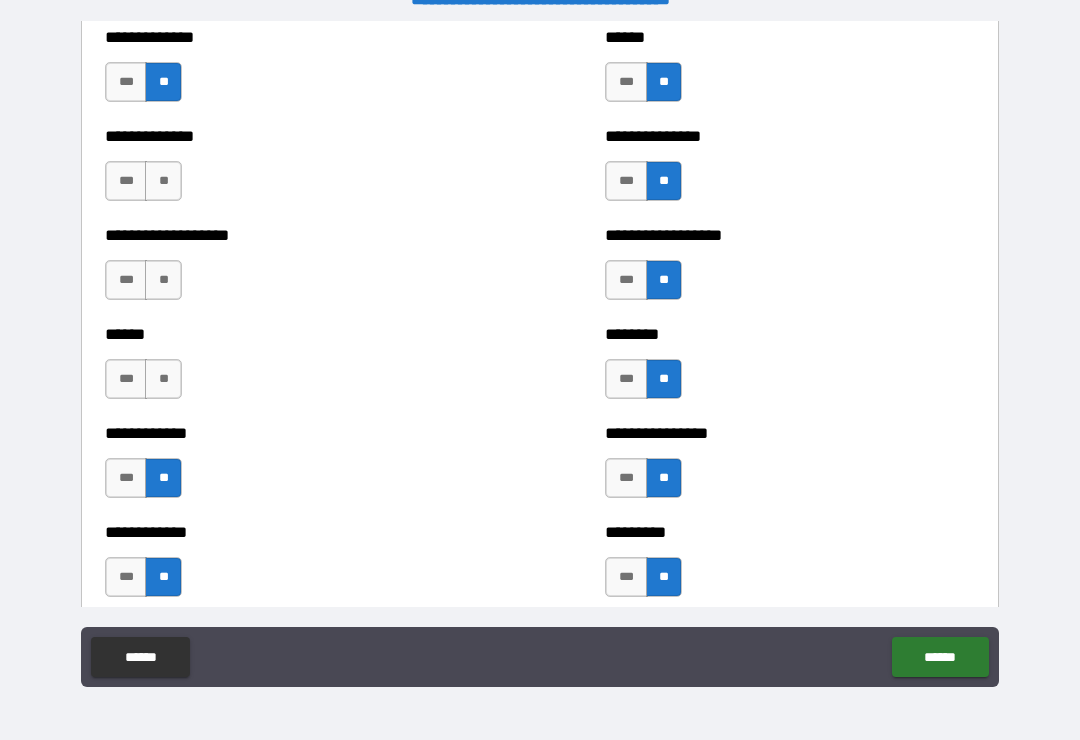 click on "**" at bounding box center (163, 379) 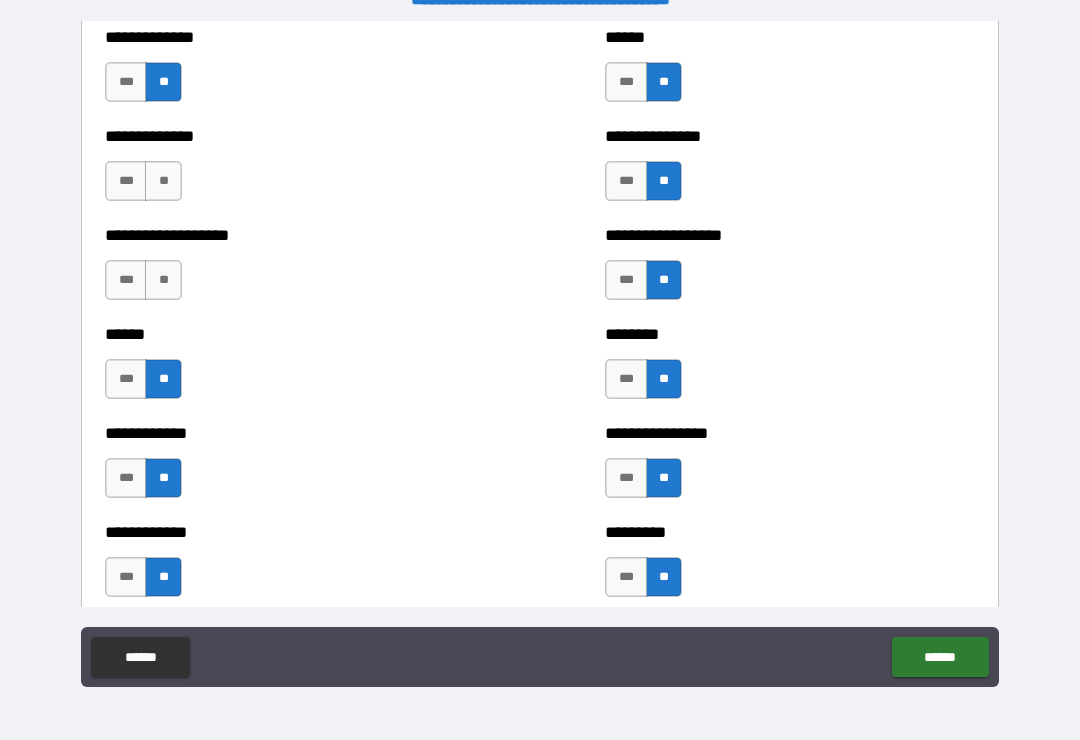 click on "**" at bounding box center (163, 280) 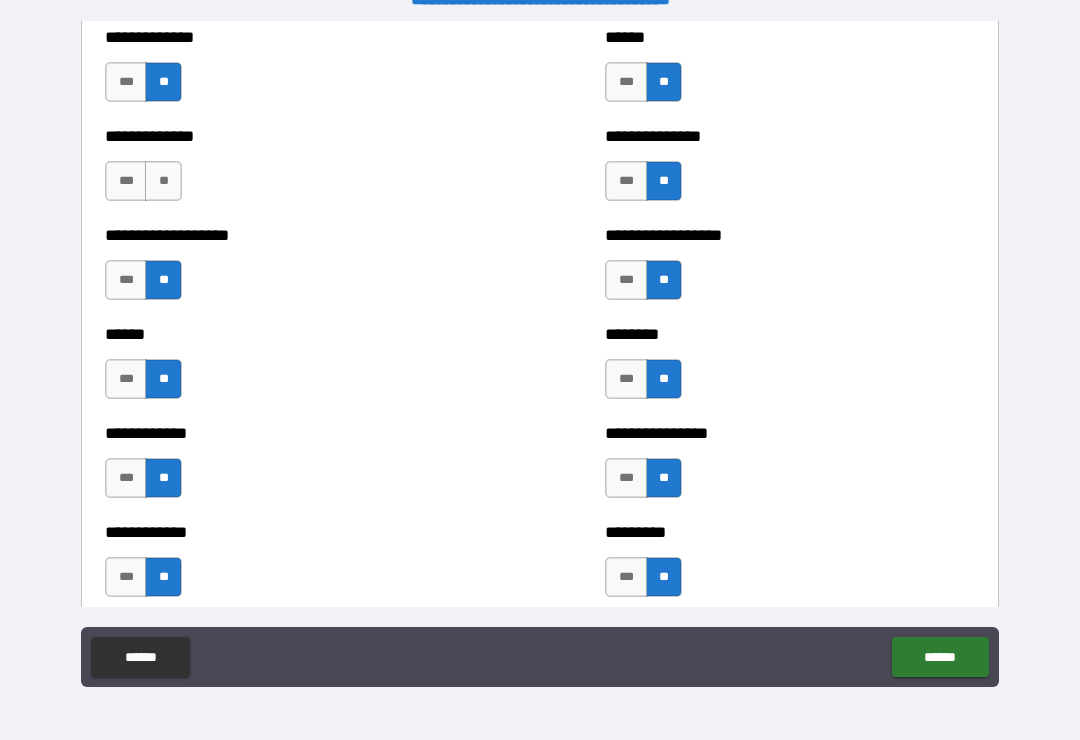 click on "**" at bounding box center [163, 181] 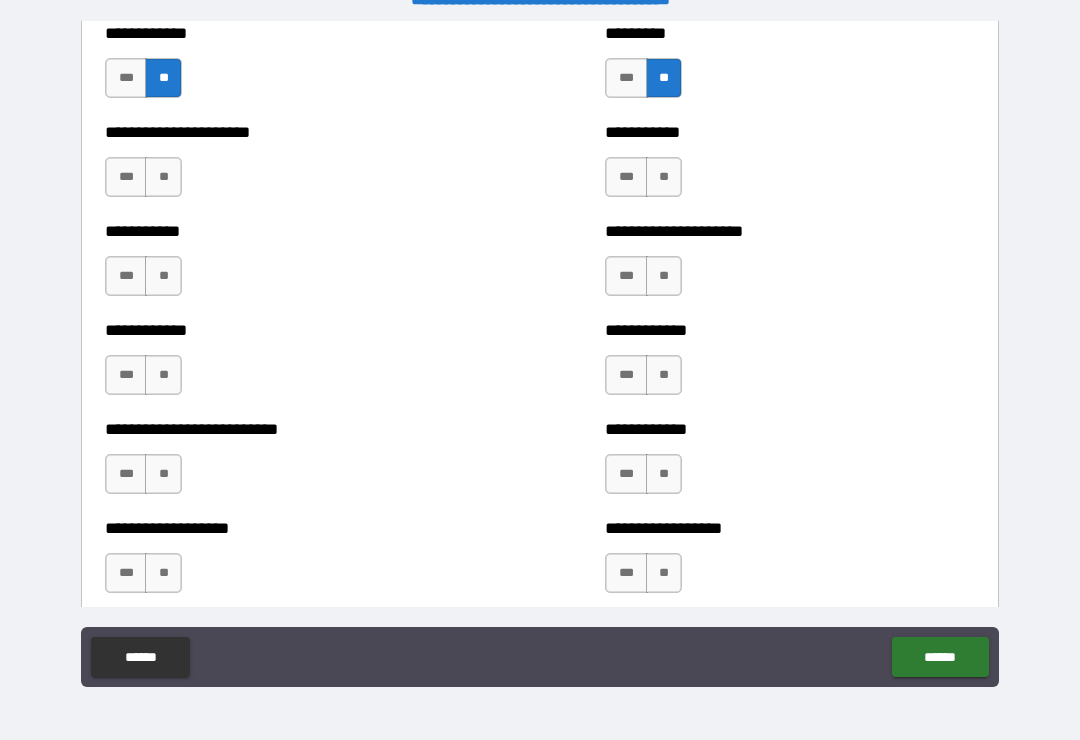 scroll, scrollTop: 5327, scrollLeft: 0, axis: vertical 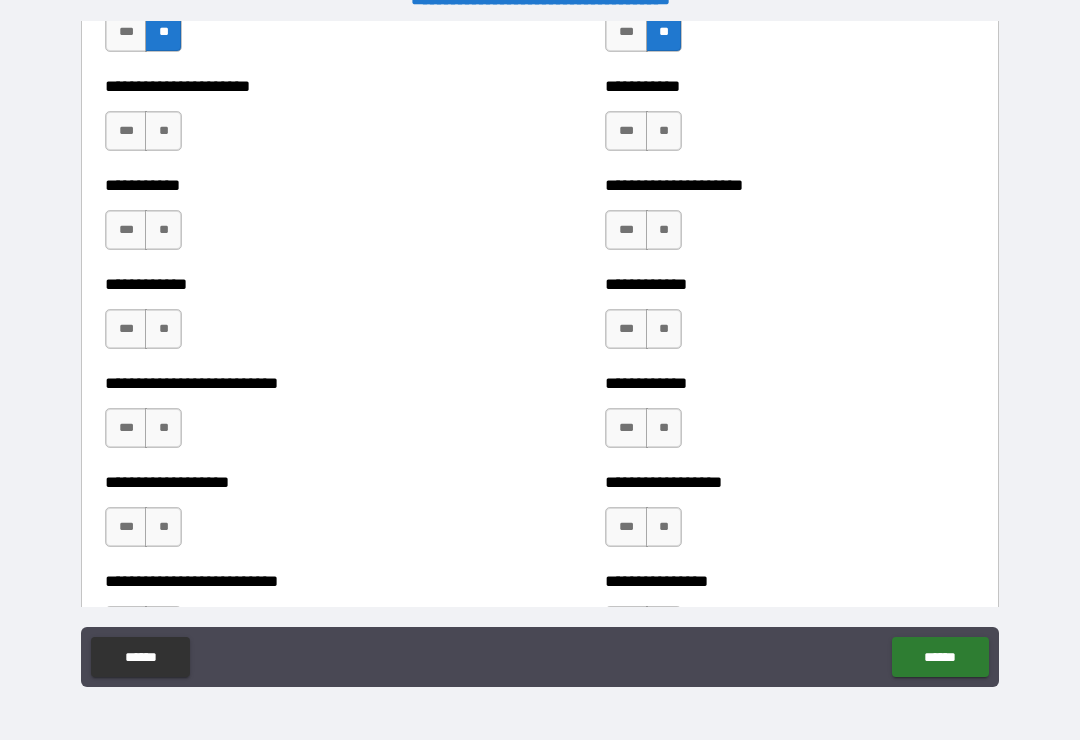 click on "**" at bounding box center [664, 131] 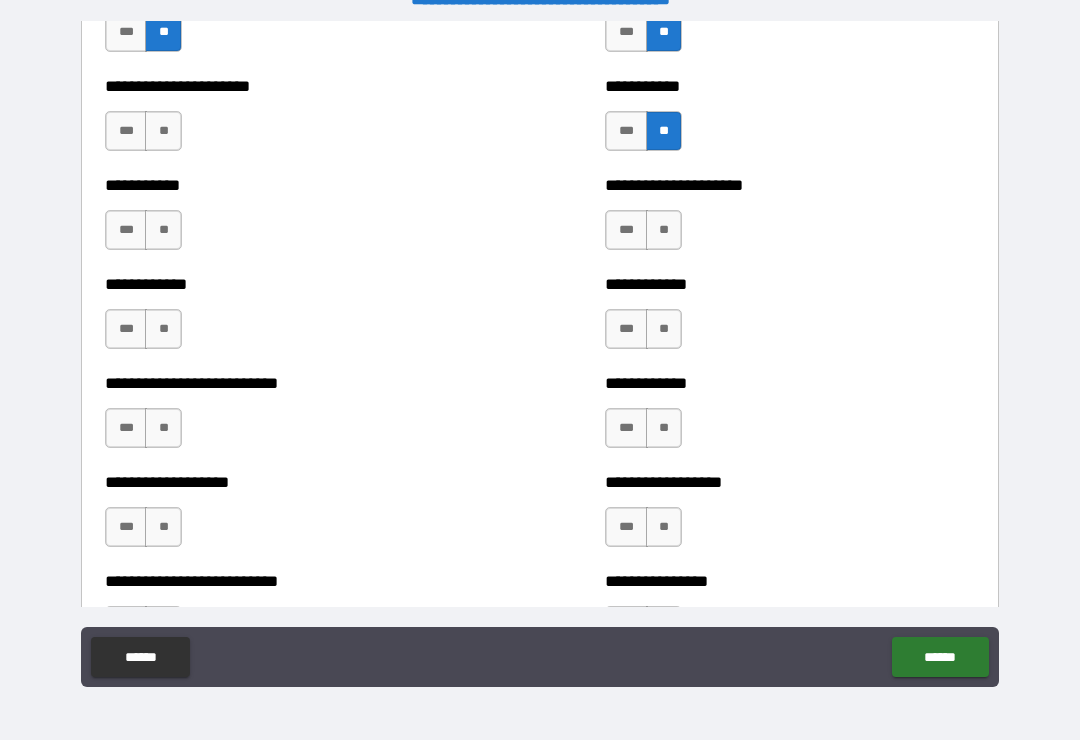 click on "**" at bounding box center (664, 230) 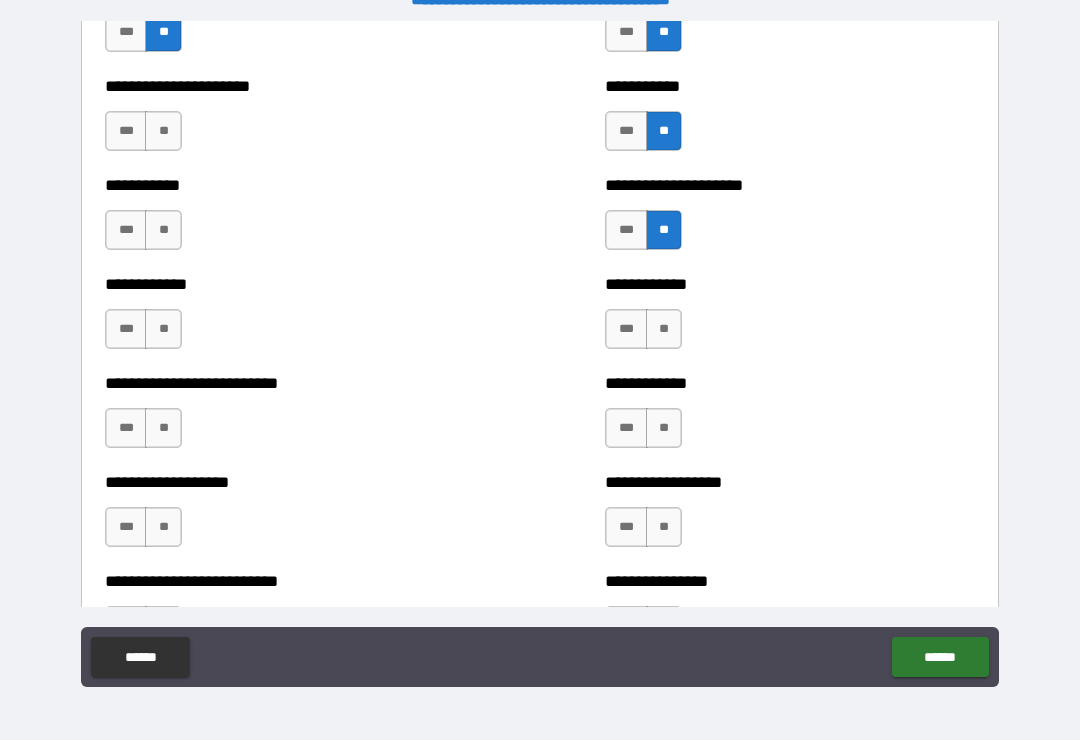 click on "**" at bounding box center (664, 329) 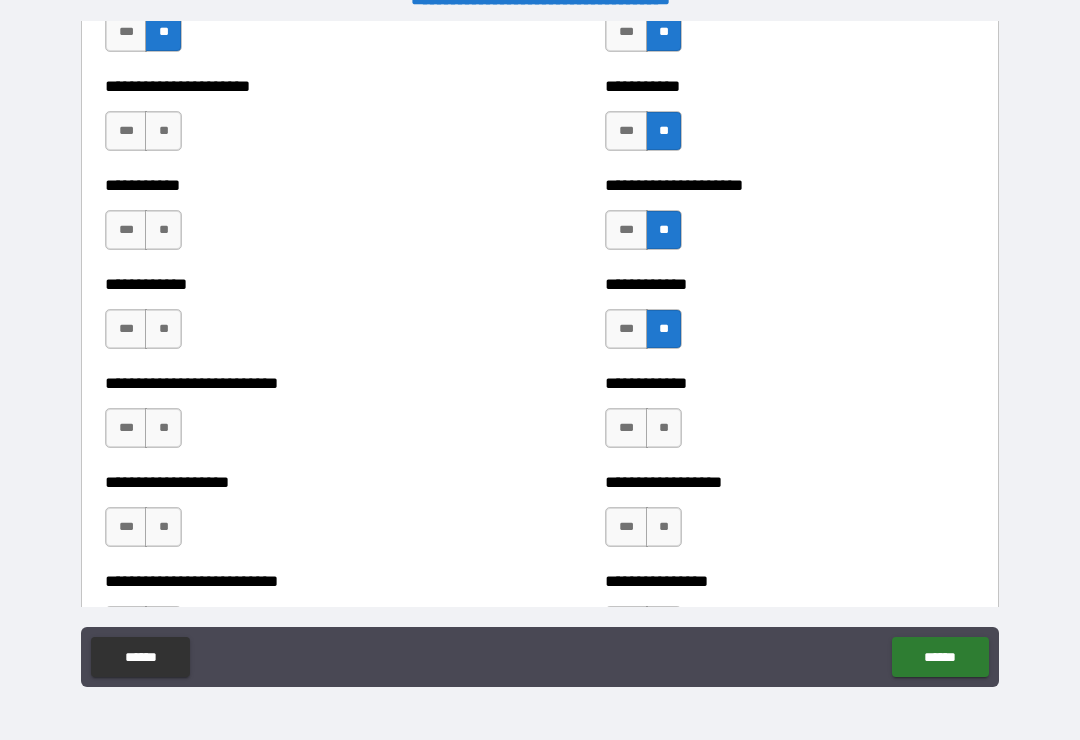 click on "**" at bounding box center (664, 428) 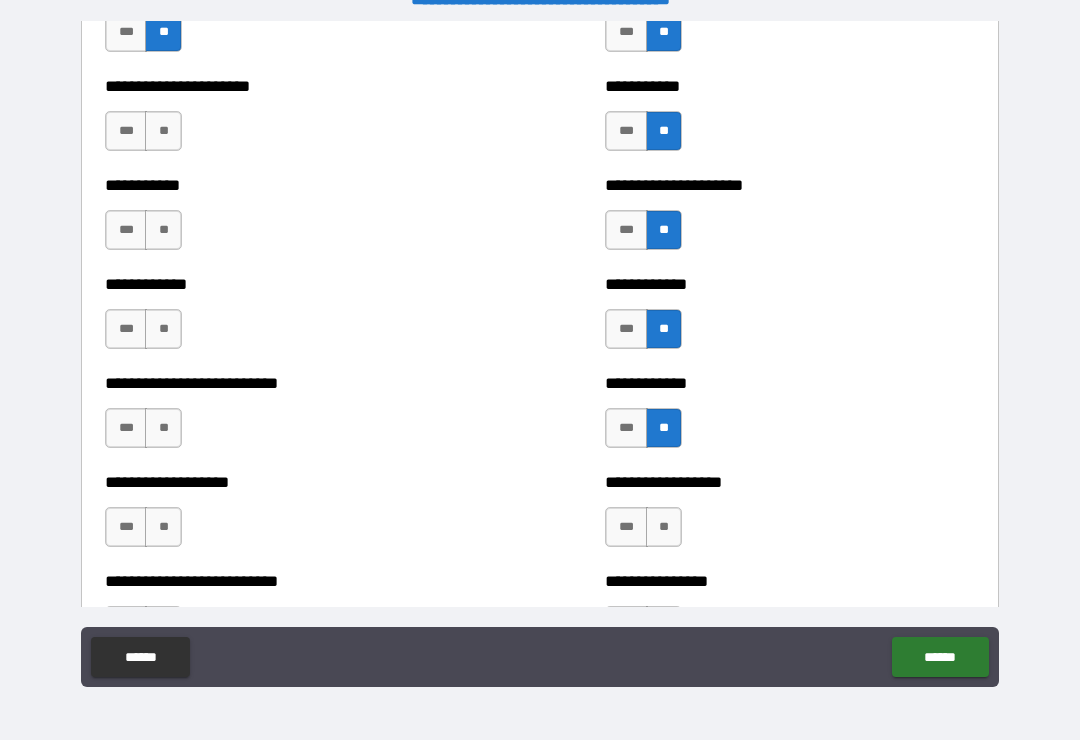 click on "**" at bounding box center [664, 527] 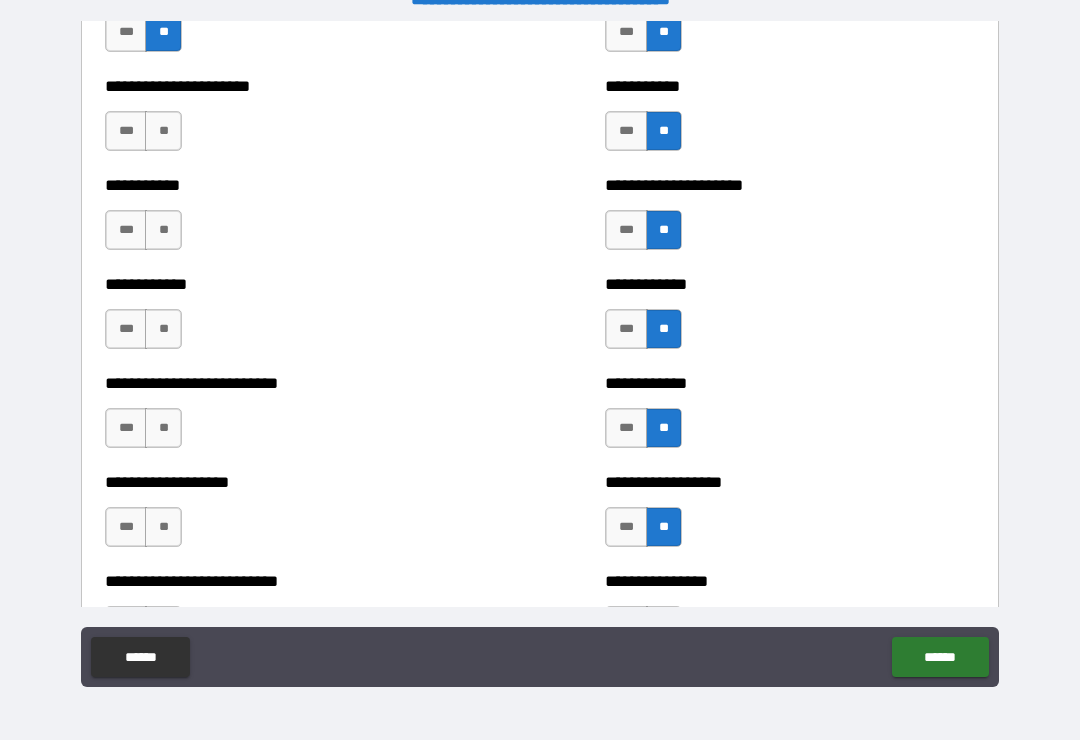 click on "**" at bounding box center (163, 131) 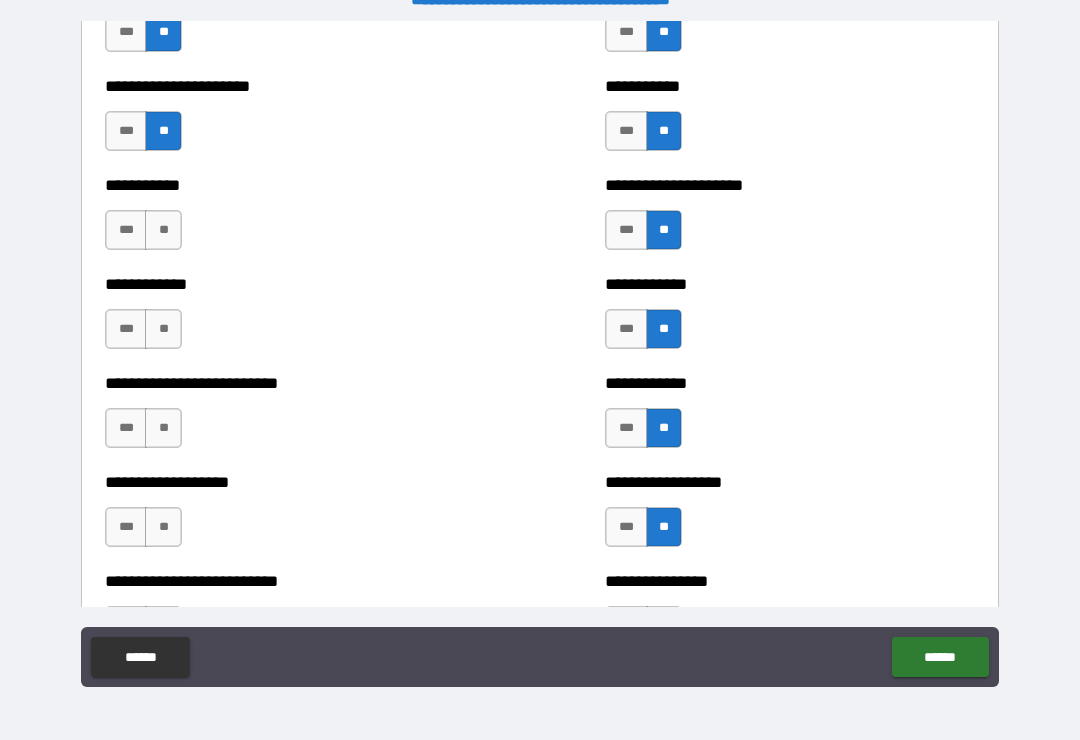 click on "**" at bounding box center [163, 230] 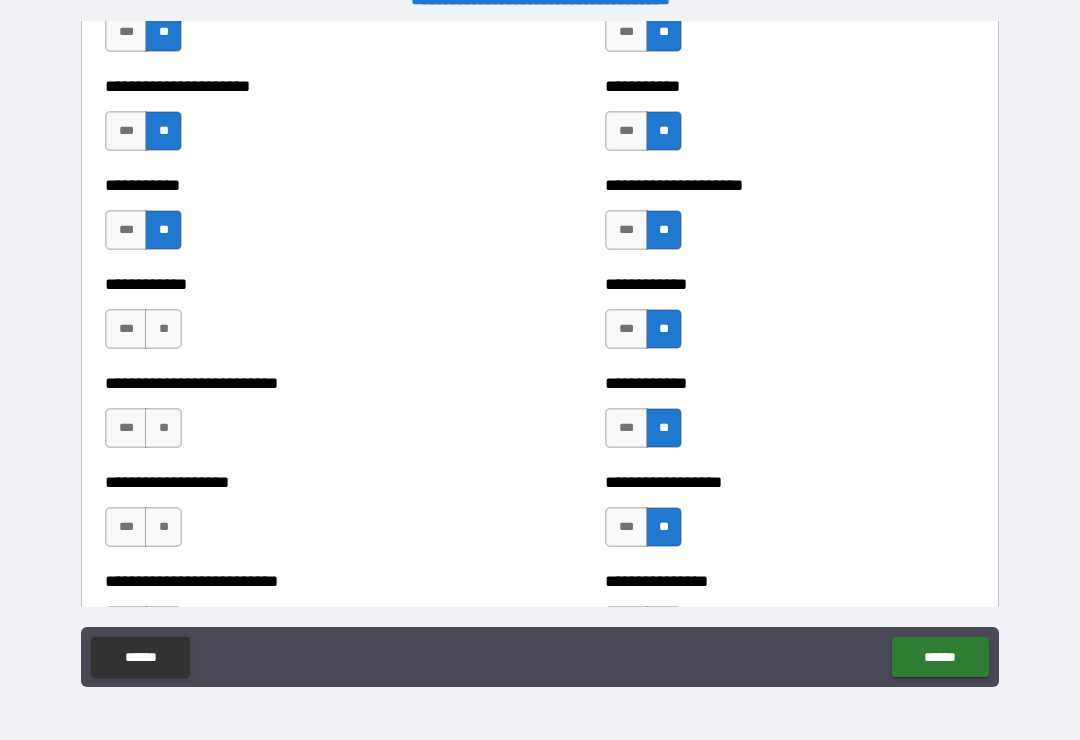 click on "**" at bounding box center [163, 329] 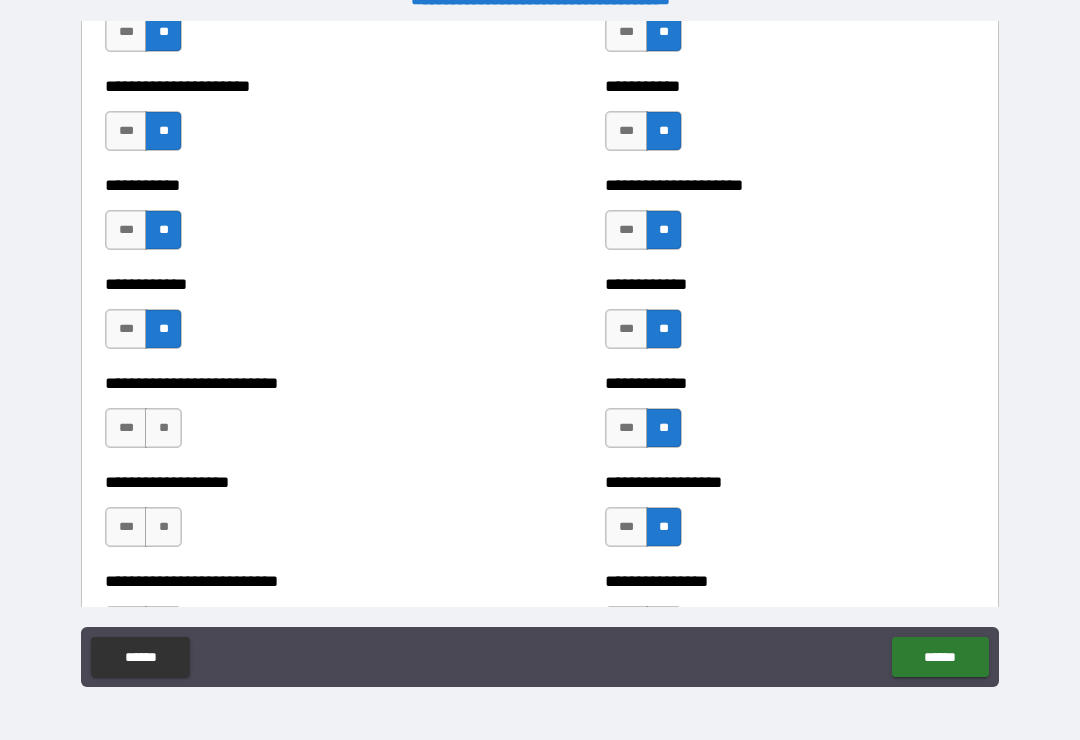 click on "**" at bounding box center [163, 428] 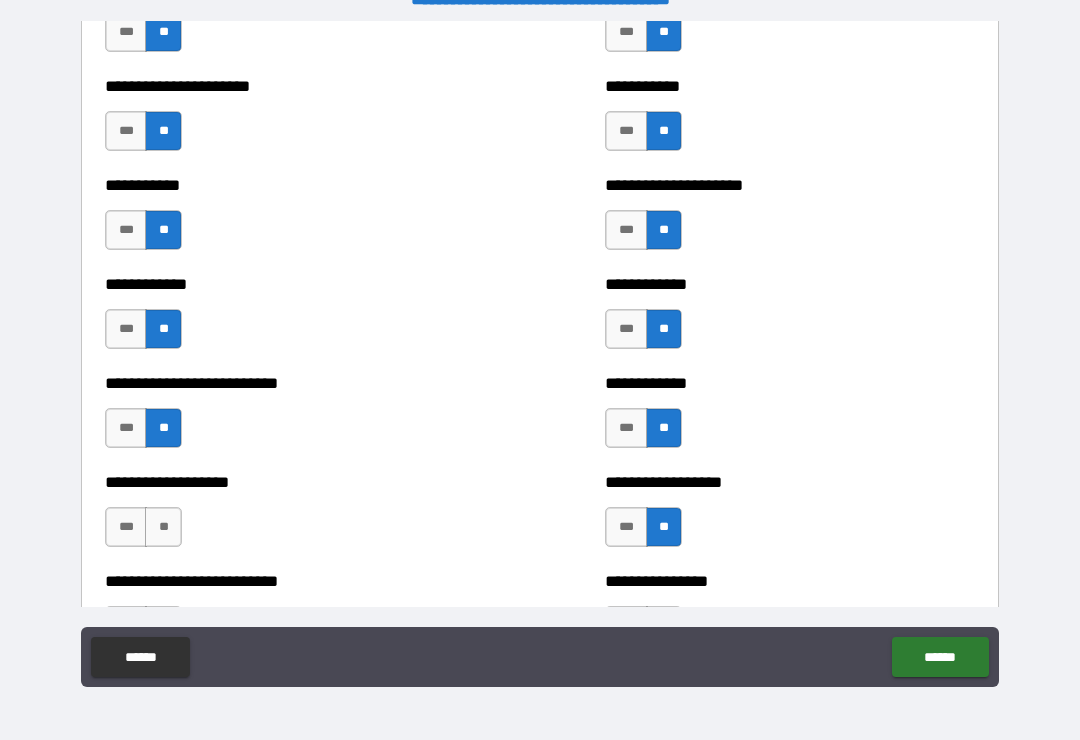 click on "**" at bounding box center (163, 527) 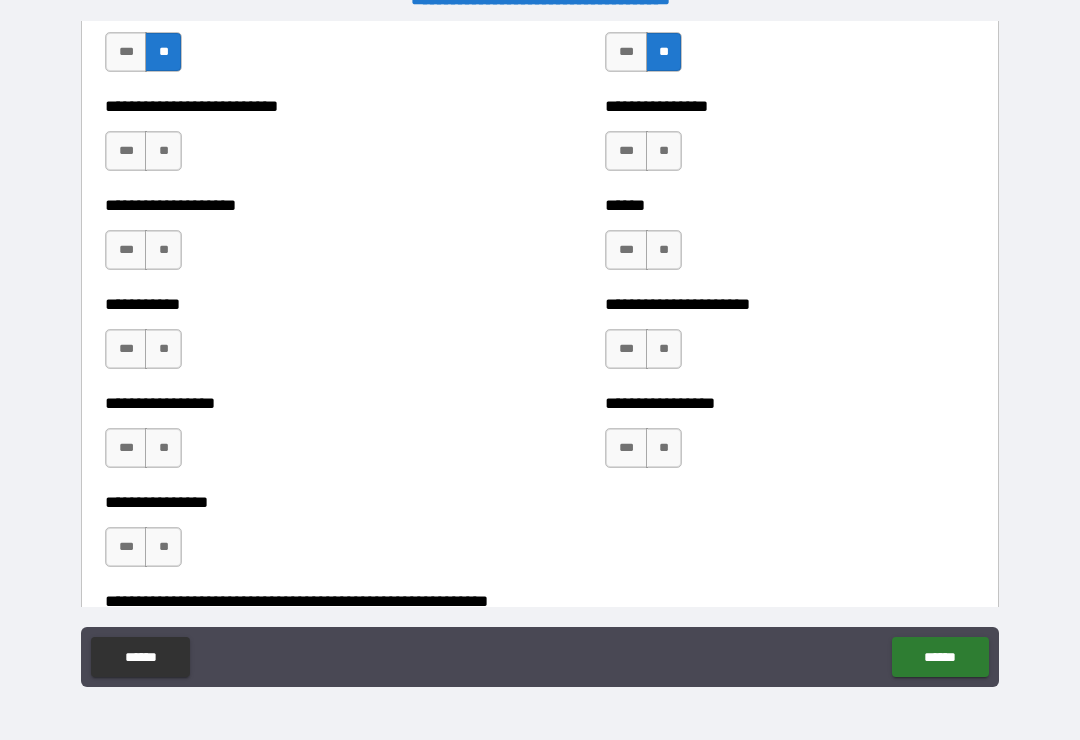 scroll, scrollTop: 5814, scrollLeft: 0, axis: vertical 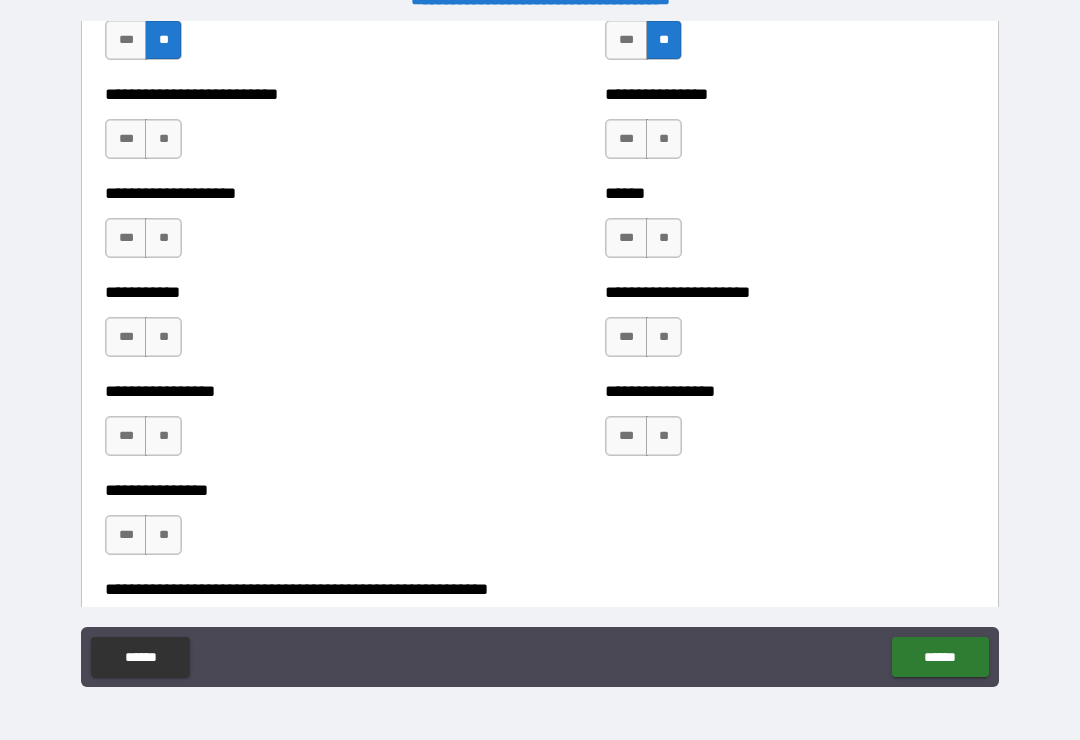 click on "**" at bounding box center [664, 139] 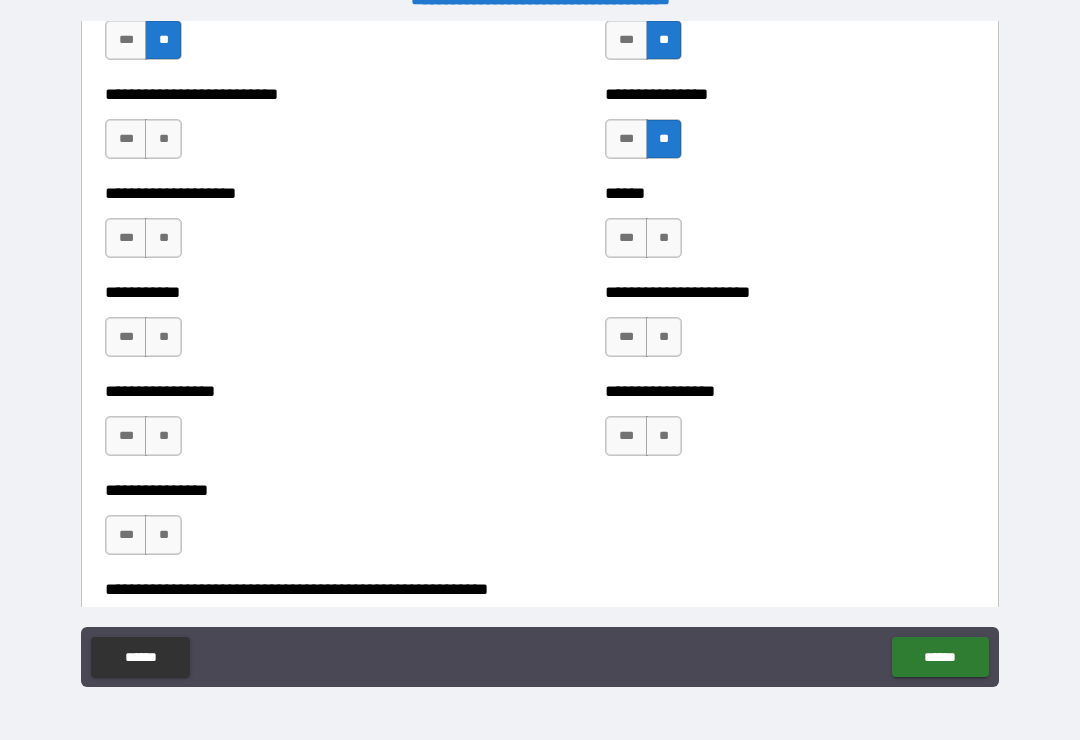 click on "**" at bounding box center (664, 238) 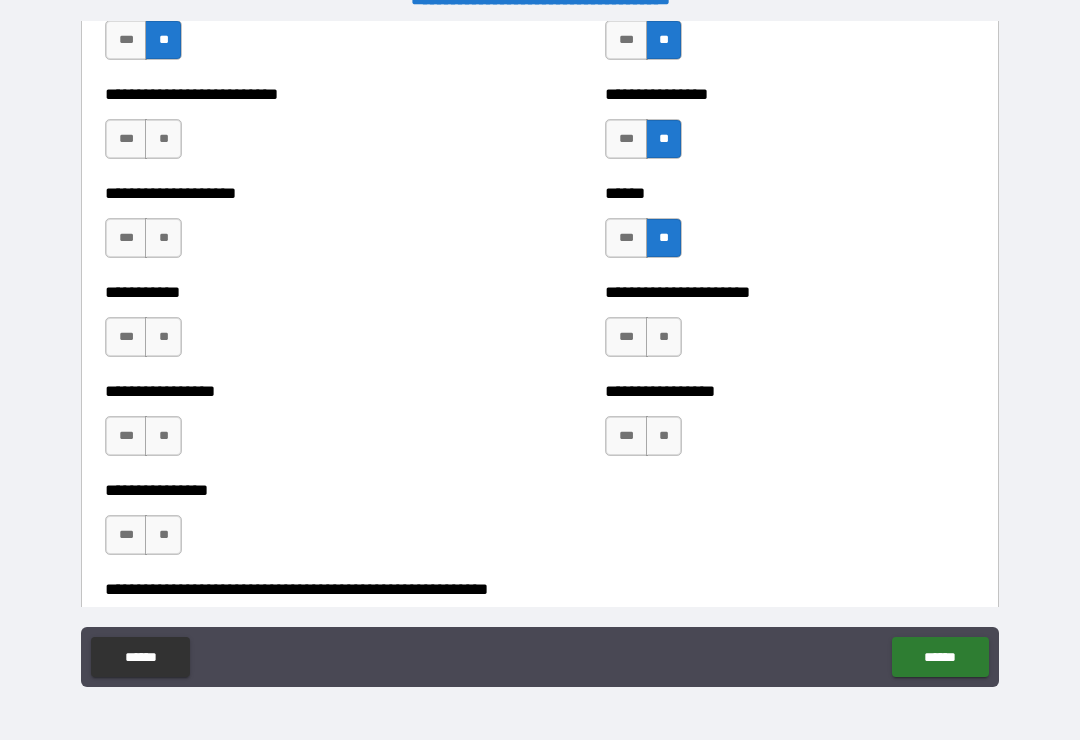click on "**" at bounding box center [664, 337] 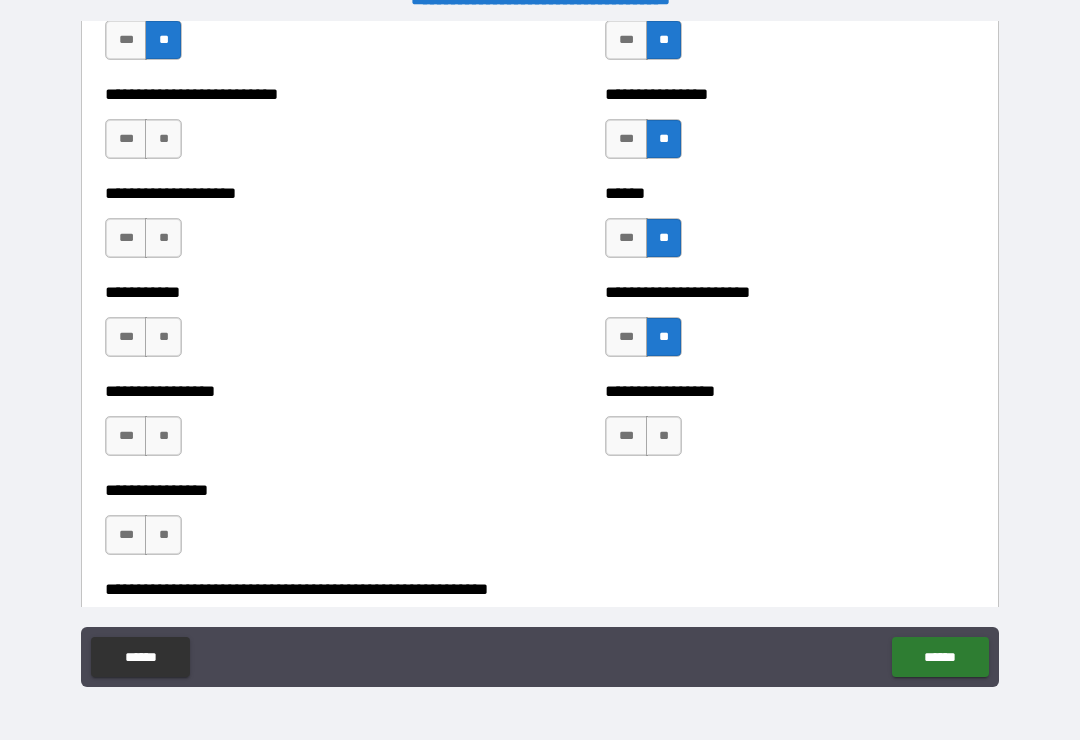 click on "**" at bounding box center (664, 436) 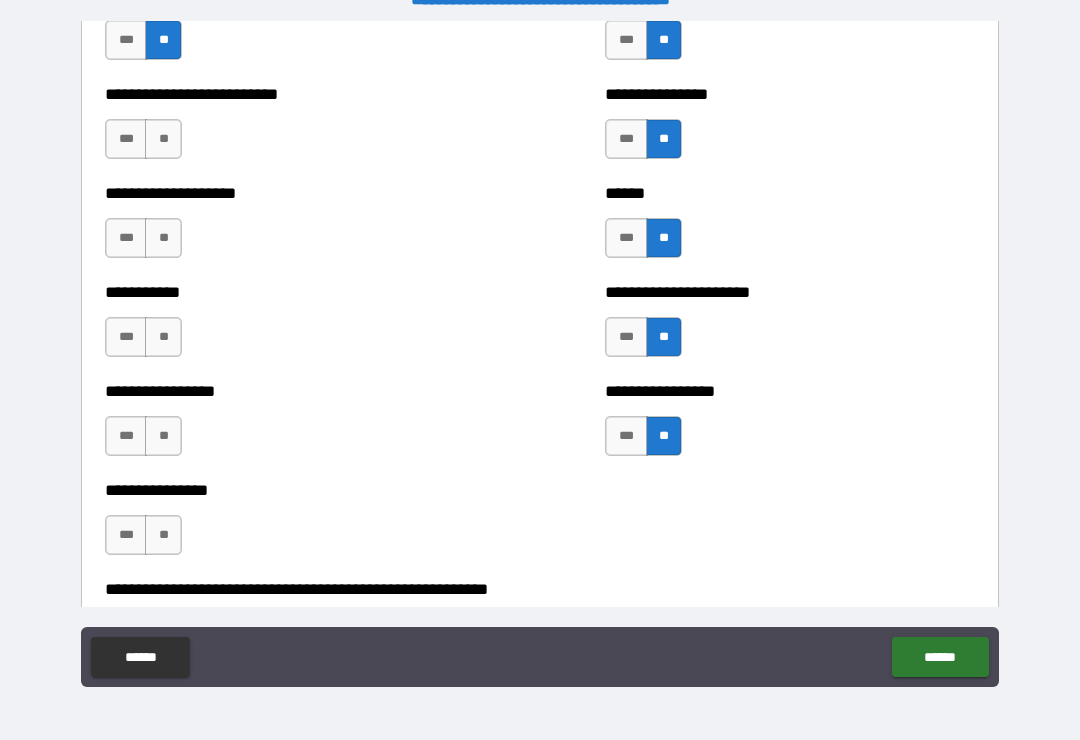 click on "**" at bounding box center (163, 139) 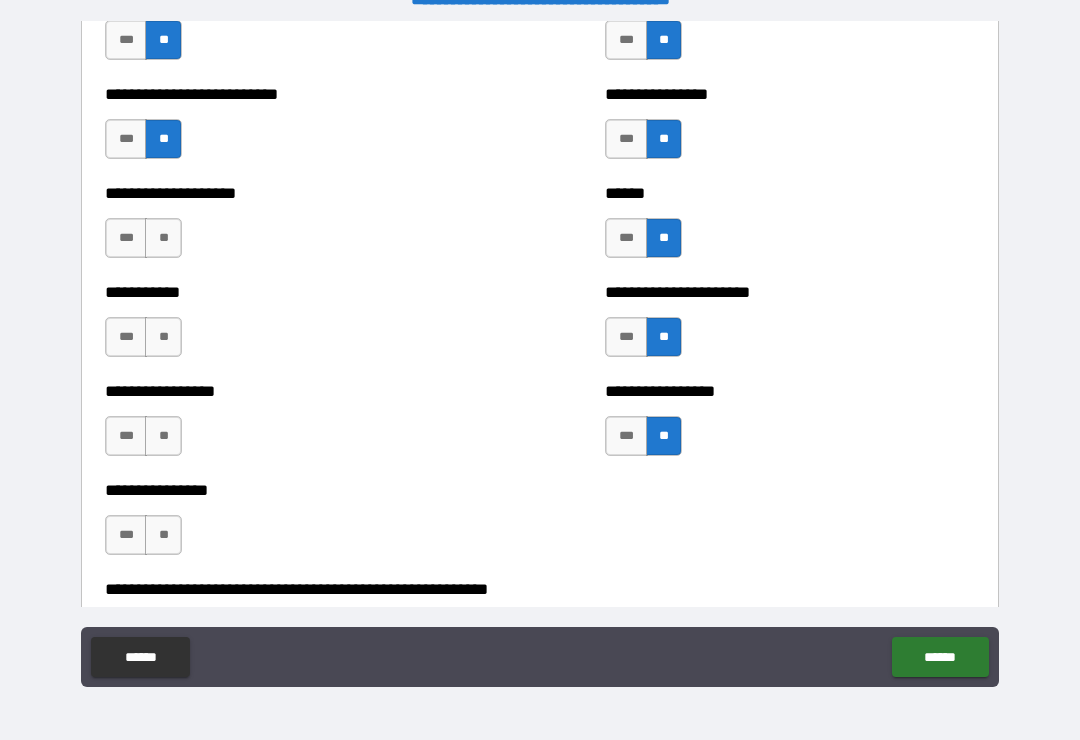 click on "**" at bounding box center [163, 238] 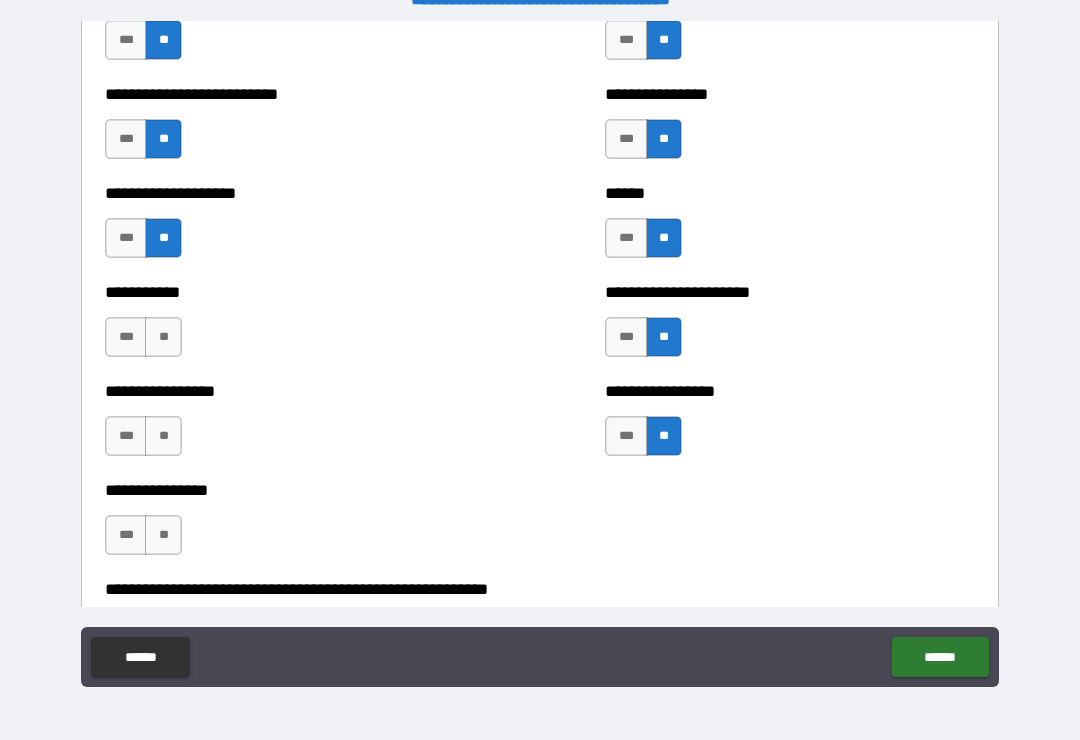 click on "**" at bounding box center (163, 337) 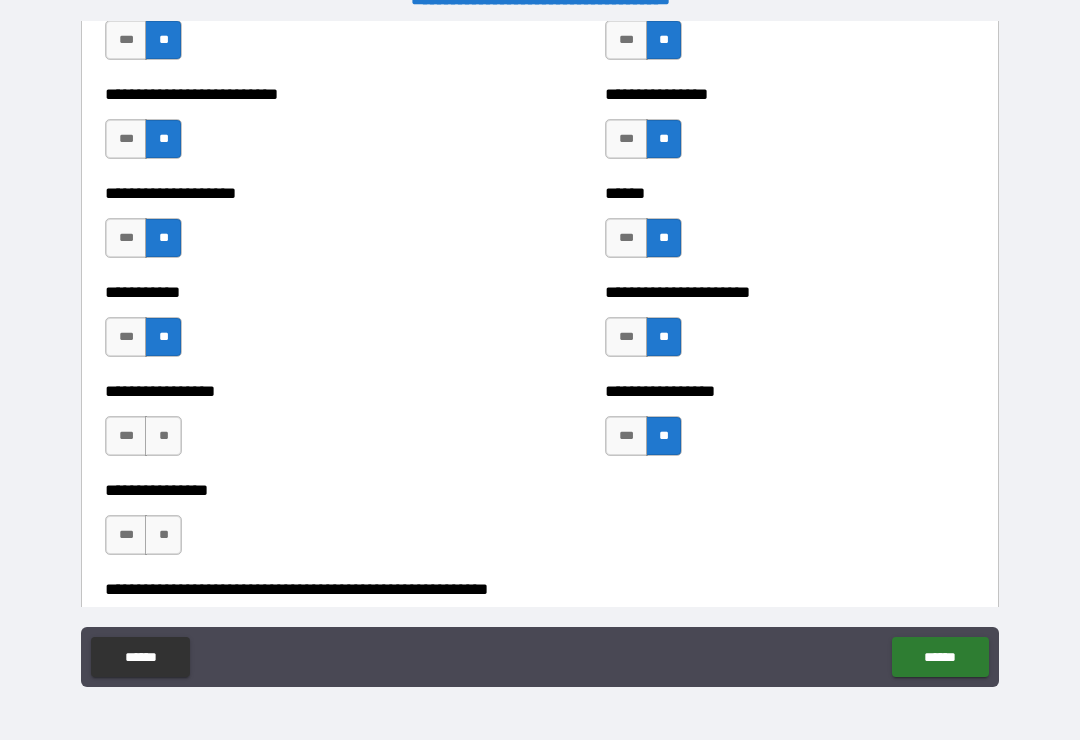 click on "**" at bounding box center [163, 436] 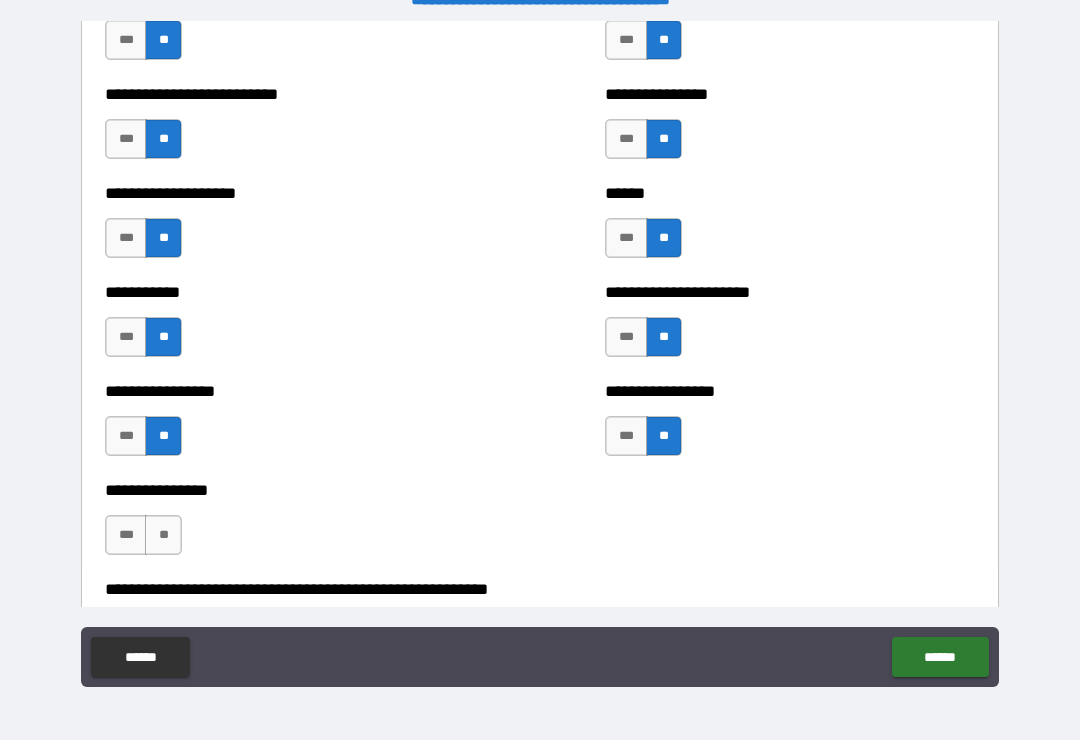 click on "**" at bounding box center (163, 535) 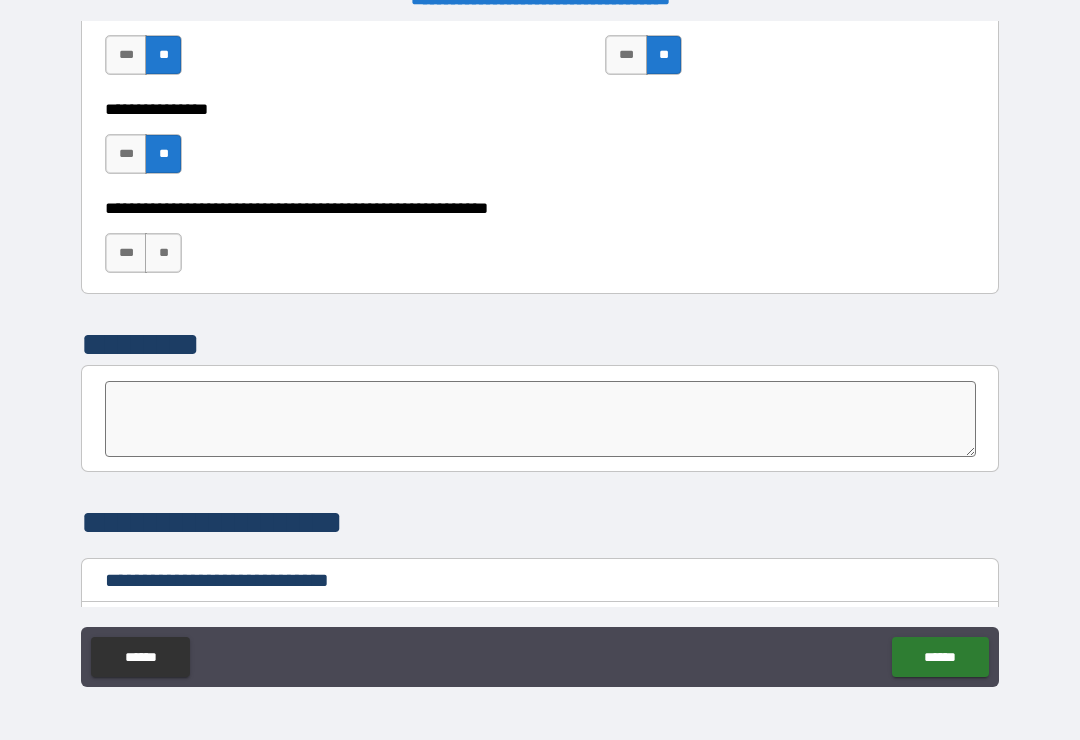 scroll, scrollTop: 6196, scrollLeft: 0, axis: vertical 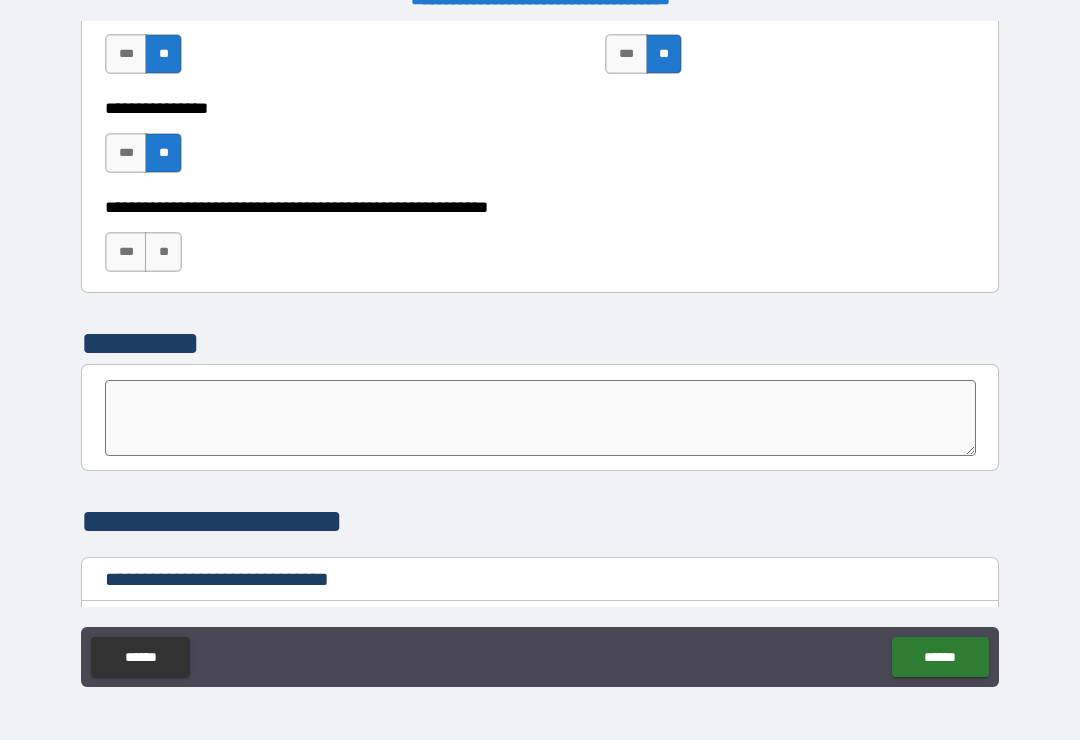 click on "**" at bounding box center [163, 252] 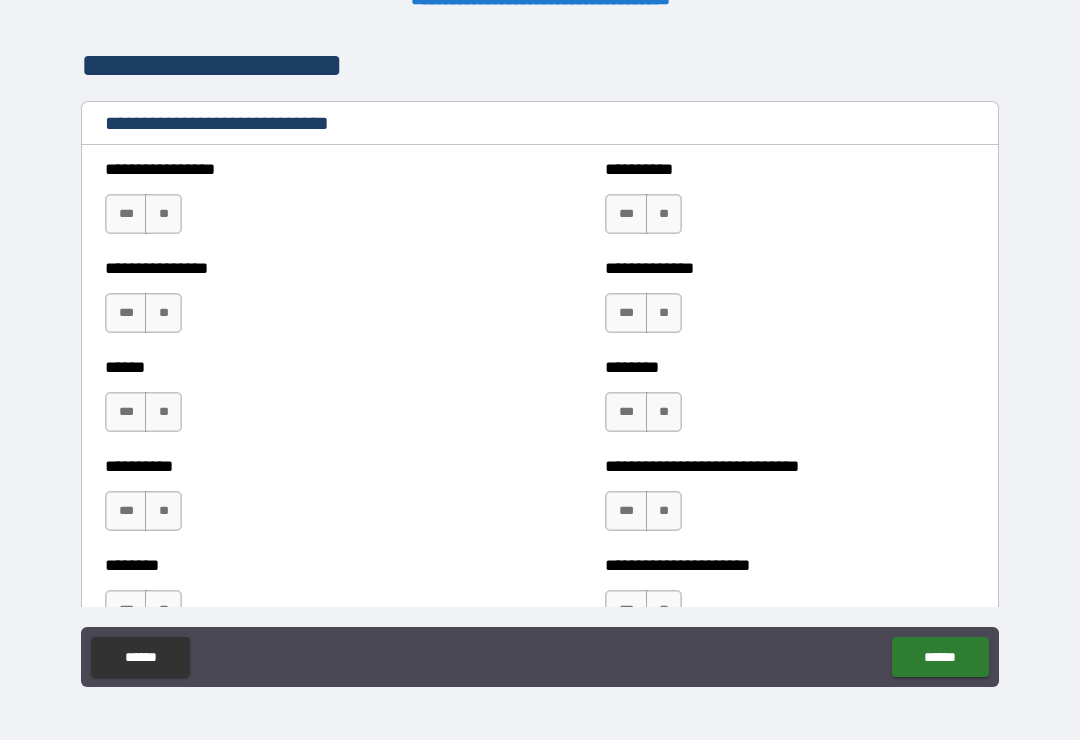 scroll, scrollTop: 6682, scrollLeft: 0, axis: vertical 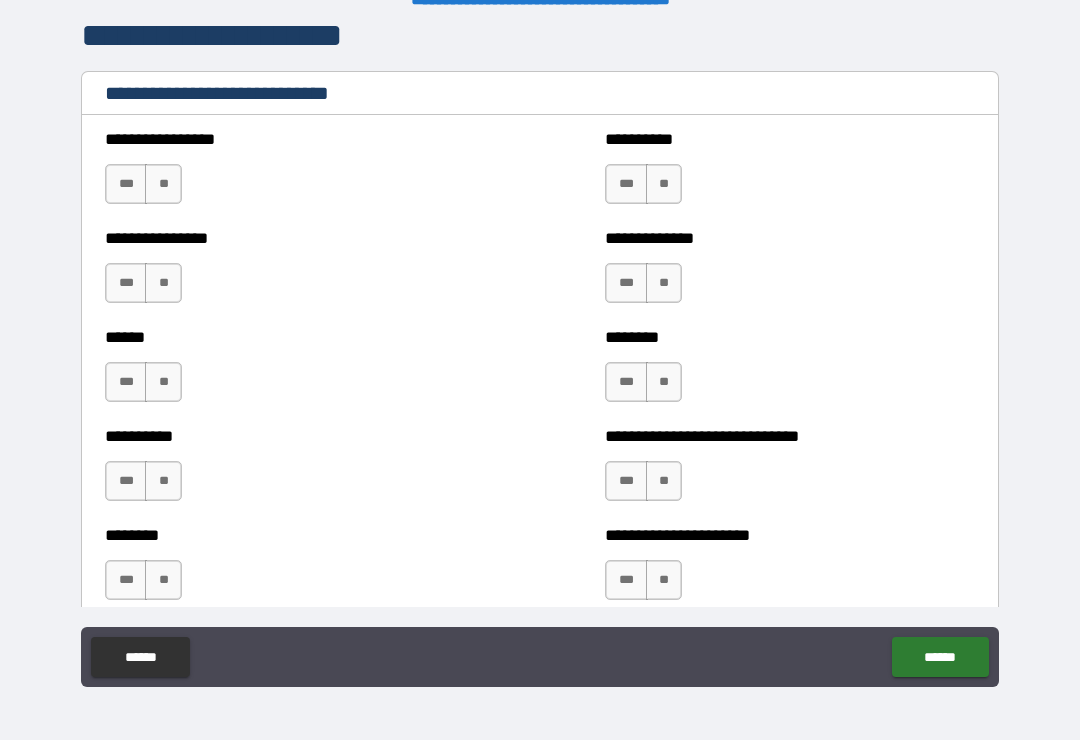 click on "**" at bounding box center [664, 184] 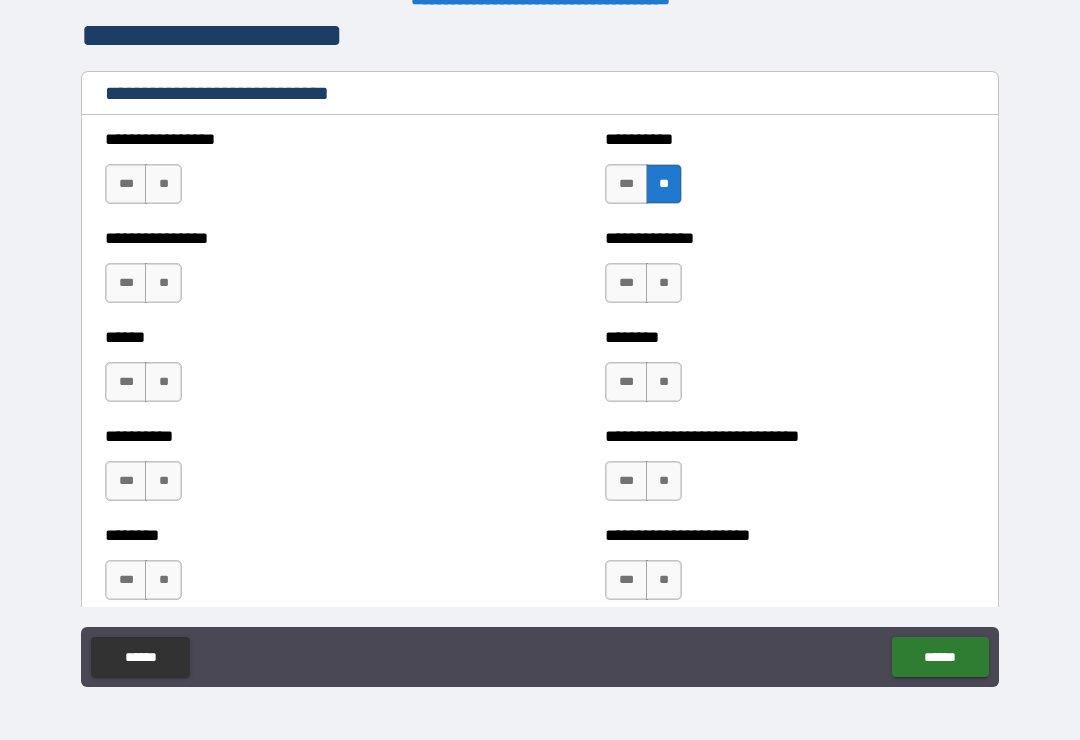 click on "**" at bounding box center [664, 283] 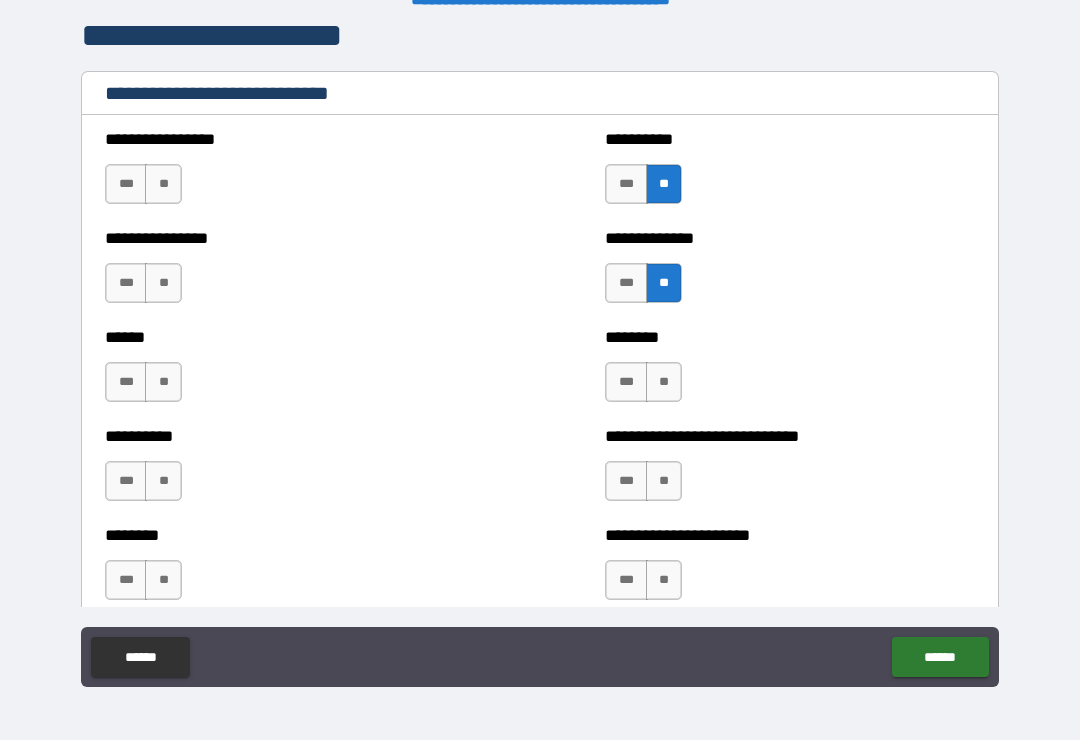 click on "**" at bounding box center (664, 382) 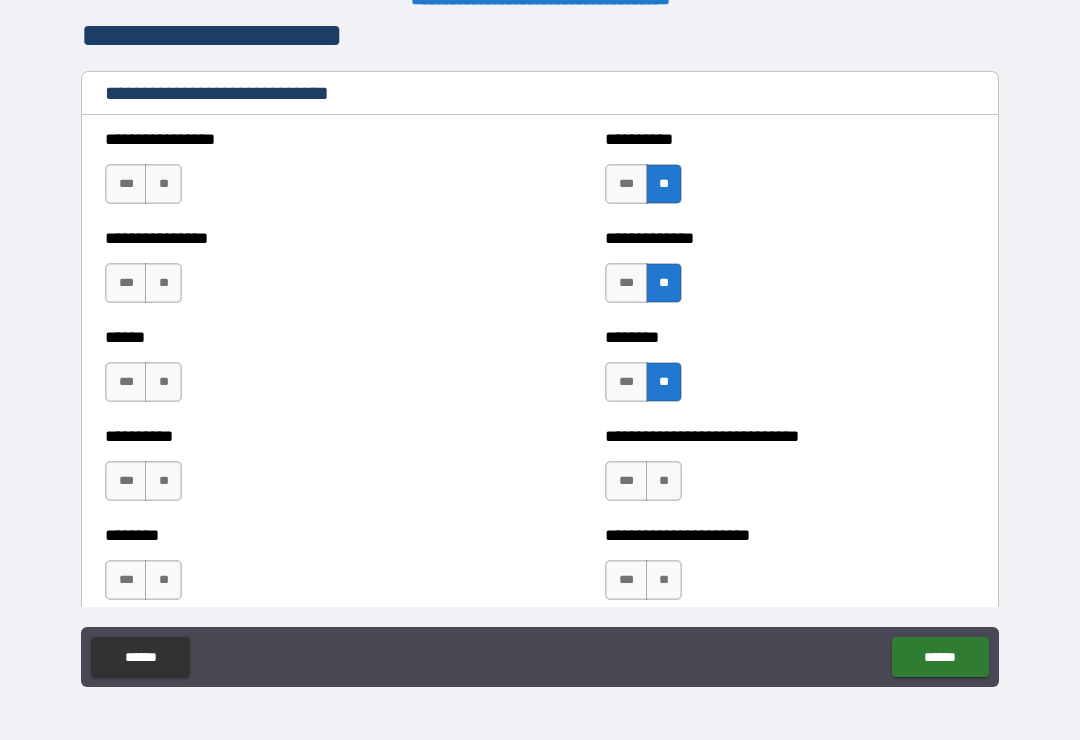 click on "**" at bounding box center [664, 481] 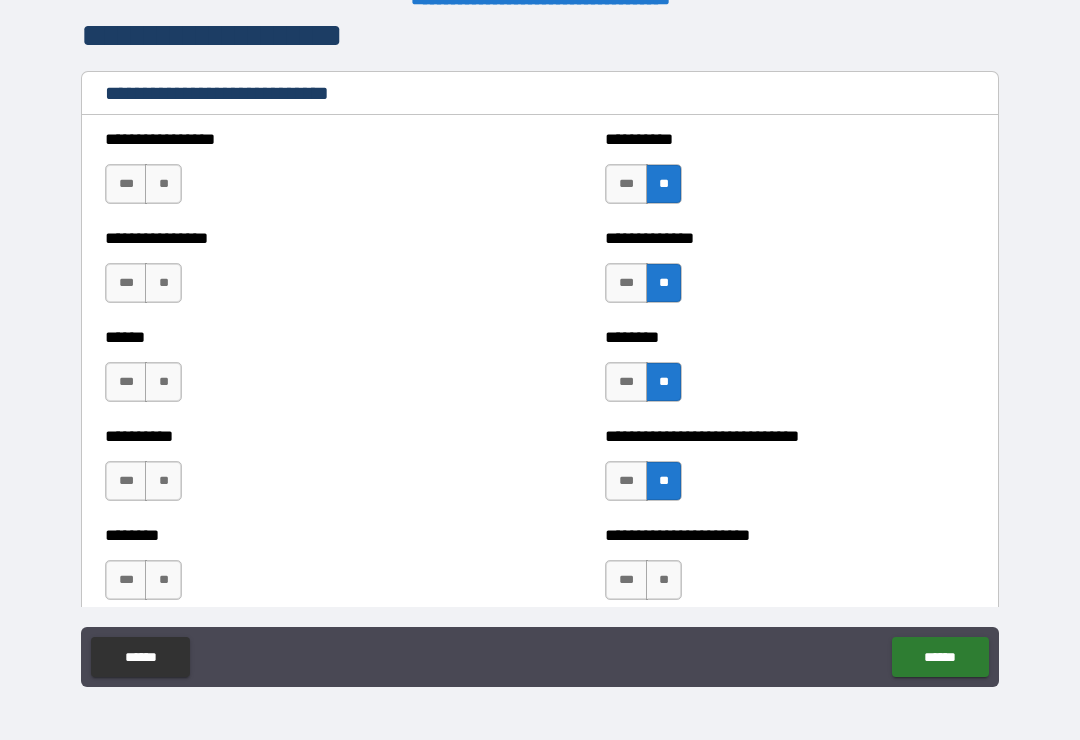 click on "**" at bounding box center (664, 580) 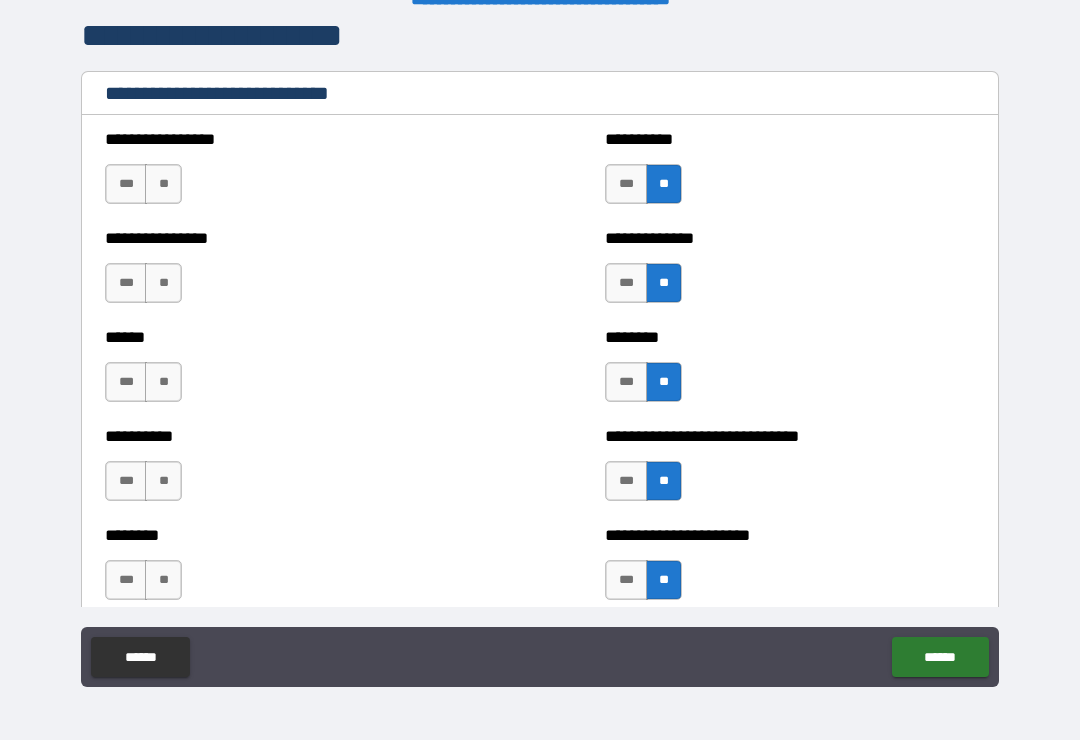 scroll, scrollTop: 6735, scrollLeft: 0, axis: vertical 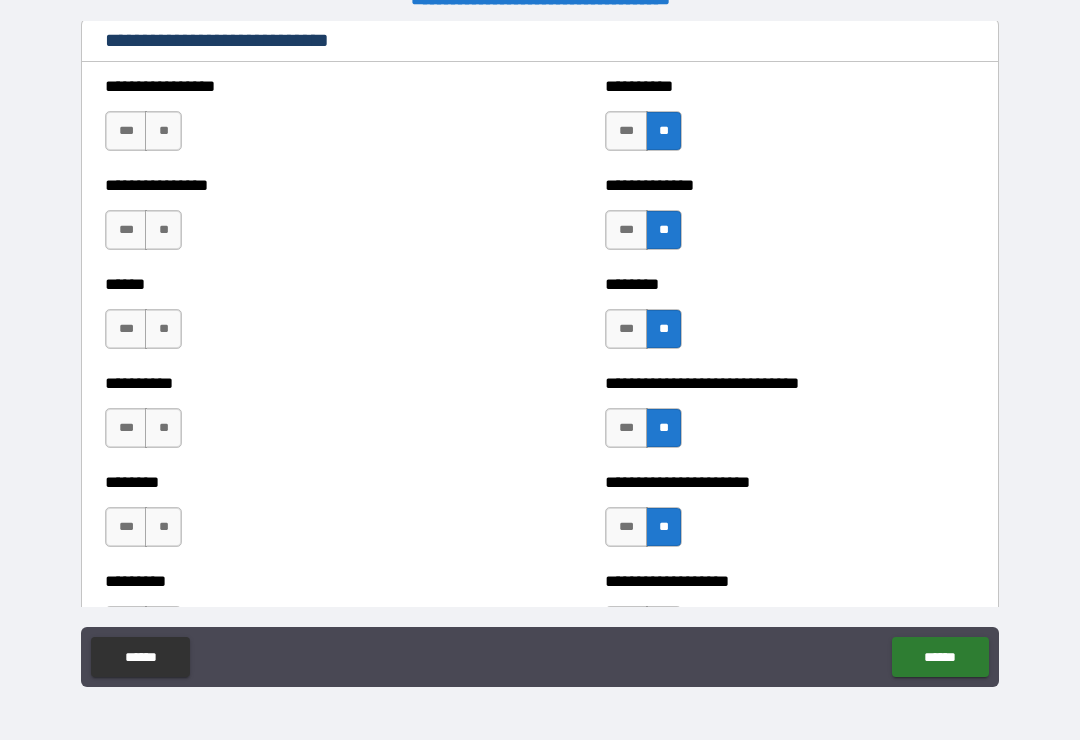 click on "**" at bounding box center (163, 131) 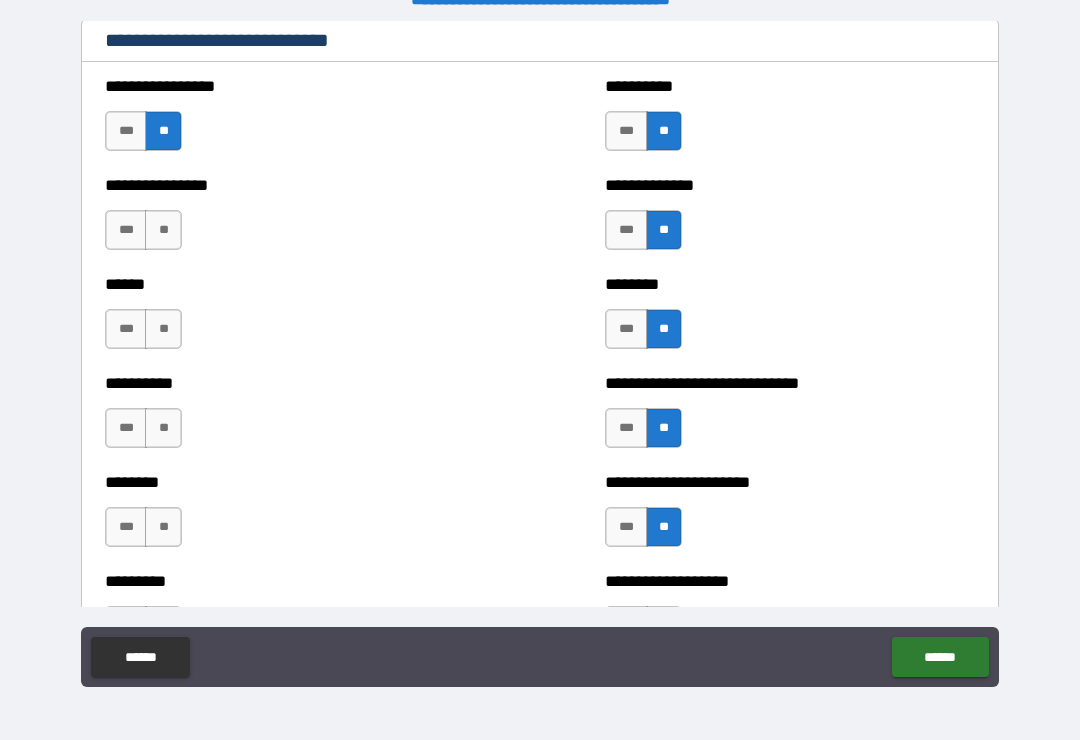 click on "**" at bounding box center (163, 230) 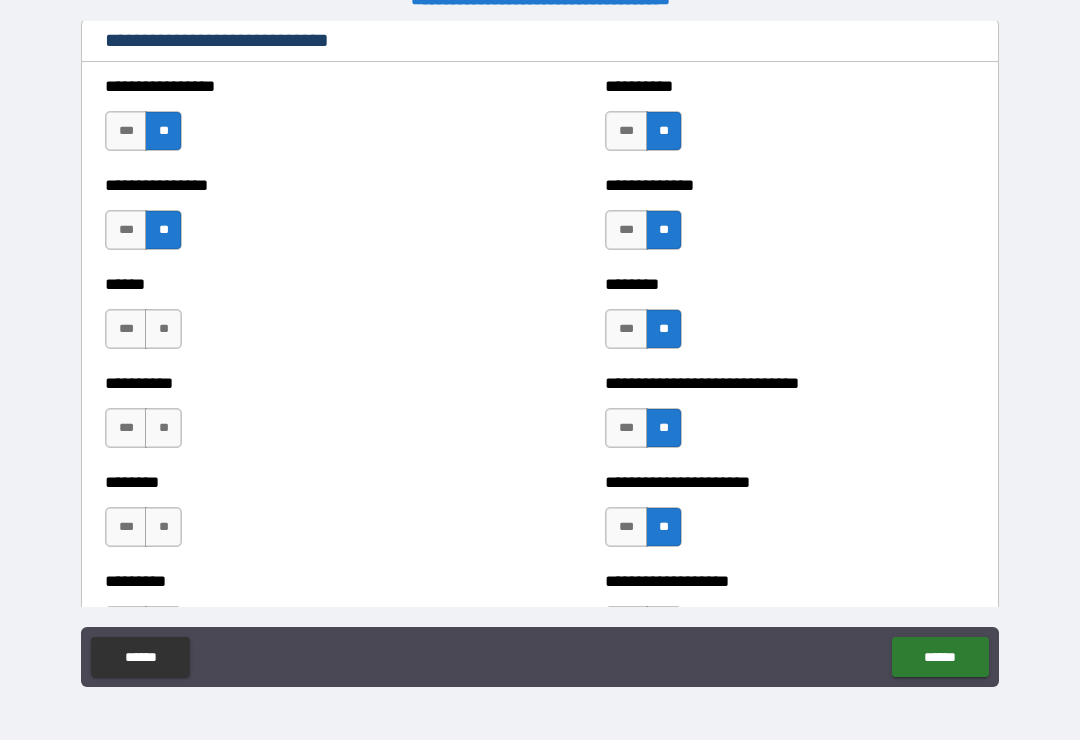click on "**" at bounding box center (163, 329) 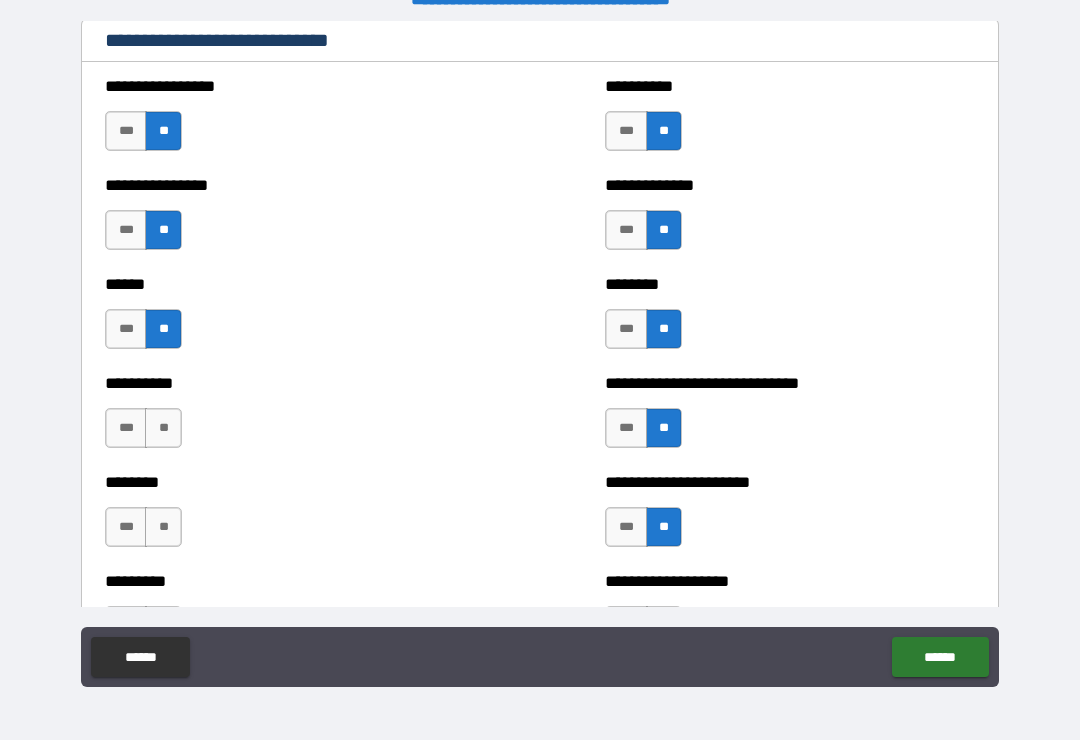 click on "**" at bounding box center (163, 428) 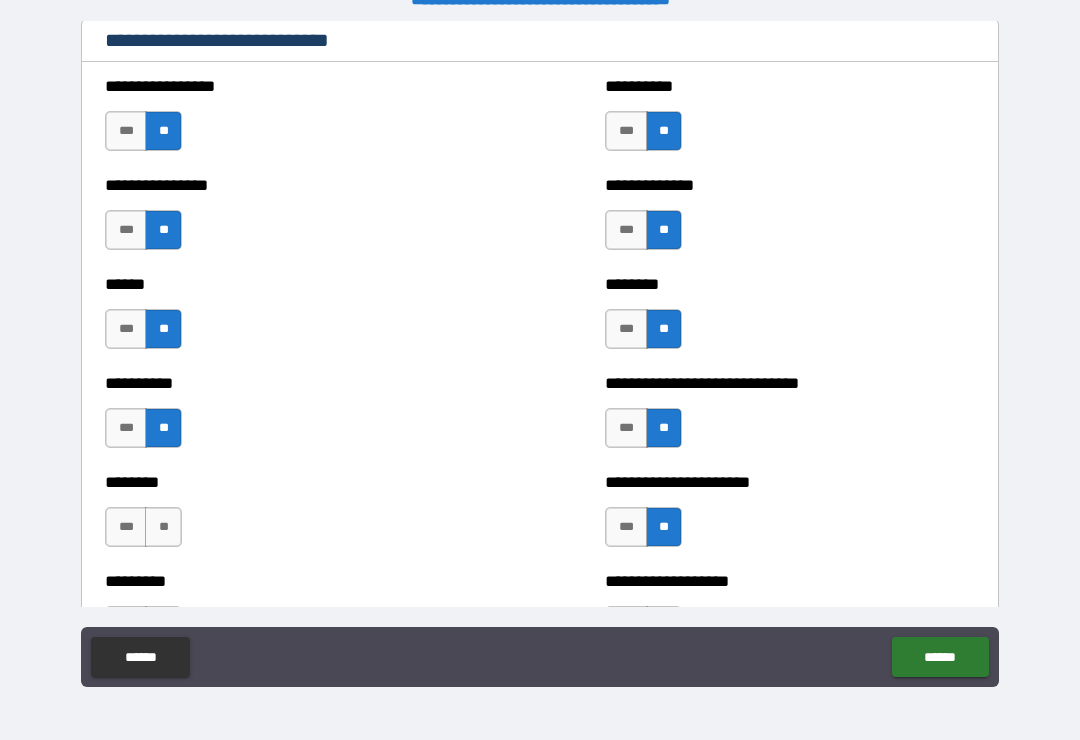 click on "**" at bounding box center (163, 527) 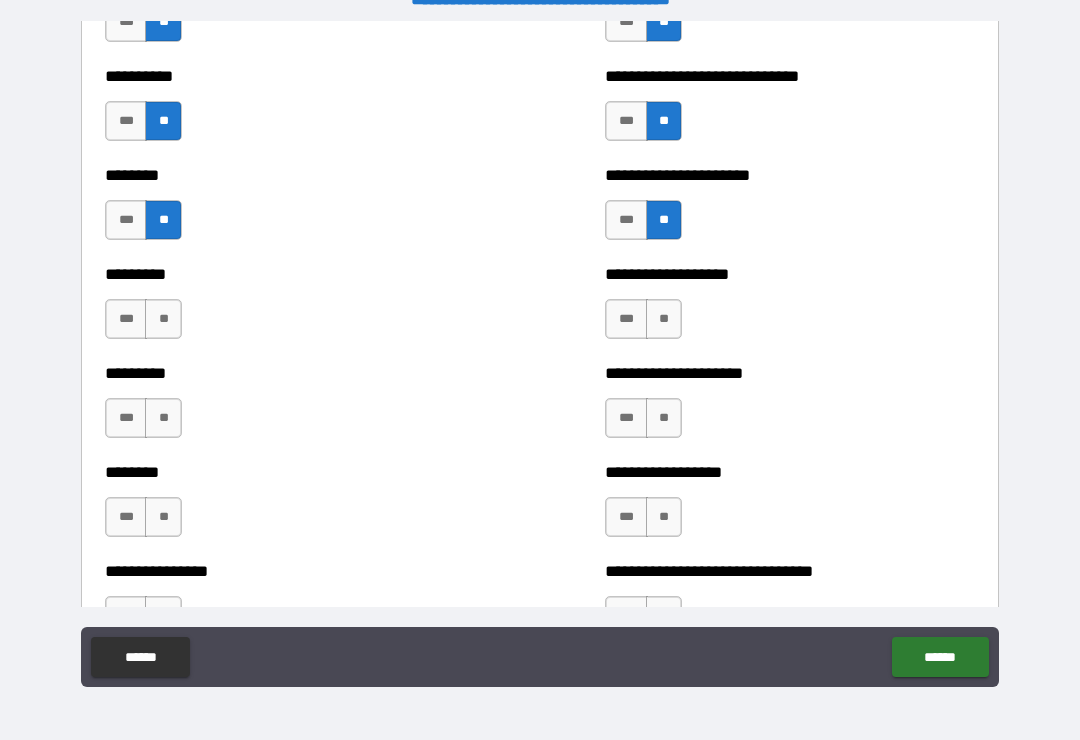 scroll, scrollTop: 7044, scrollLeft: 0, axis: vertical 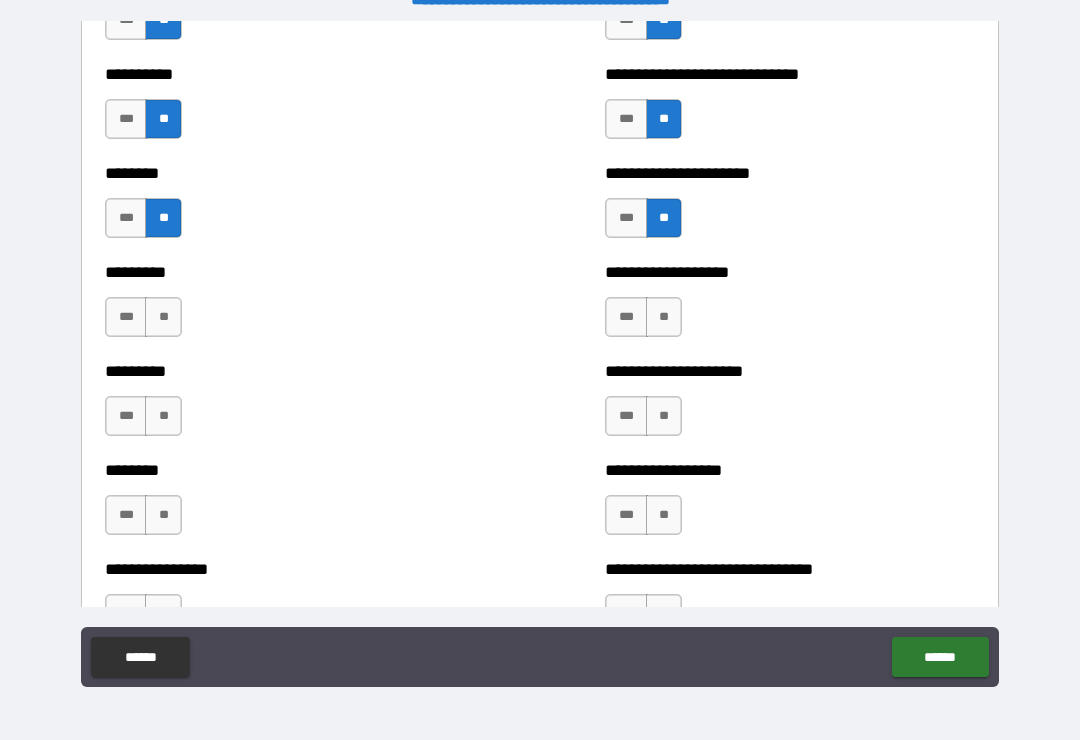 click on "**" at bounding box center [163, 317] 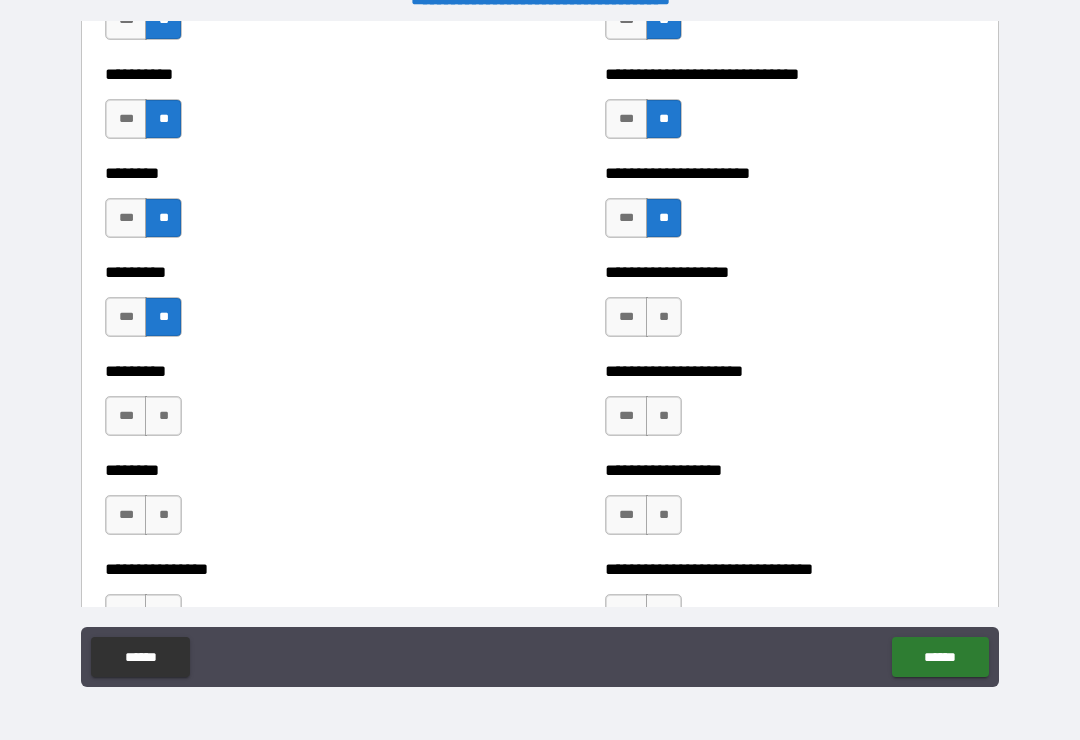 click on "**" at bounding box center [664, 317] 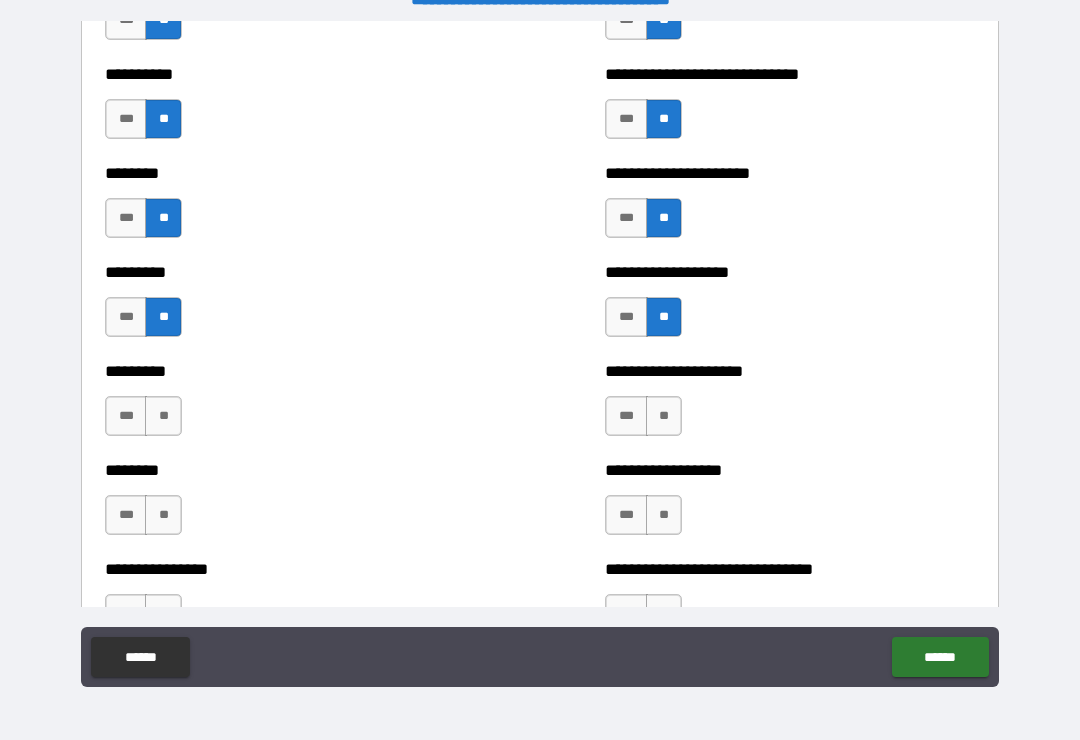 click on "**" at bounding box center [664, 416] 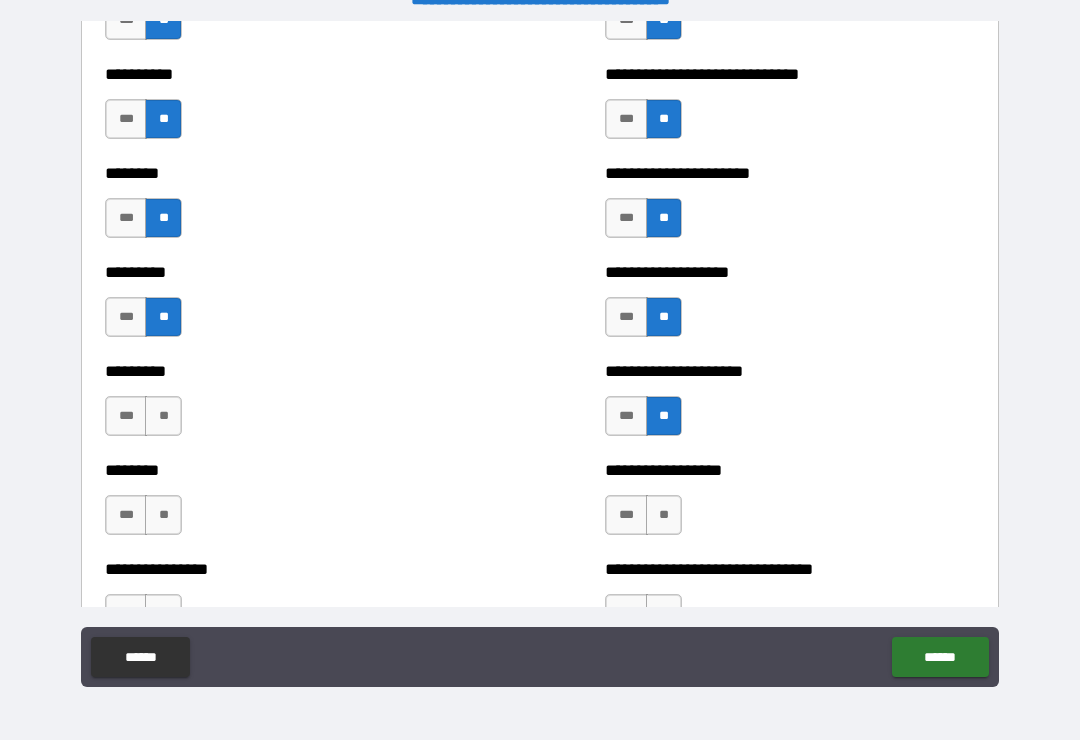 click on "**" at bounding box center (664, 515) 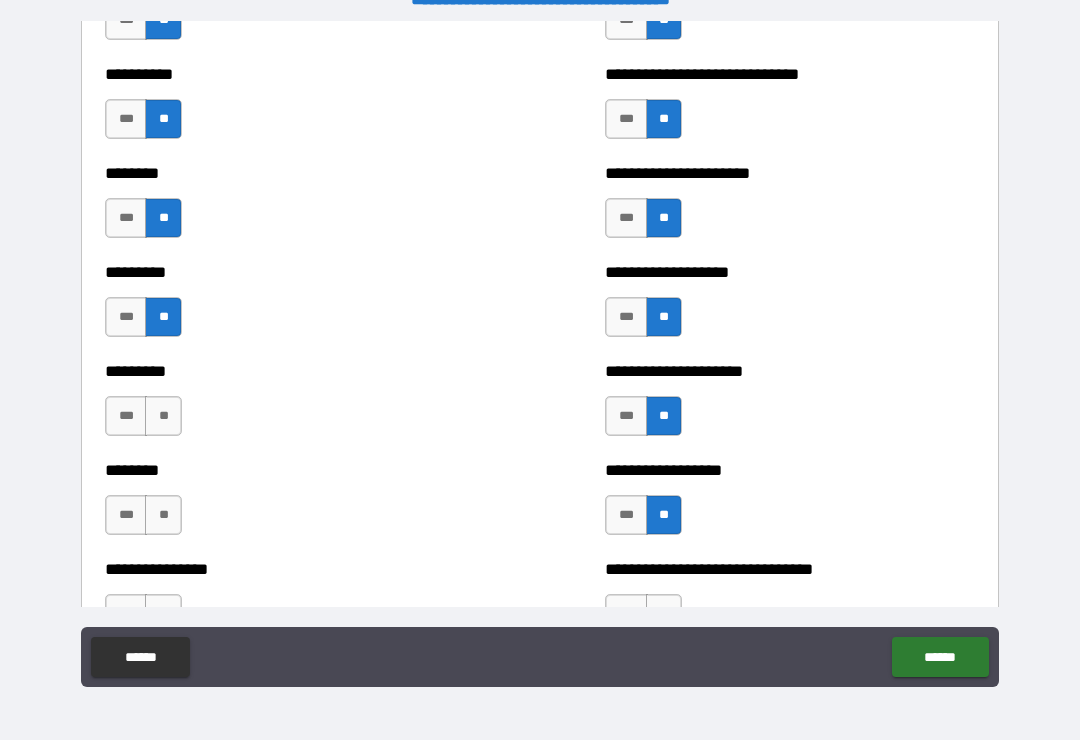 click on "**" at bounding box center [163, 416] 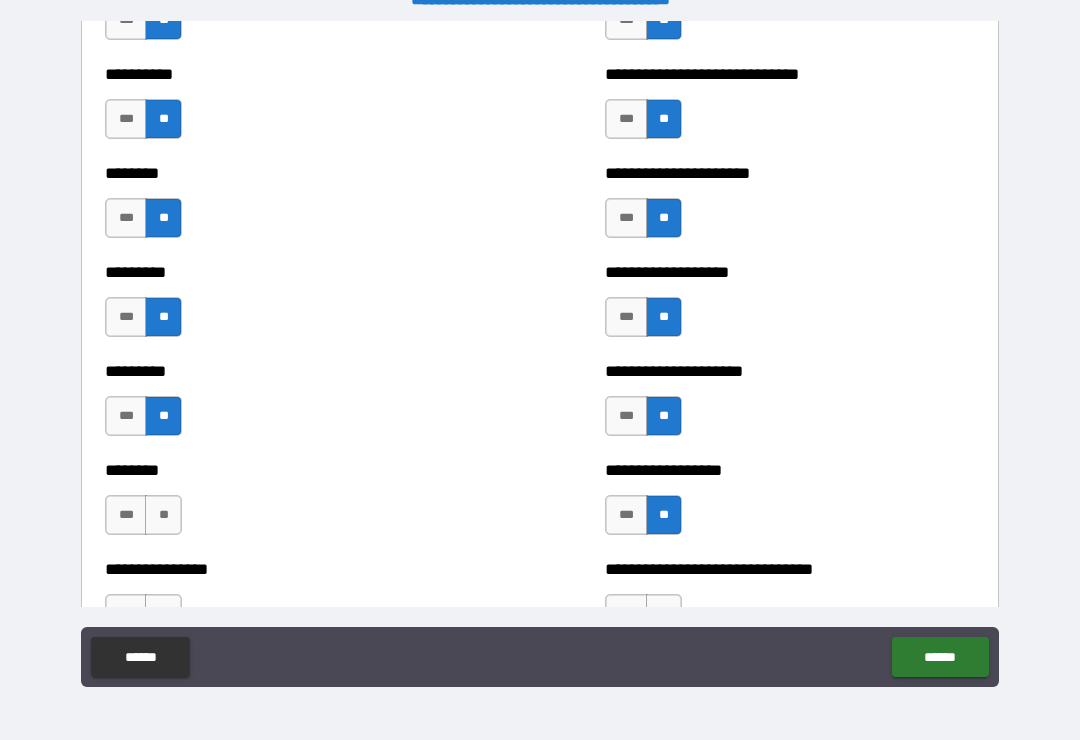 click on "**" at bounding box center (163, 515) 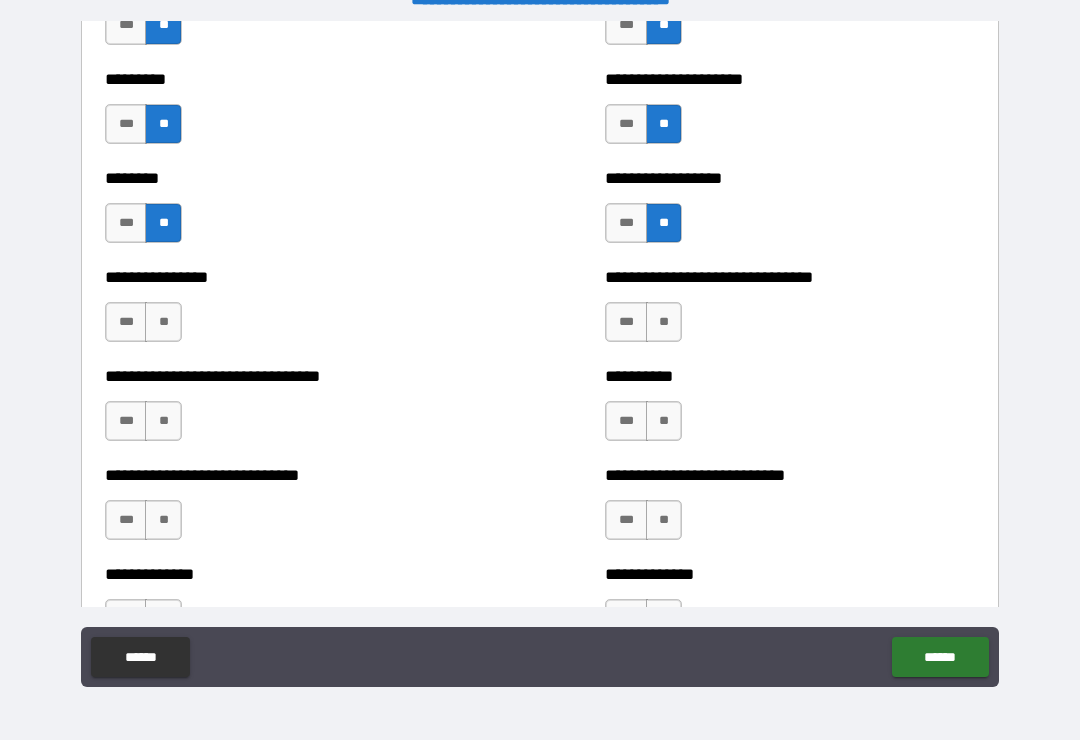 scroll, scrollTop: 7343, scrollLeft: 0, axis: vertical 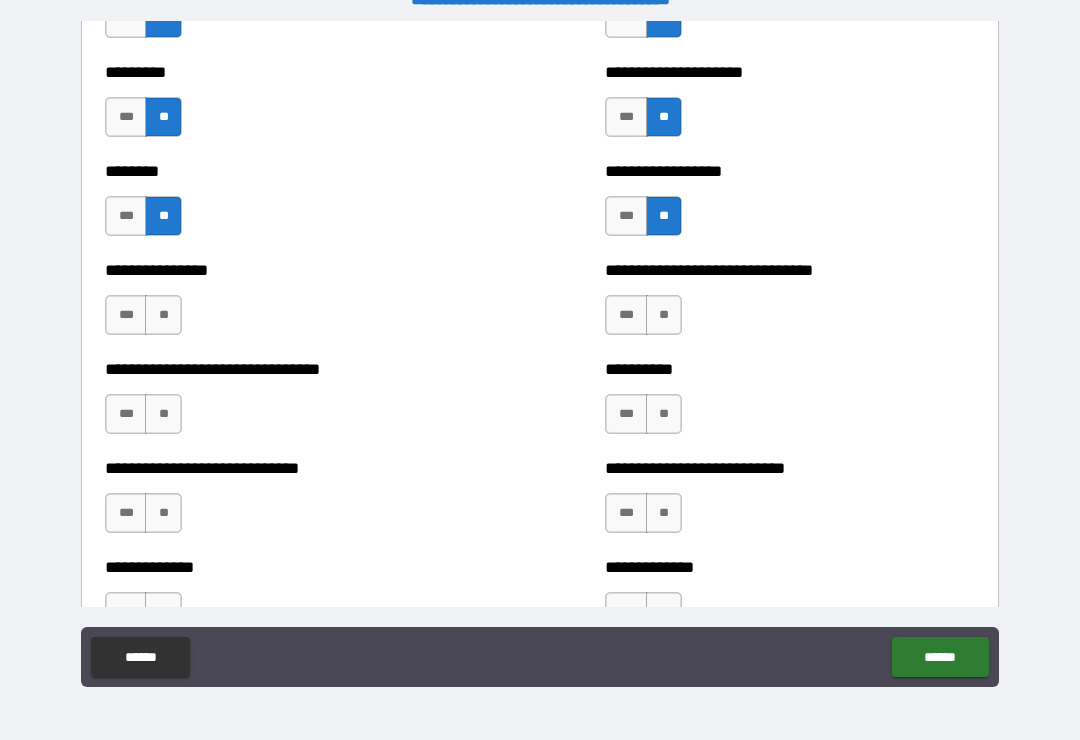 click on "**" at bounding box center (163, 315) 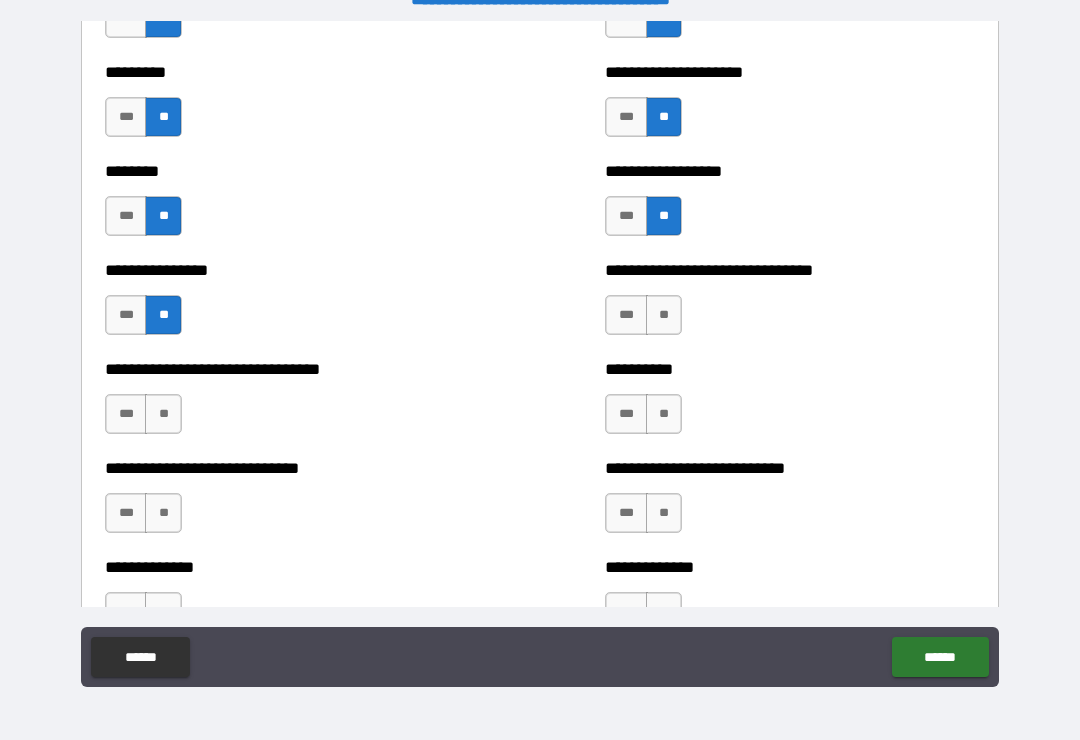 click on "**" at bounding box center (664, 315) 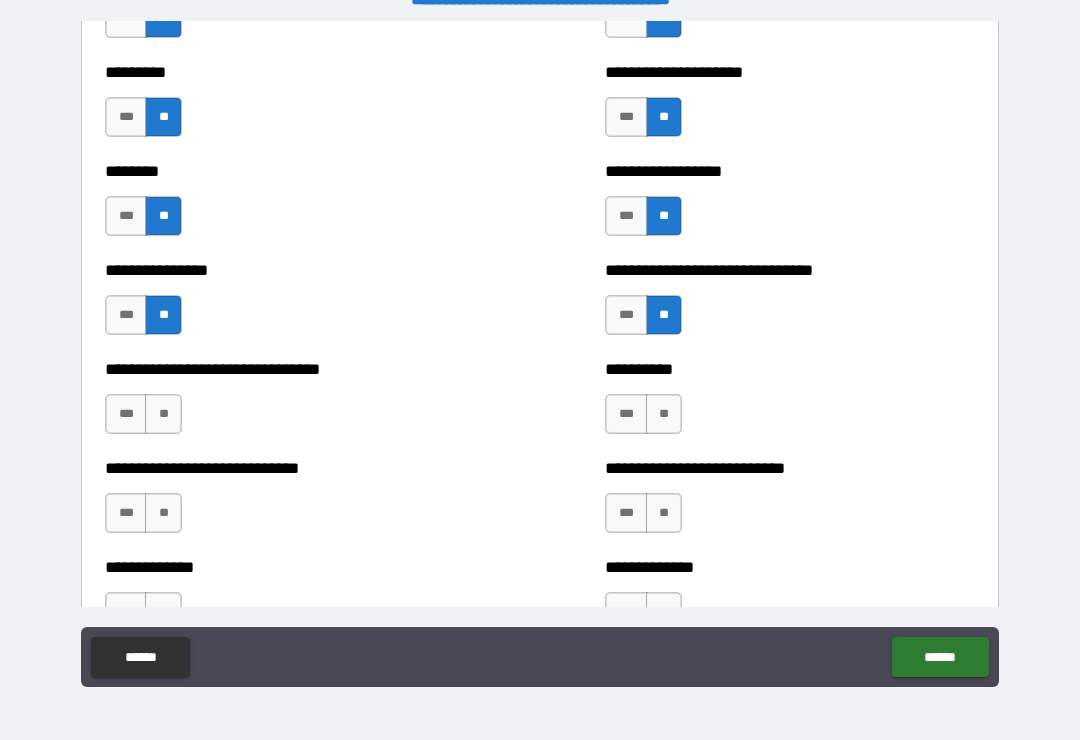 click on "**" at bounding box center [664, 414] 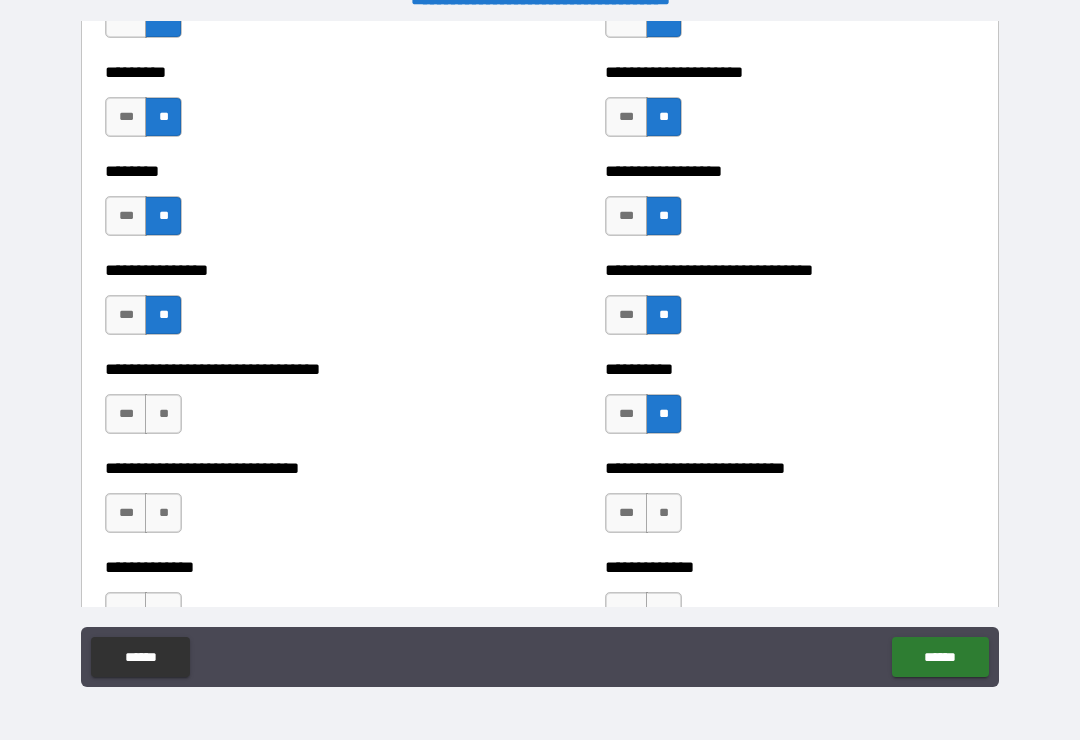 click on "**" at bounding box center [664, 513] 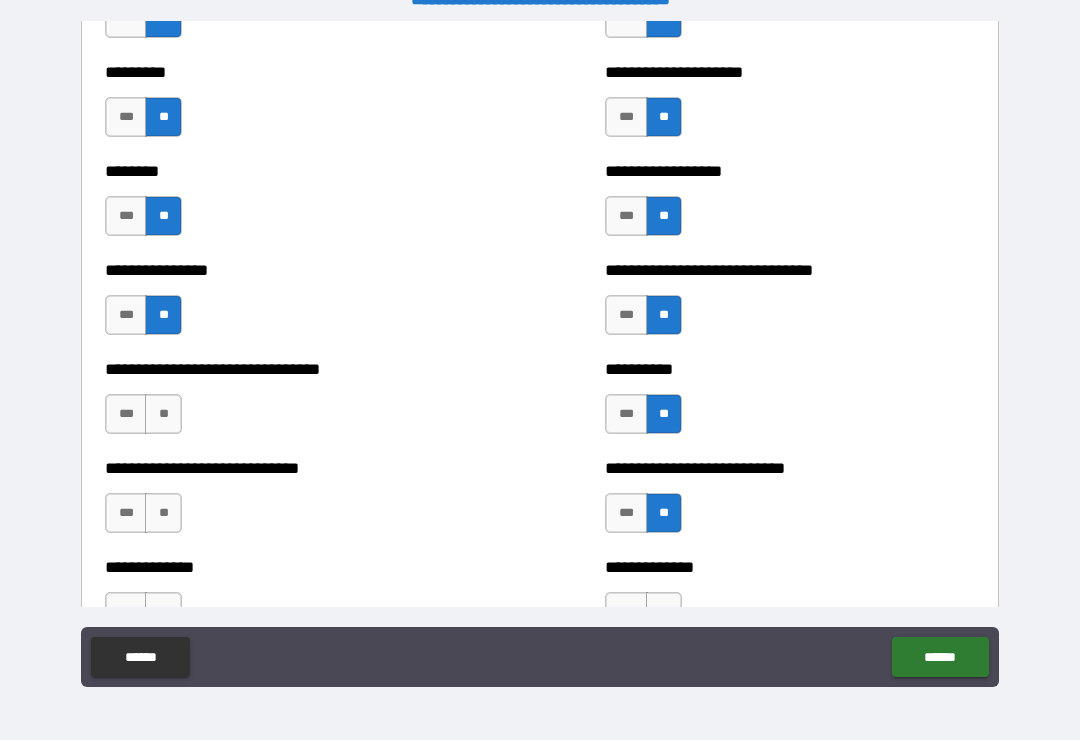 click on "**" at bounding box center (163, 414) 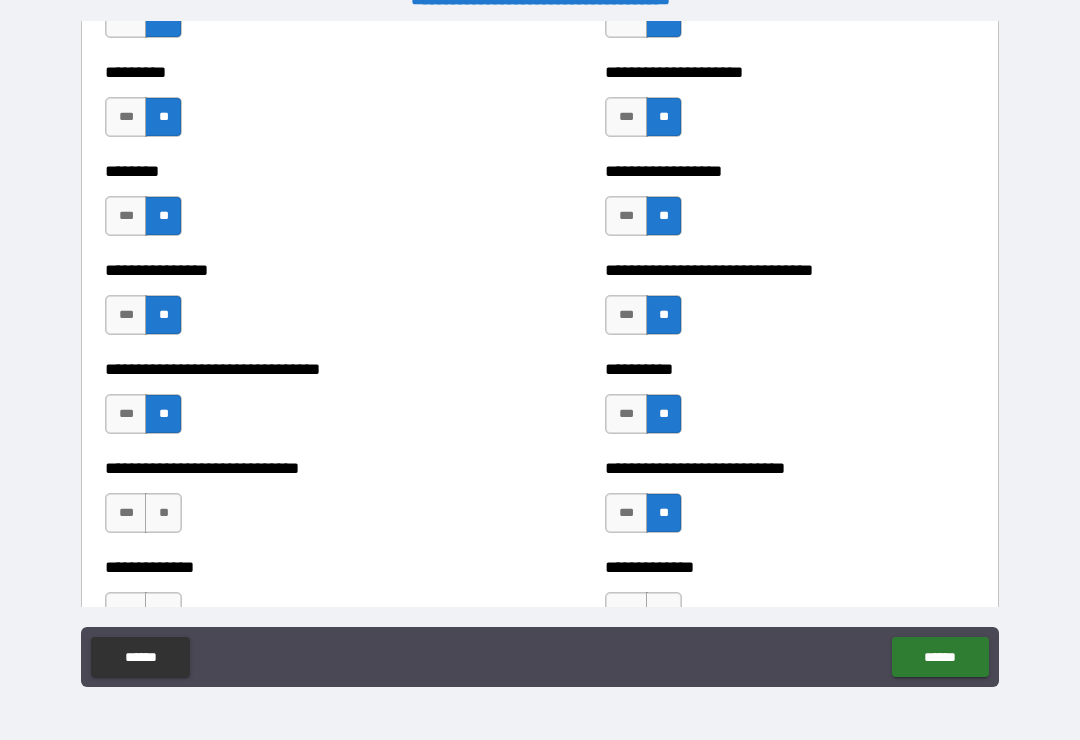 click on "**" at bounding box center (163, 513) 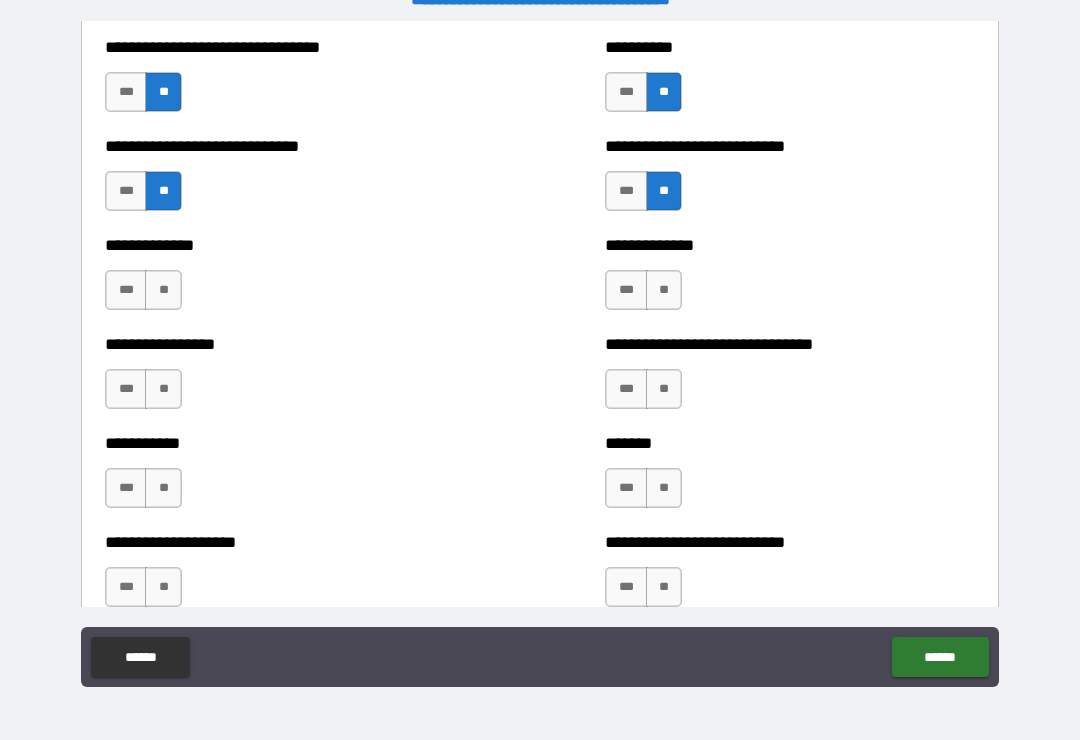 scroll, scrollTop: 7684, scrollLeft: 0, axis: vertical 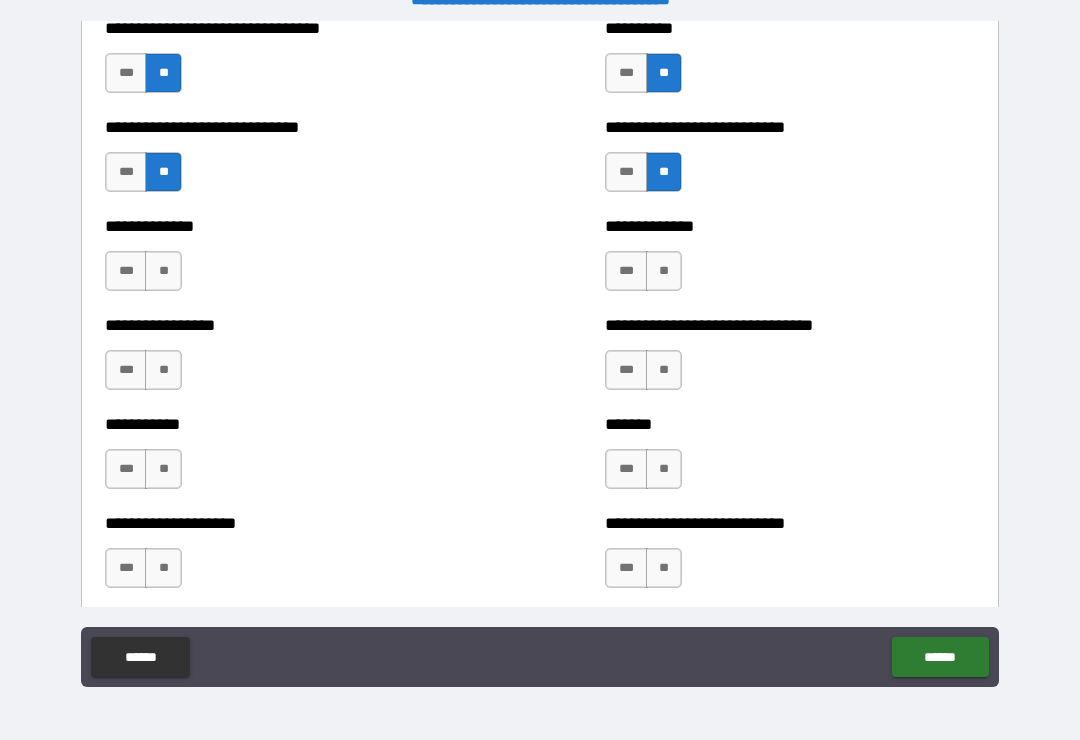 click on "**" at bounding box center [664, 271] 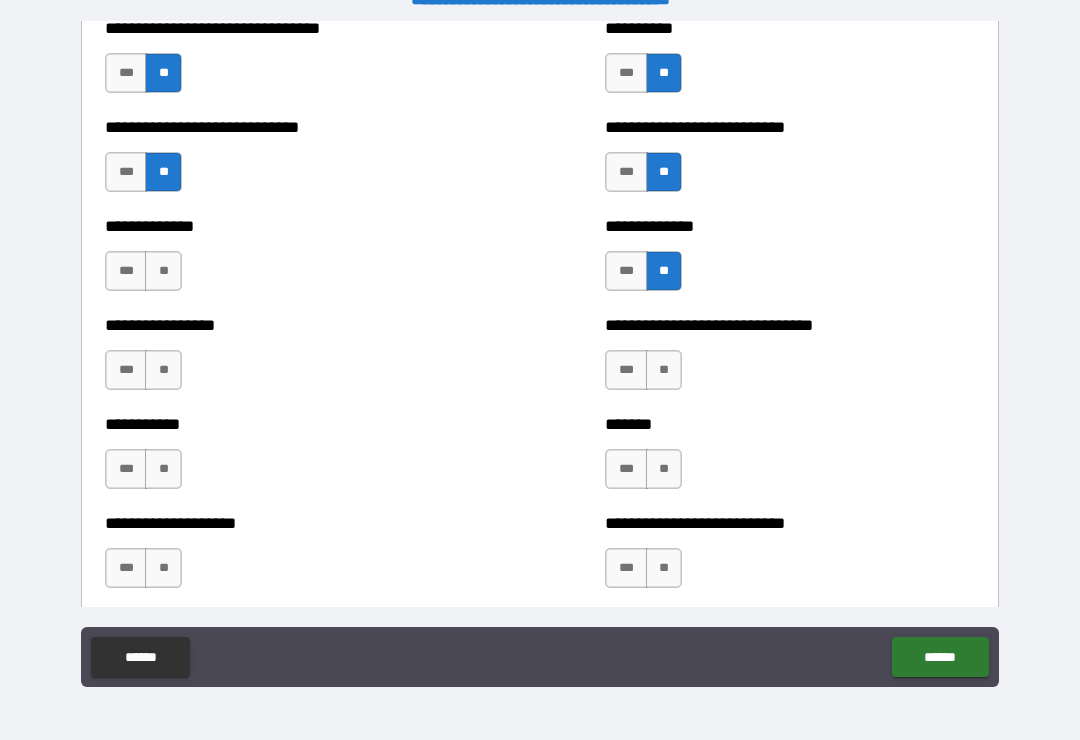 click on "**" at bounding box center [664, 370] 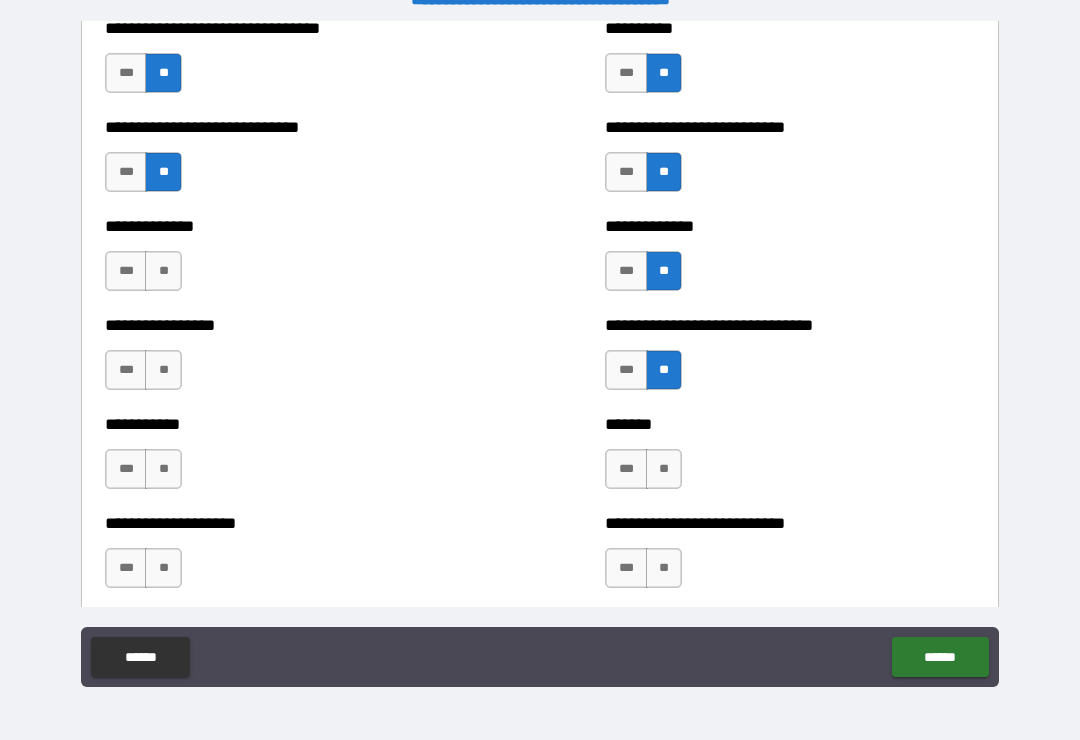 click on "**" at bounding box center [664, 469] 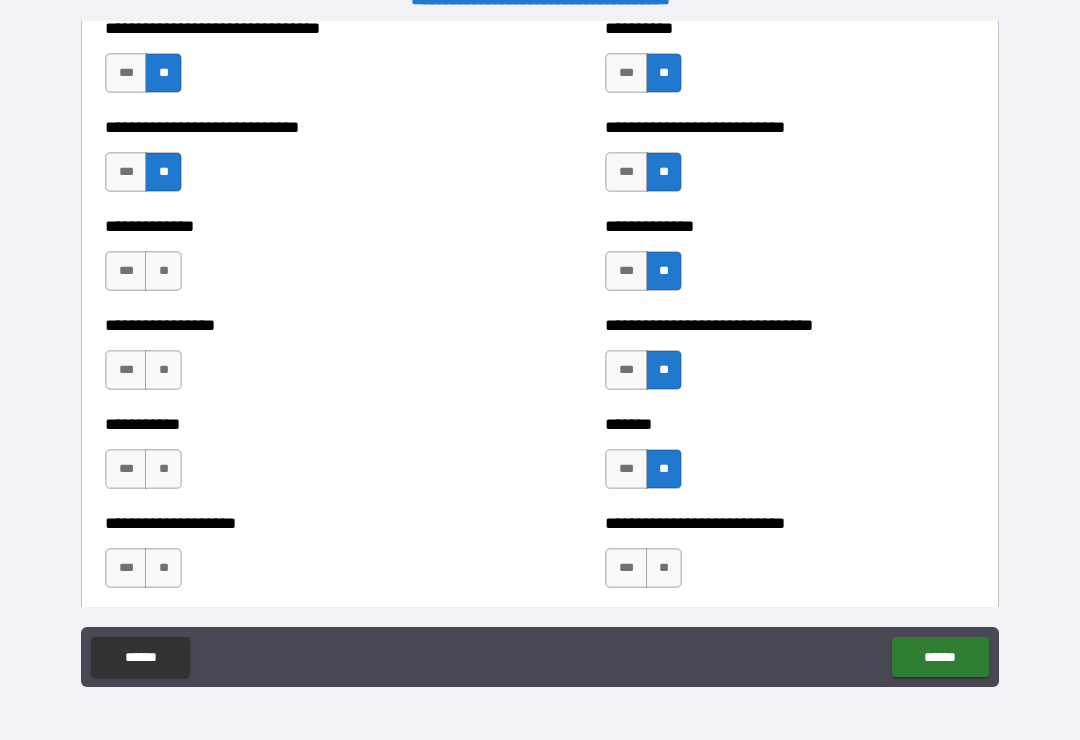 click on "**" at bounding box center [664, 568] 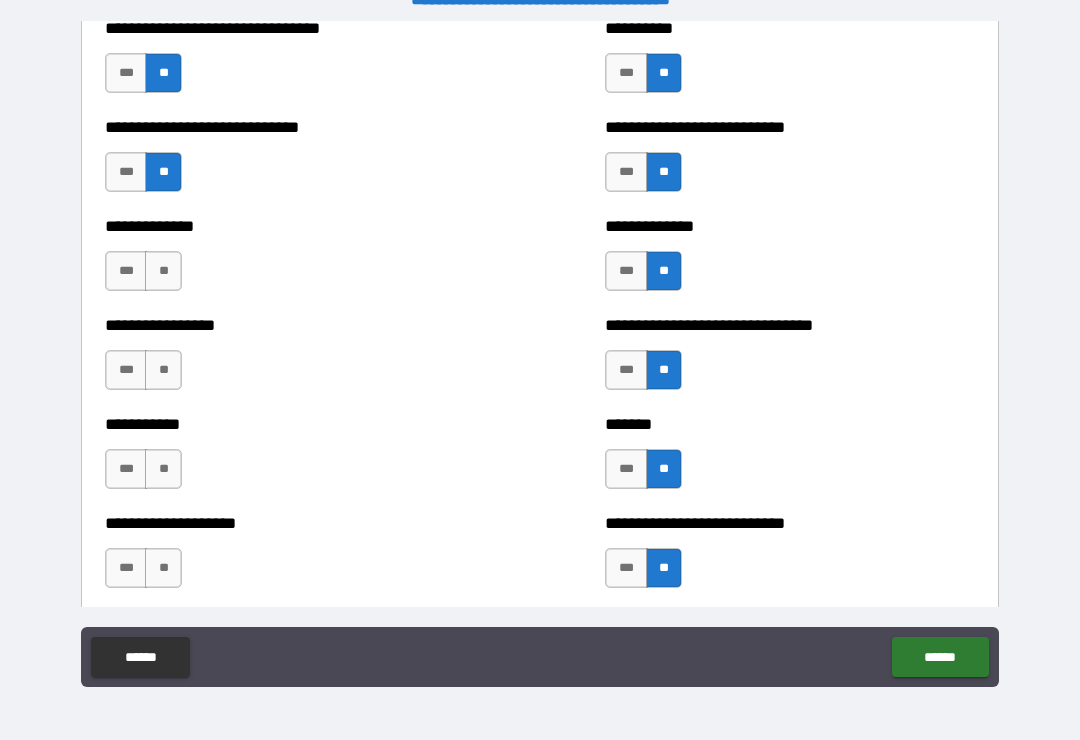 click on "**" at bounding box center (163, 271) 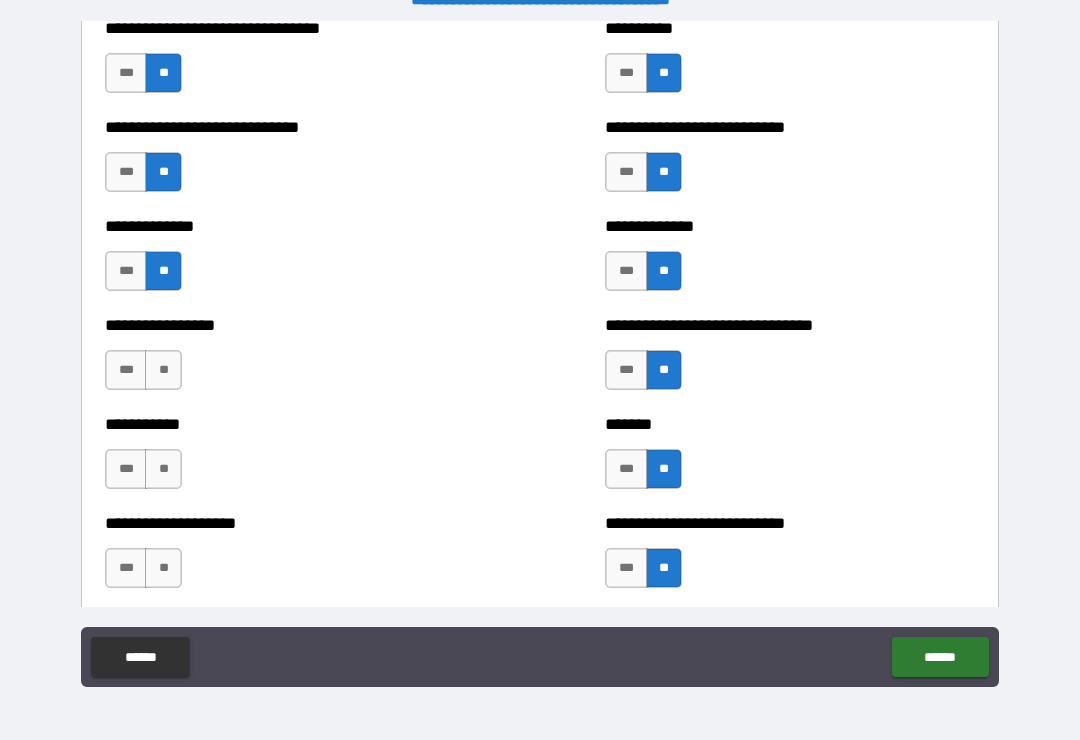 click on "**" at bounding box center (163, 370) 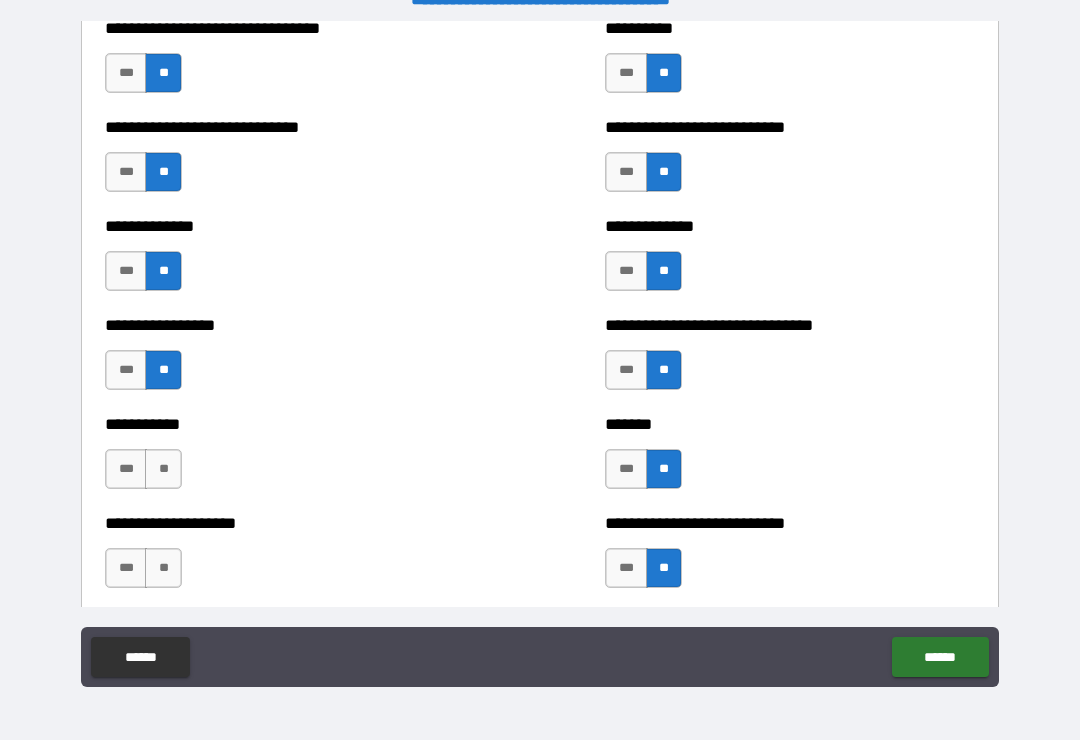click on "**" at bounding box center (163, 469) 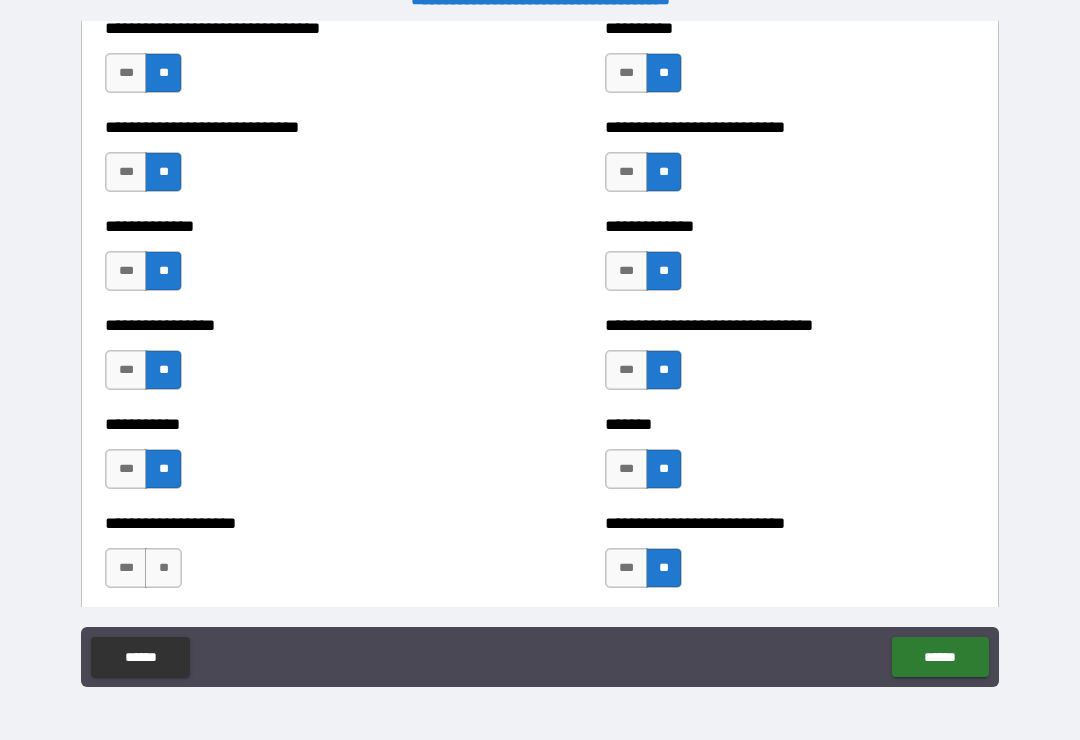 click on "**" at bounding box center [163, 568] 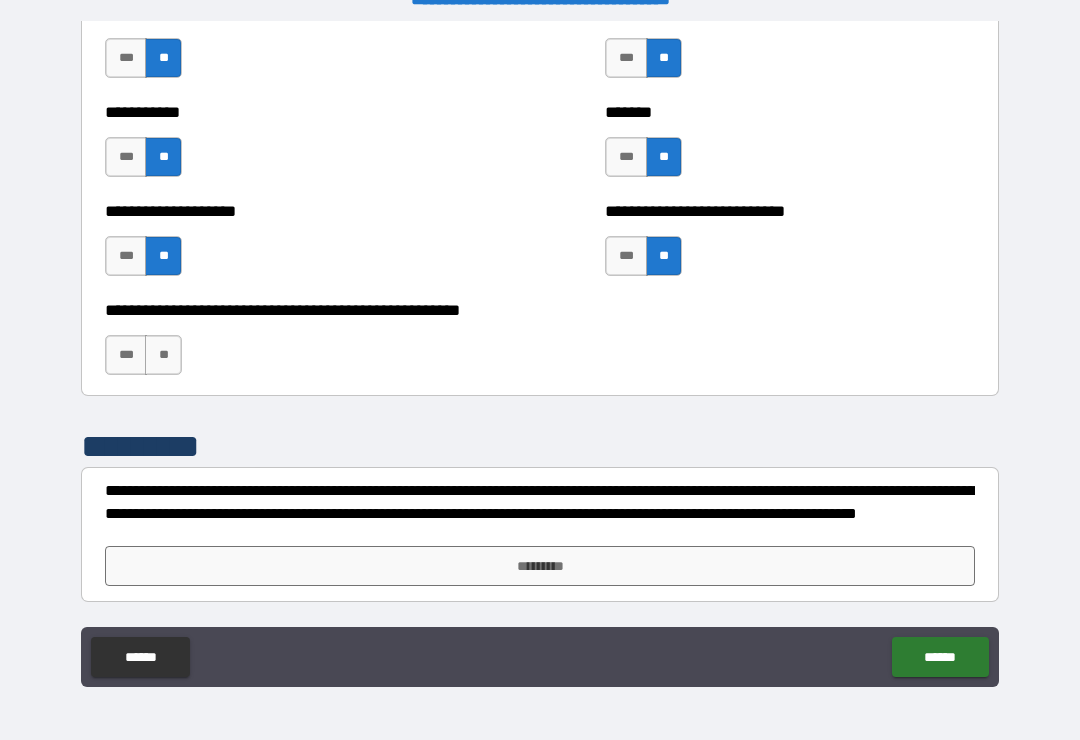 scroll, scrollTop: 7996, scrollLeft: 0, axis: vertical 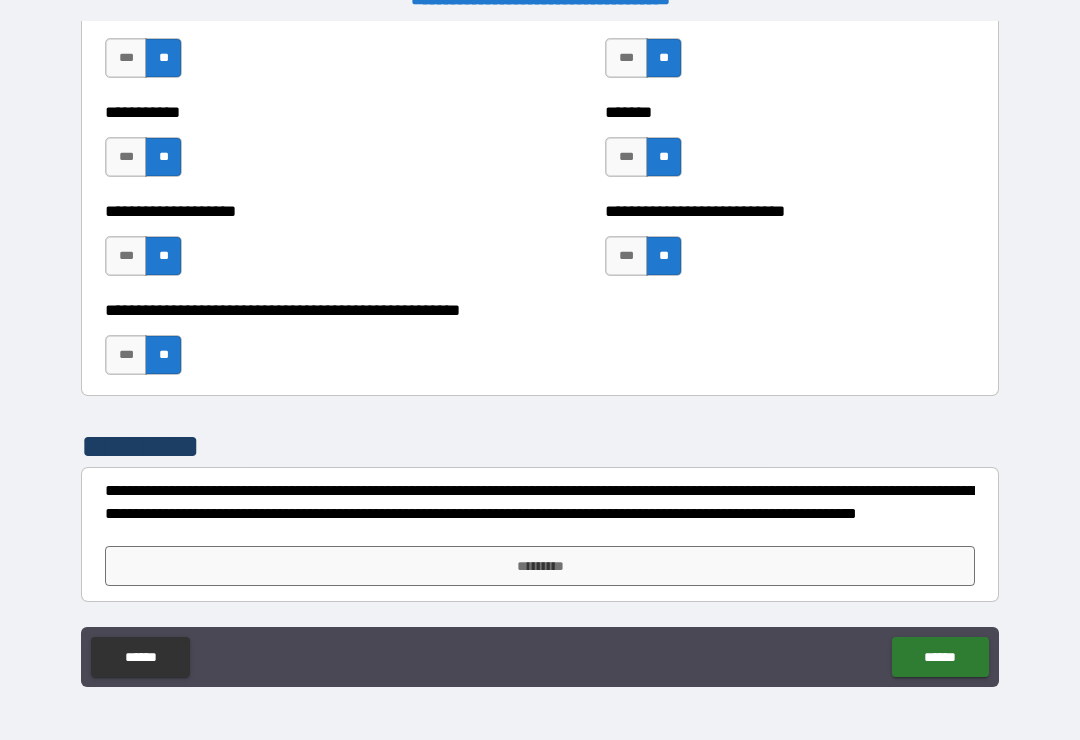 click on "*********" at bounding box center [540, 566] 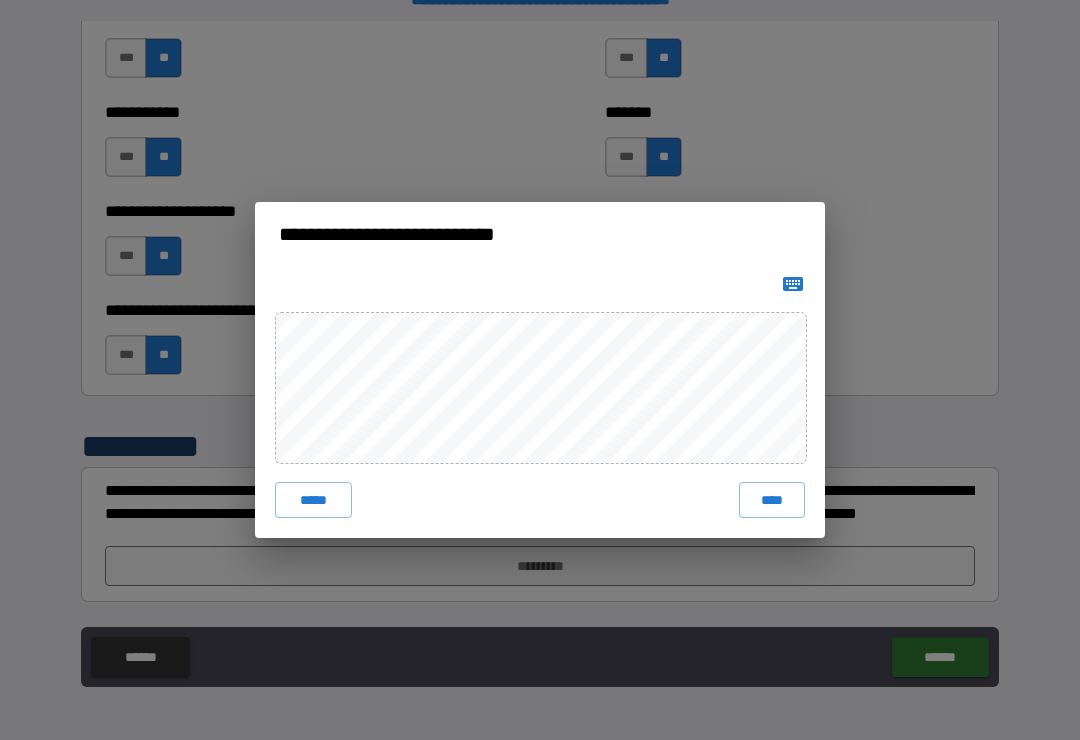 click on "****" at bounding box center (772, 500) 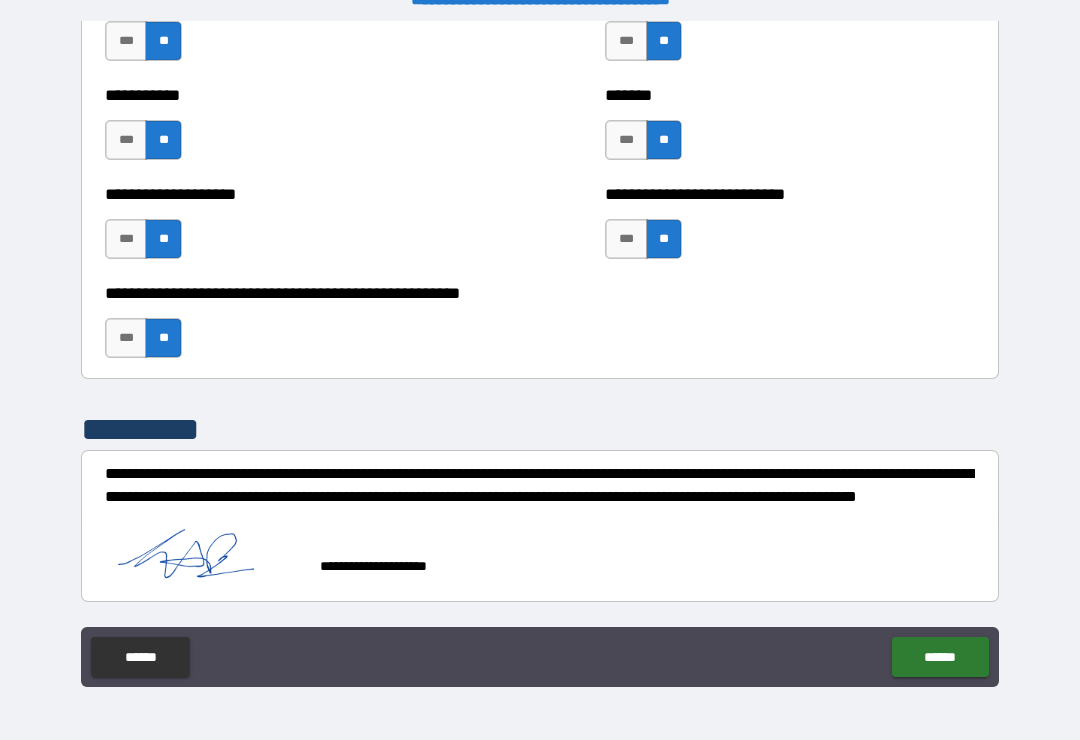 scroll, scrollTop: 8014, scrollLeft: 0, axis: vertical 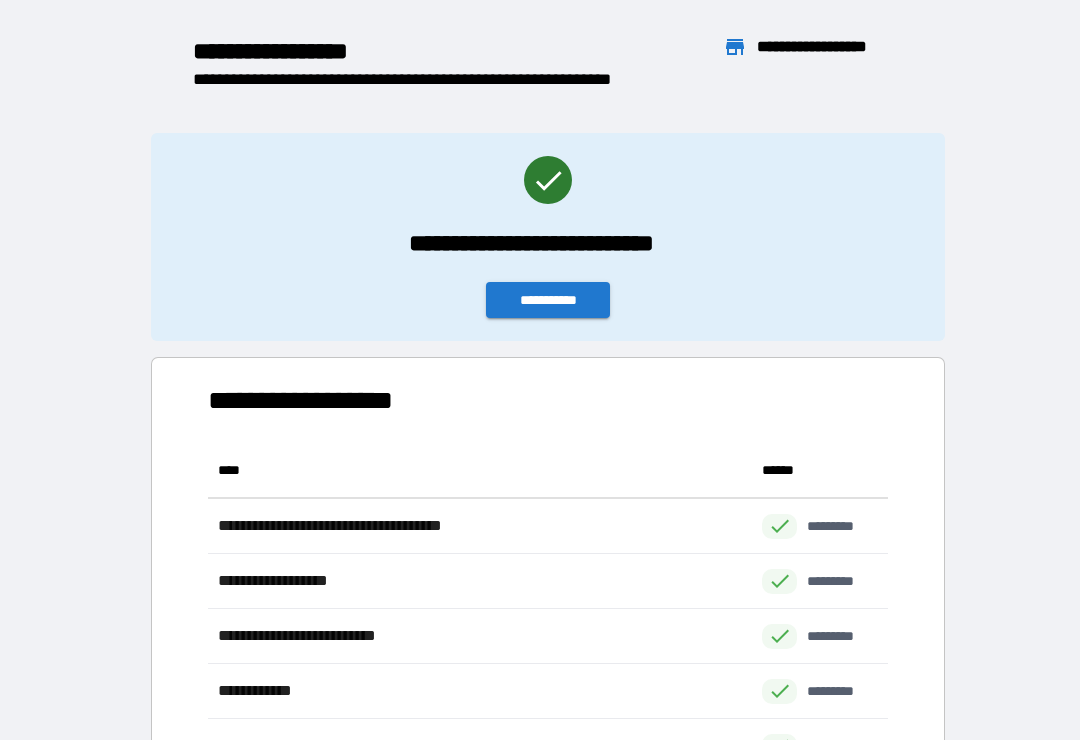 click on "**********" at bounding box center (548, 300) 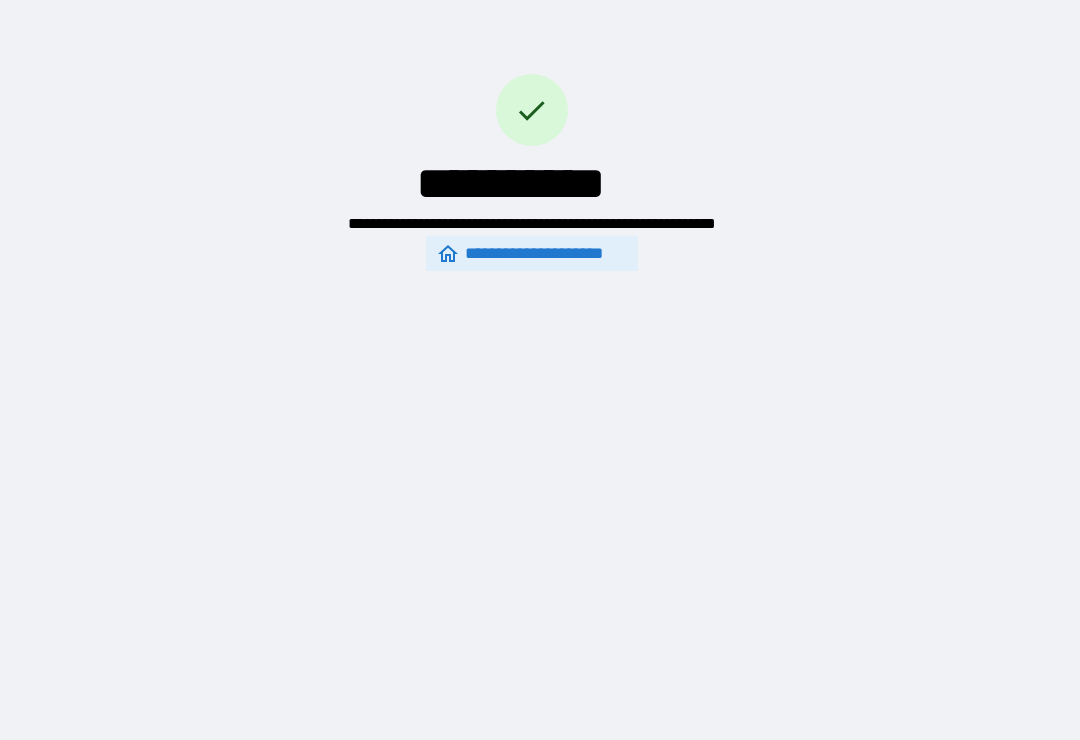 click on "**********" at bounding box center (540, 354) 